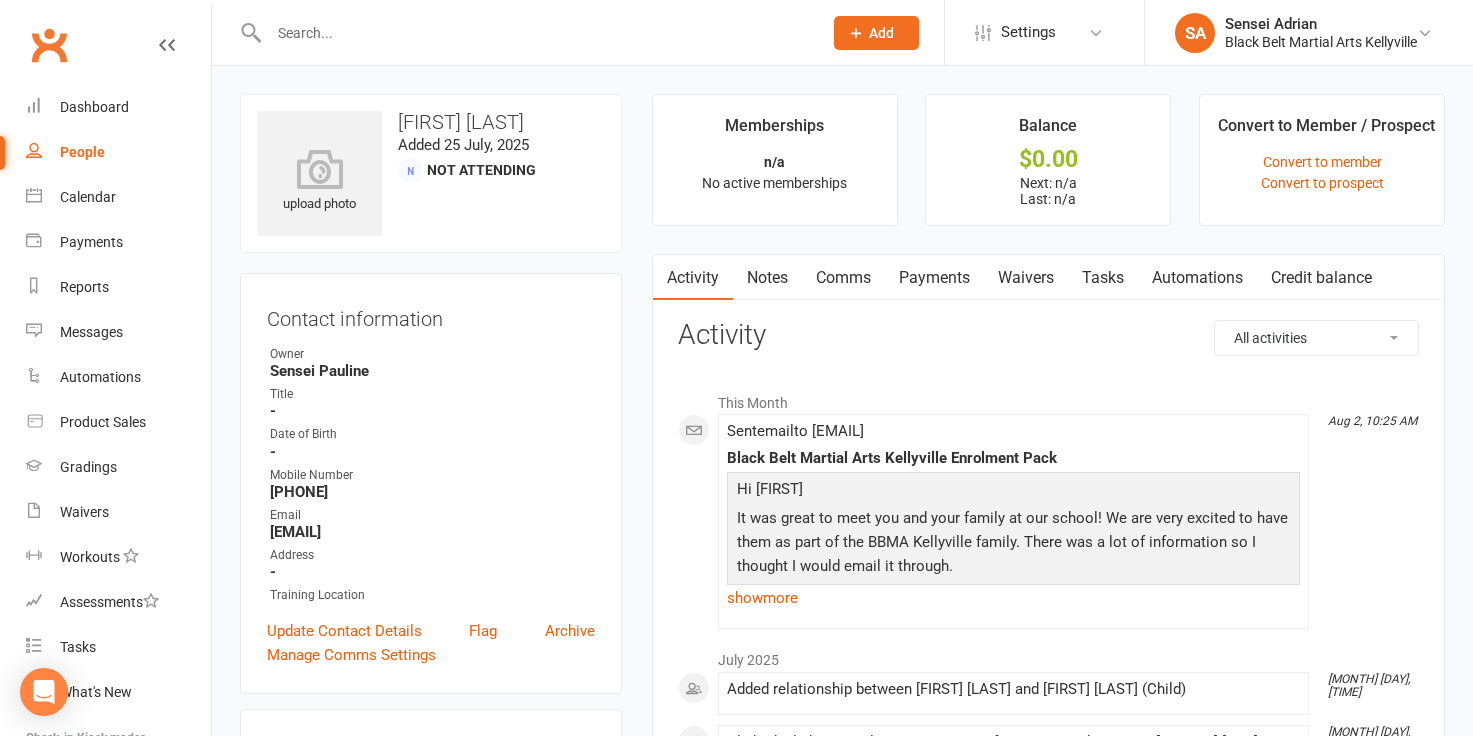 scroll, scrollTop: 1461, scrollLeft: 0, axis: vertical 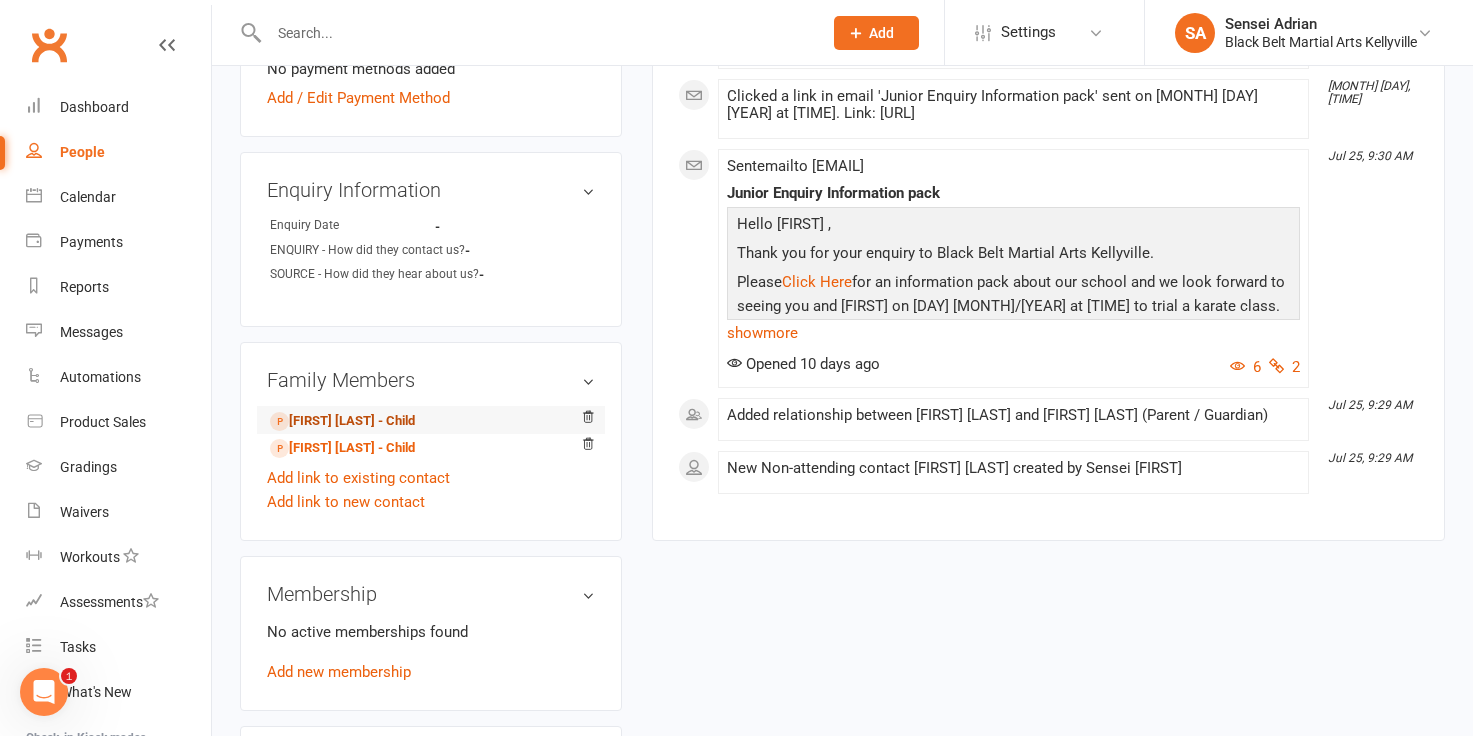 click on "[FIRST] [LAST] - Child" at bounding box center [342, 421] 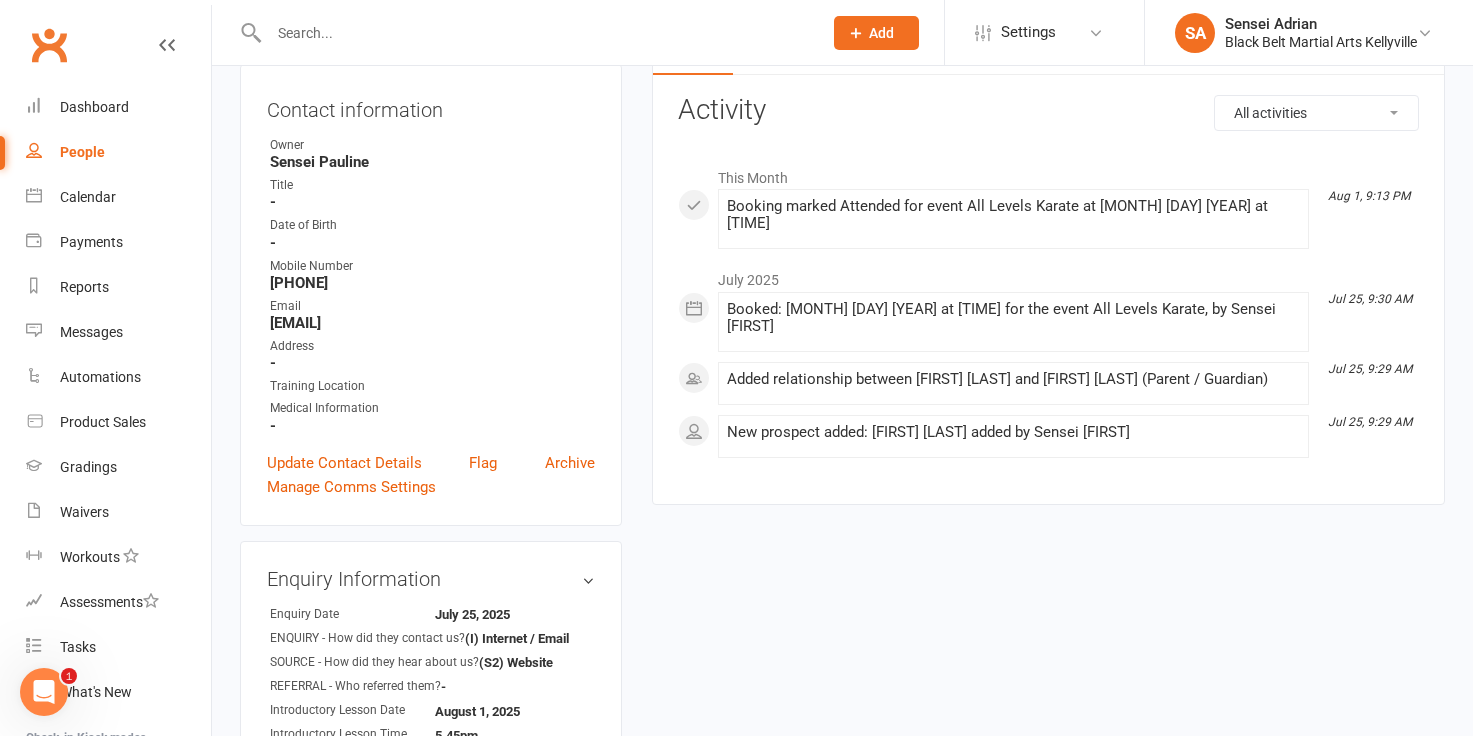 scroll, scrollTop: 0, scrollLeft: 0, axis: both 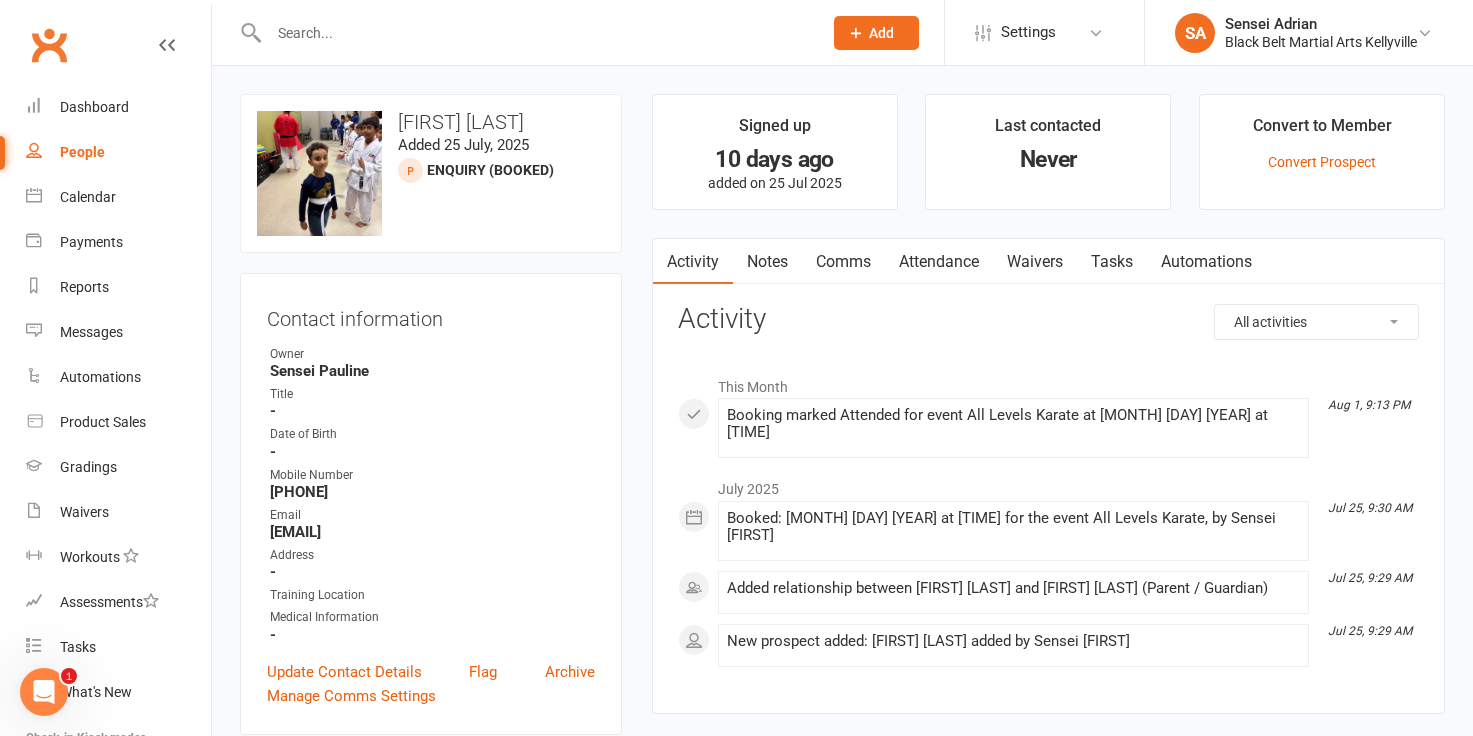 click on "Notes" at bounding box center (767, 262) 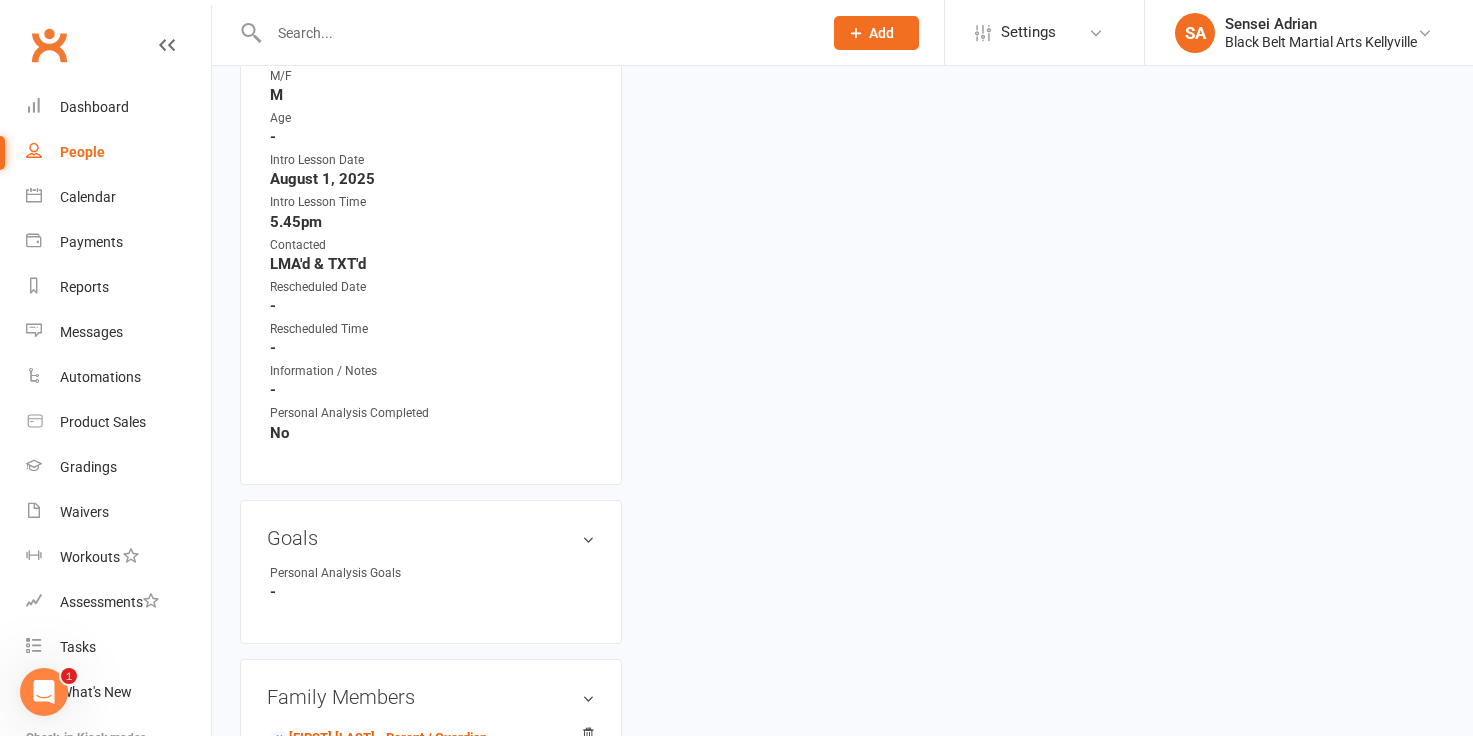 scroll, scrollTop: 1471, scrollLeft: 0, axis: vertical 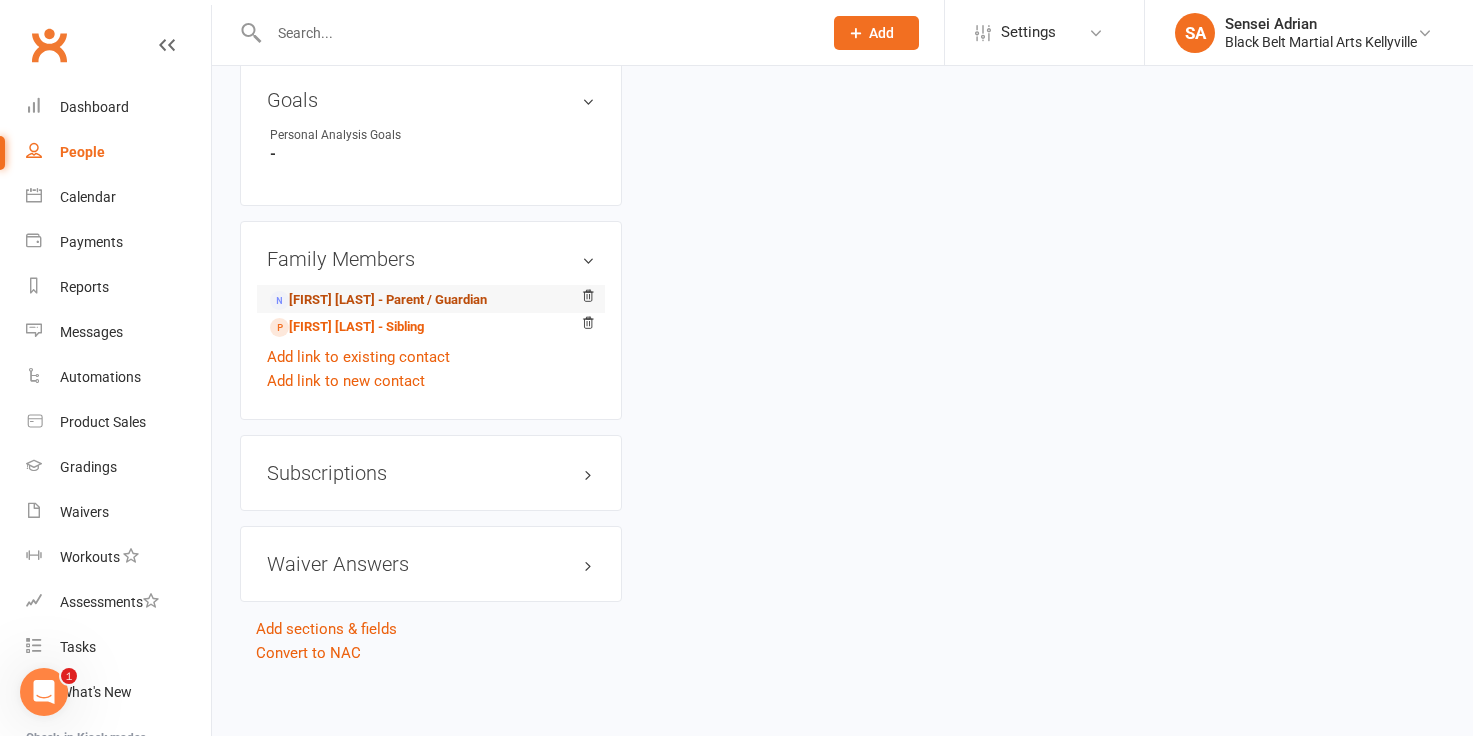 click on "Marina Hanna - Parent / Guardian" at bounding box center [378, 300] 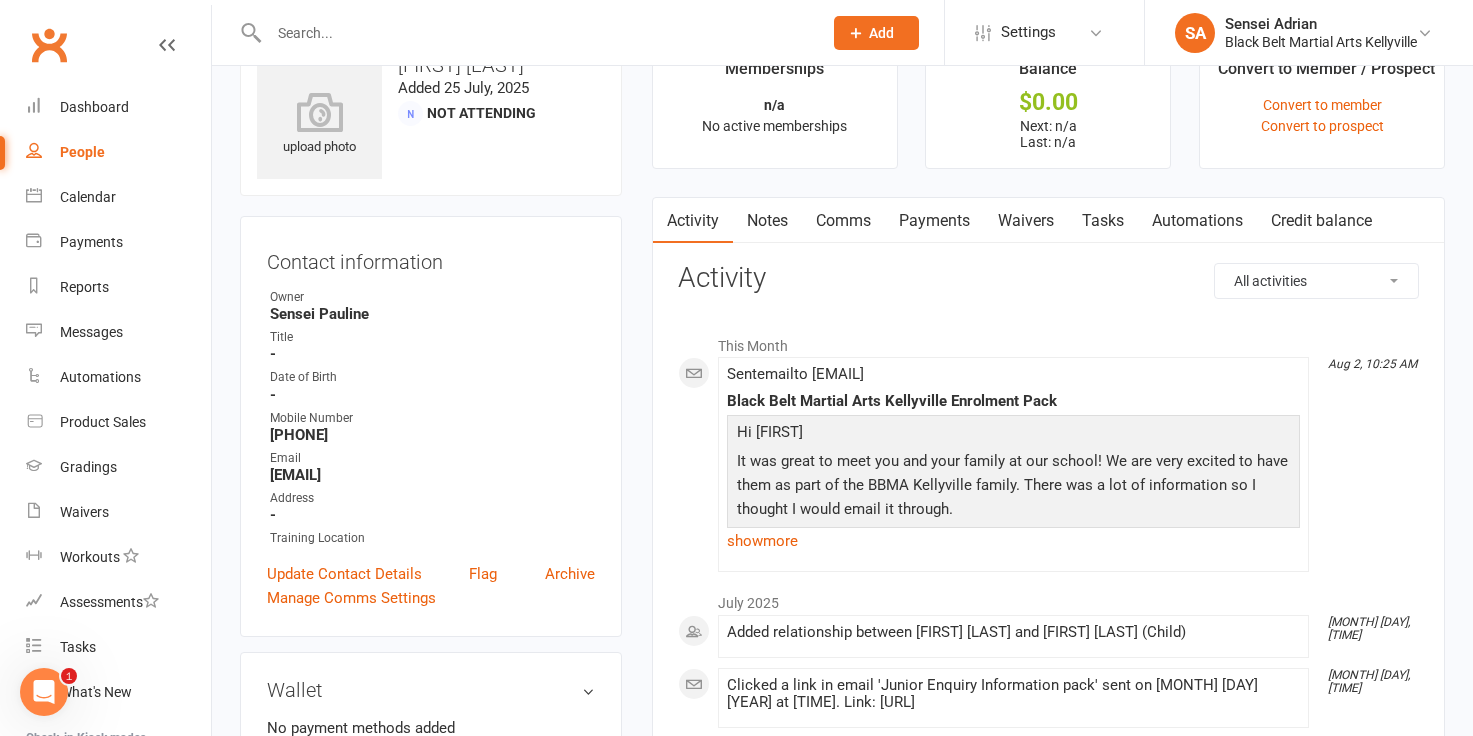 scroll, scrollTop: 0, scrollLeft: 0, axis: both 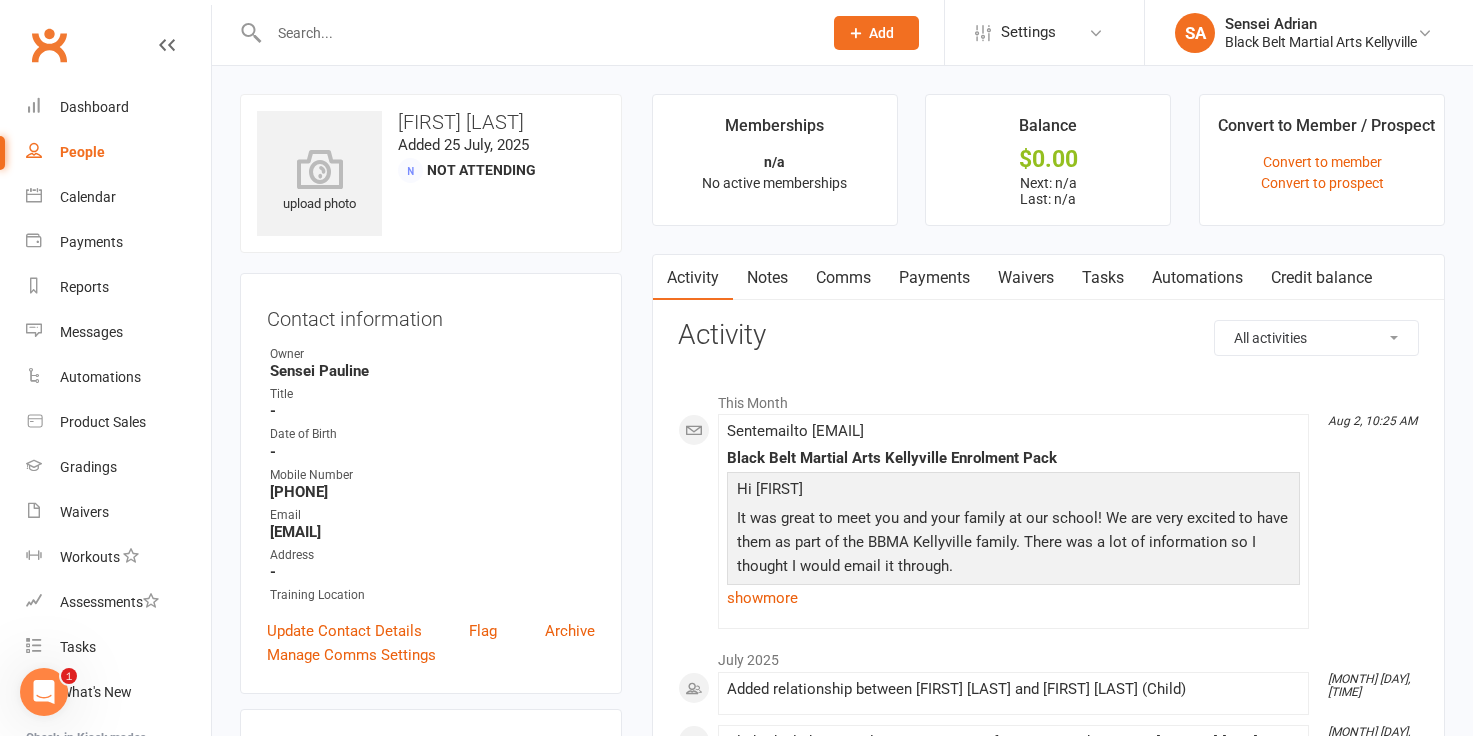 click on "Notes" at bounding box center (767, 278) 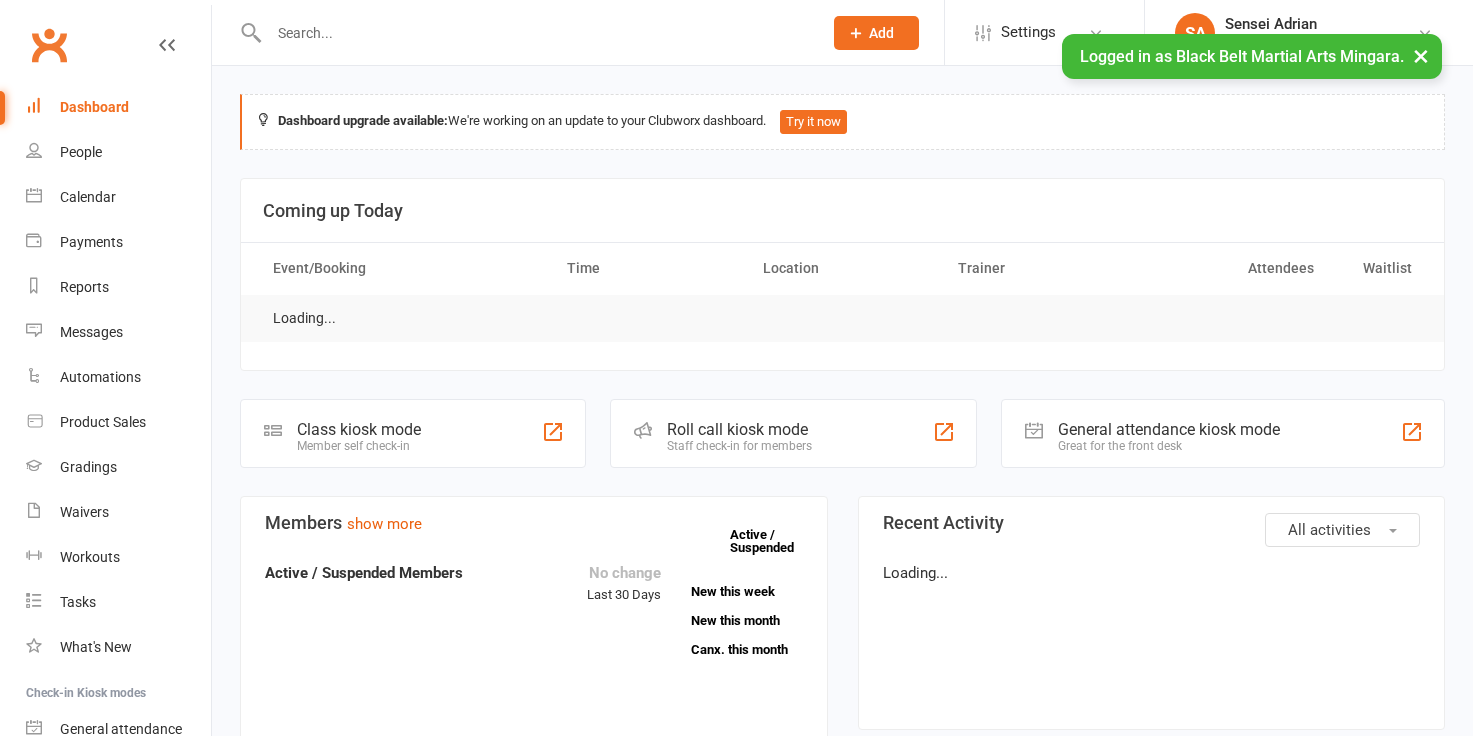 scroll, scrollTop: 0, scrollLeft: 0, axis: both 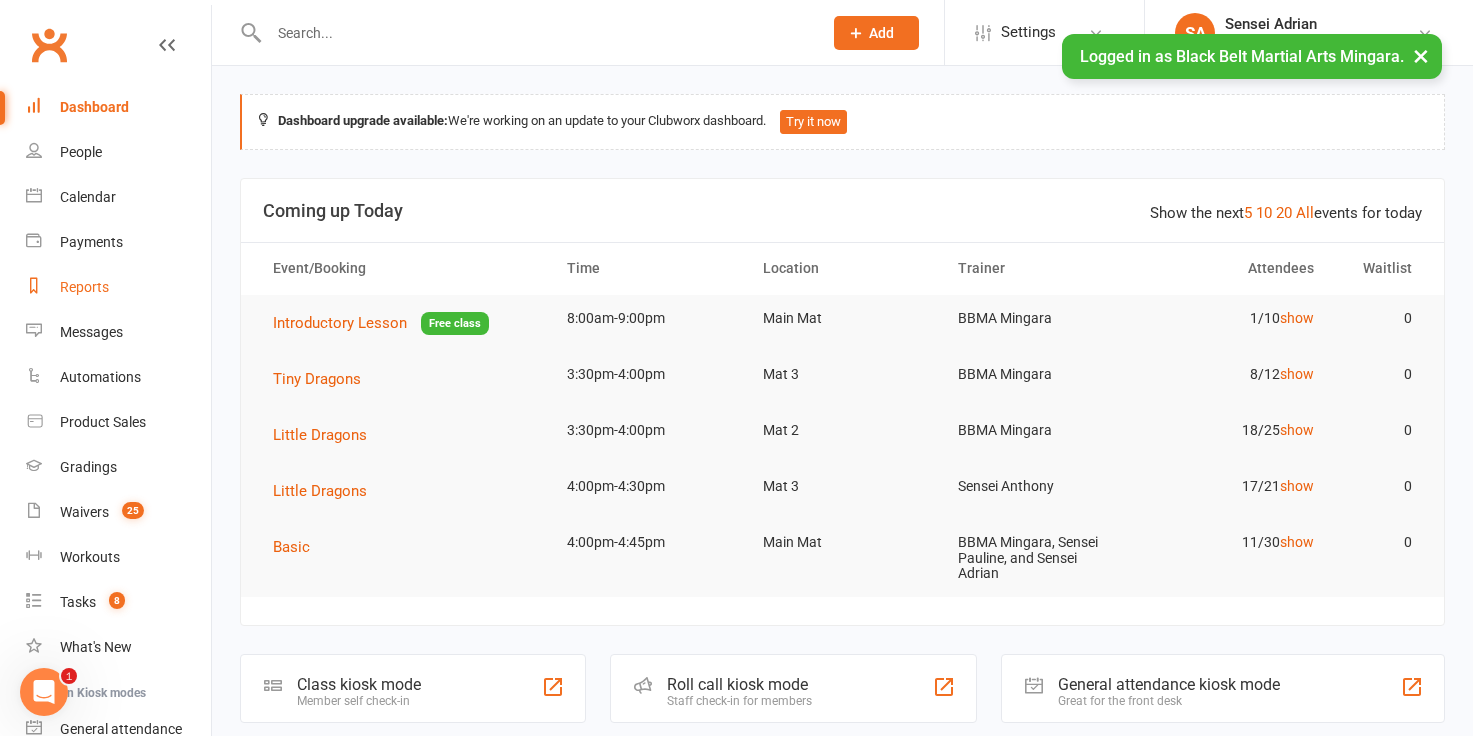 click on "Reports" at bounding box center [84, 287] 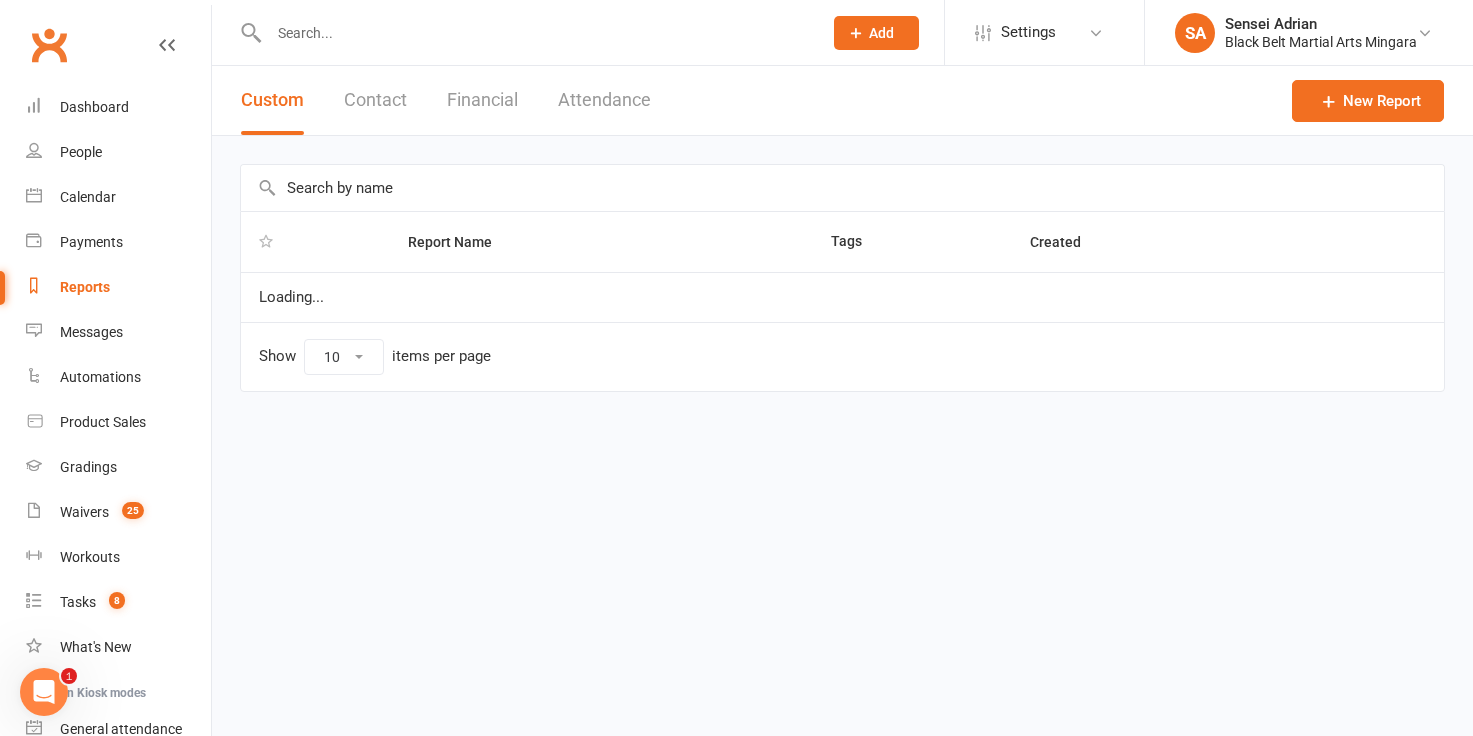 select on "100" 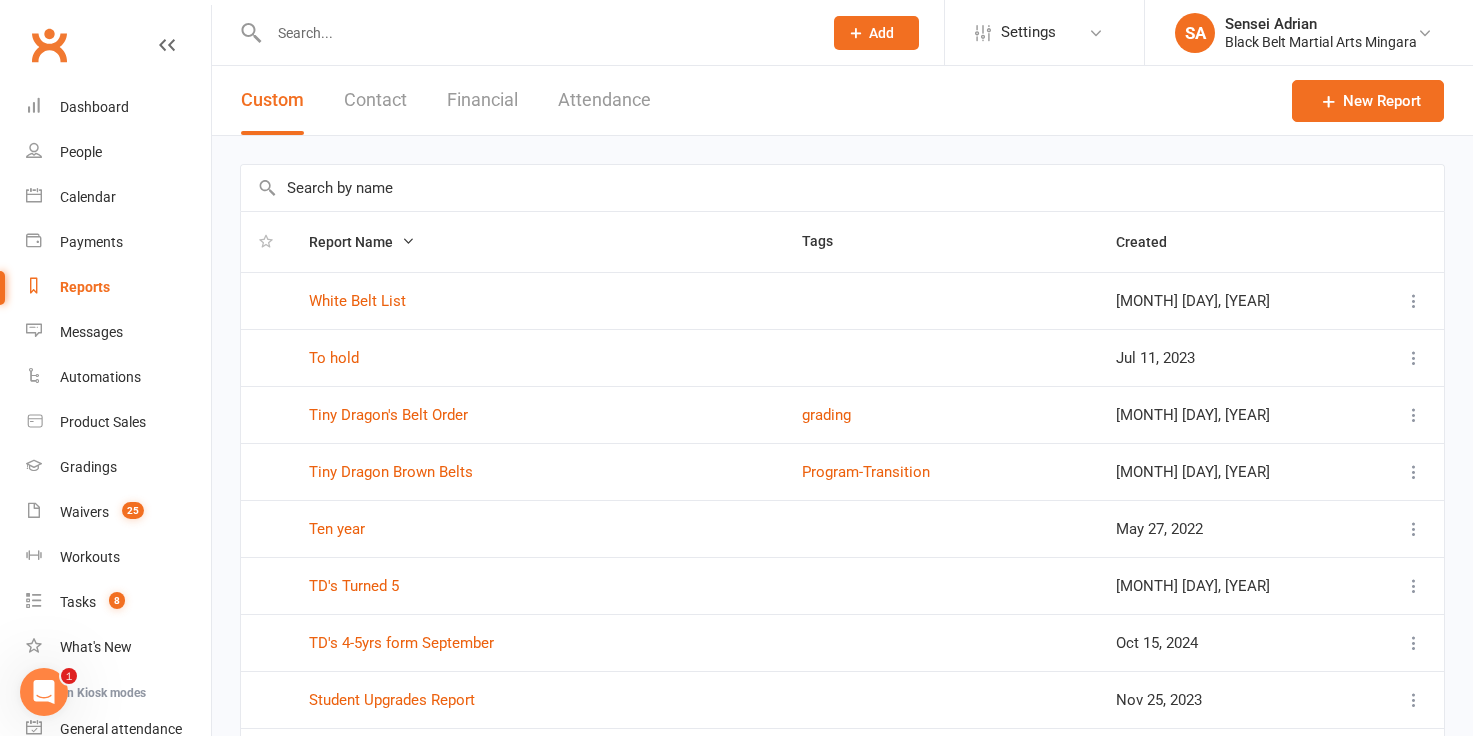 click on "Financial" at bounding box center (482, 100) 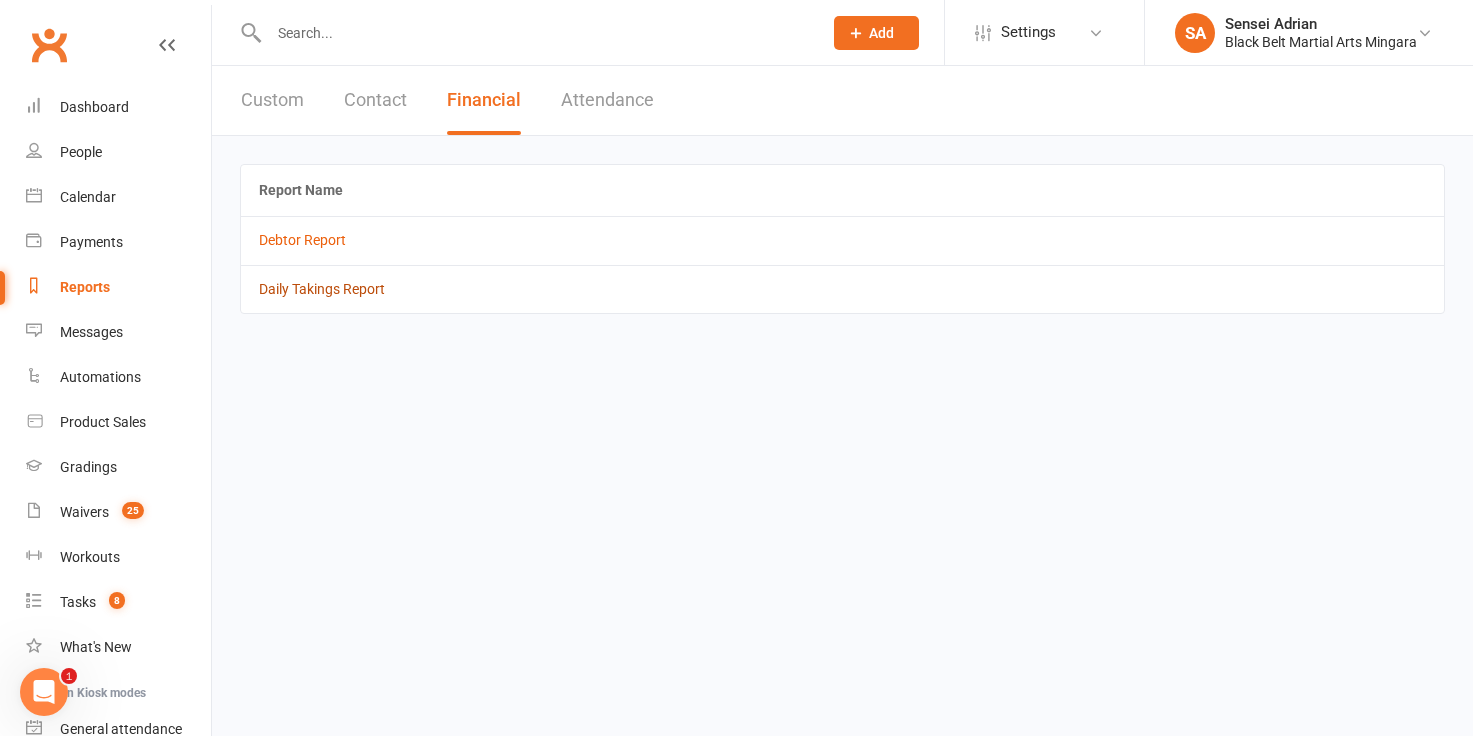 click on "Daily Takings Report" at bounding box center (322, 289) 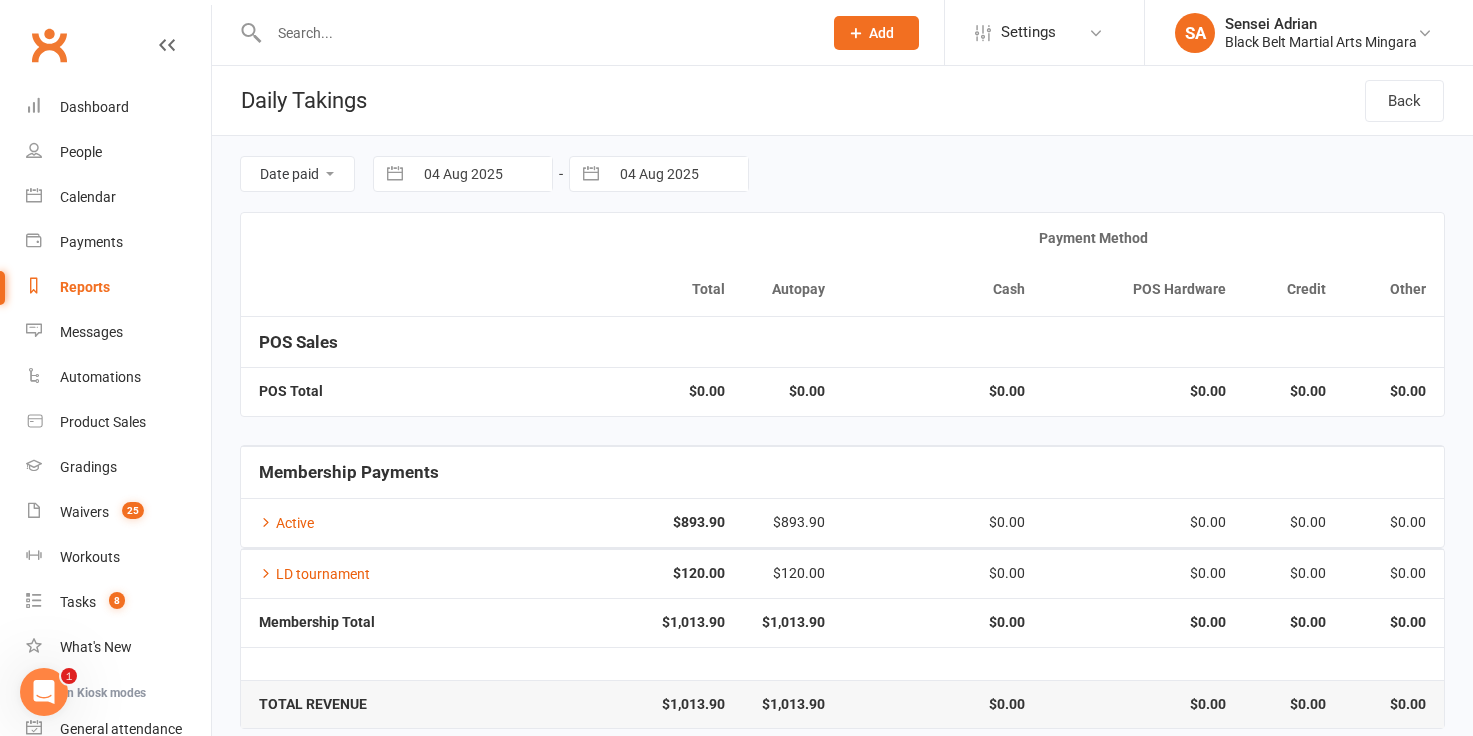 click at bounding box center [395, 174] 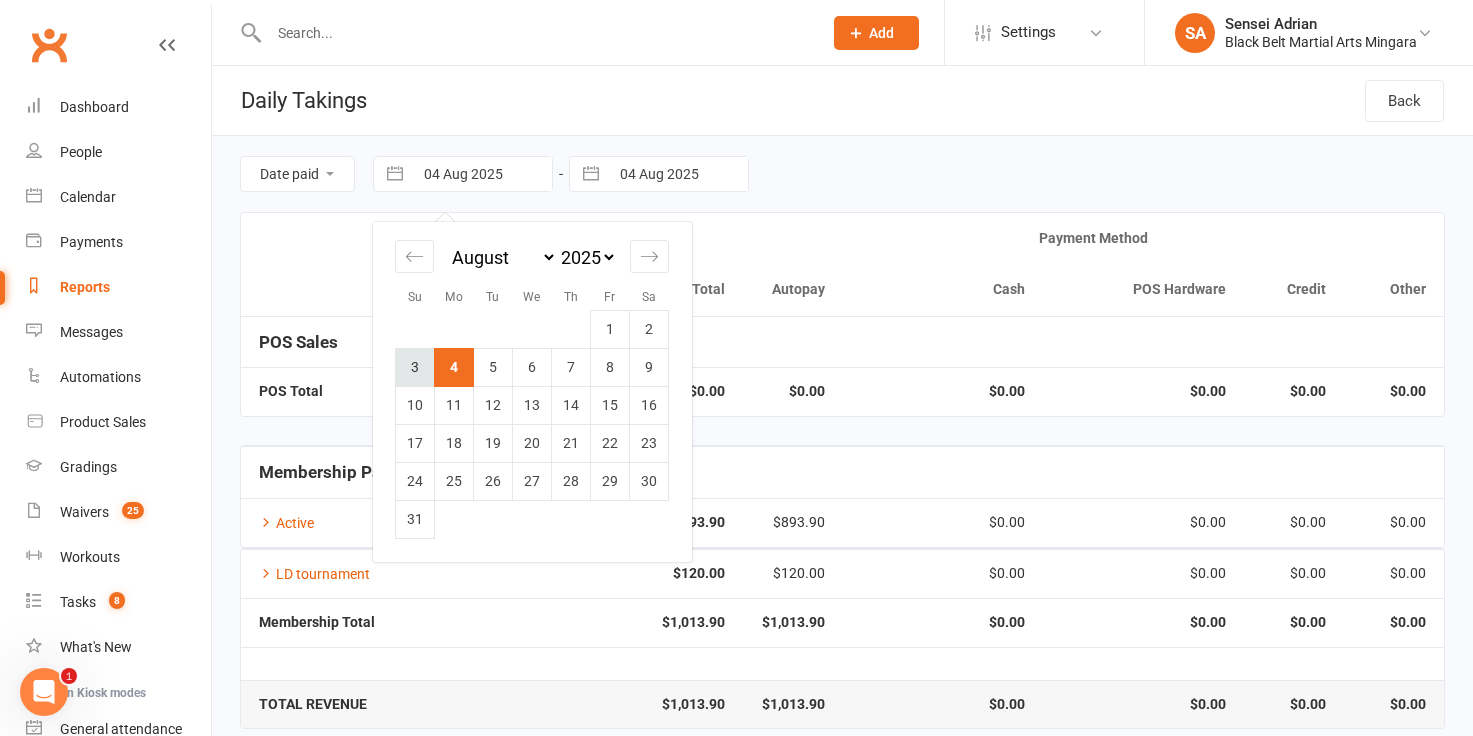 click on "3" at bounding box center (415, 367) 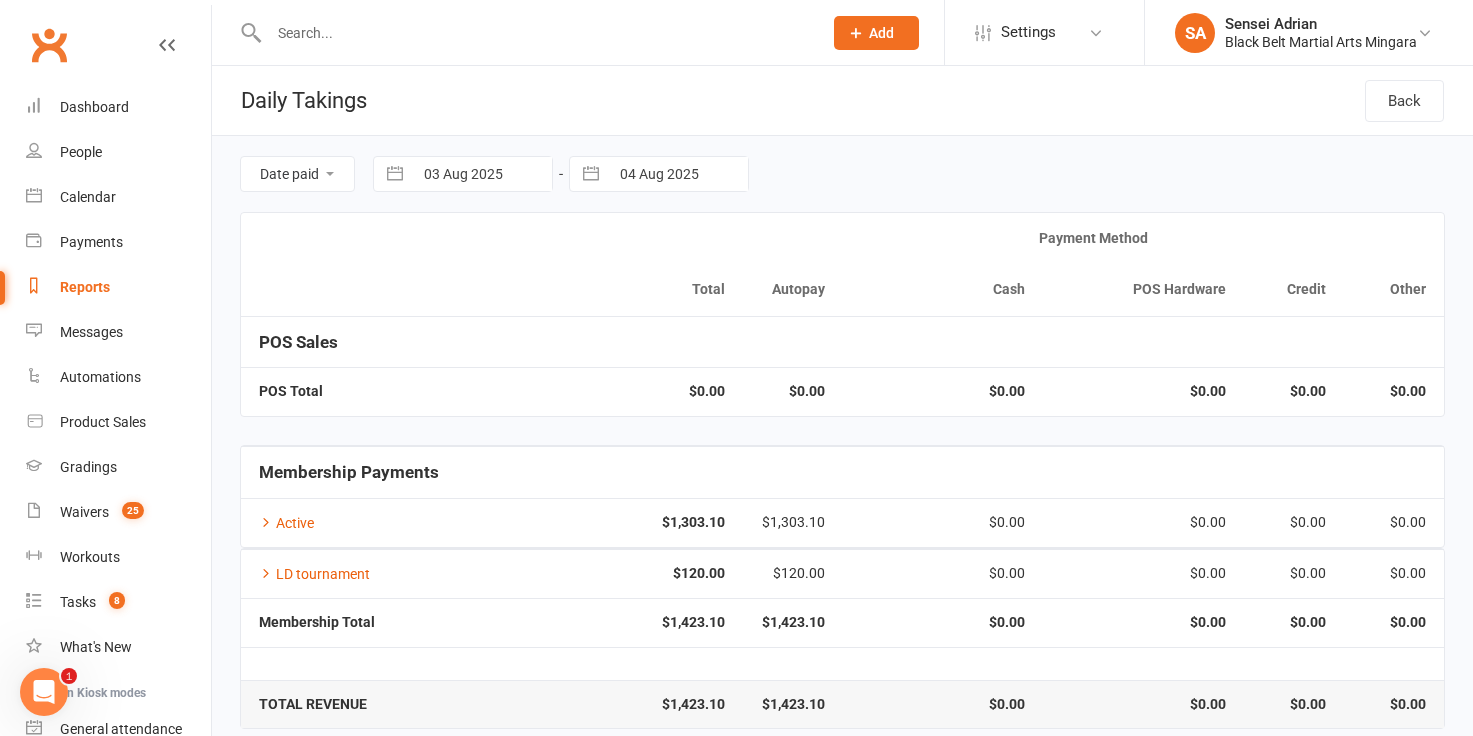 click at bounding box center (591, 174) 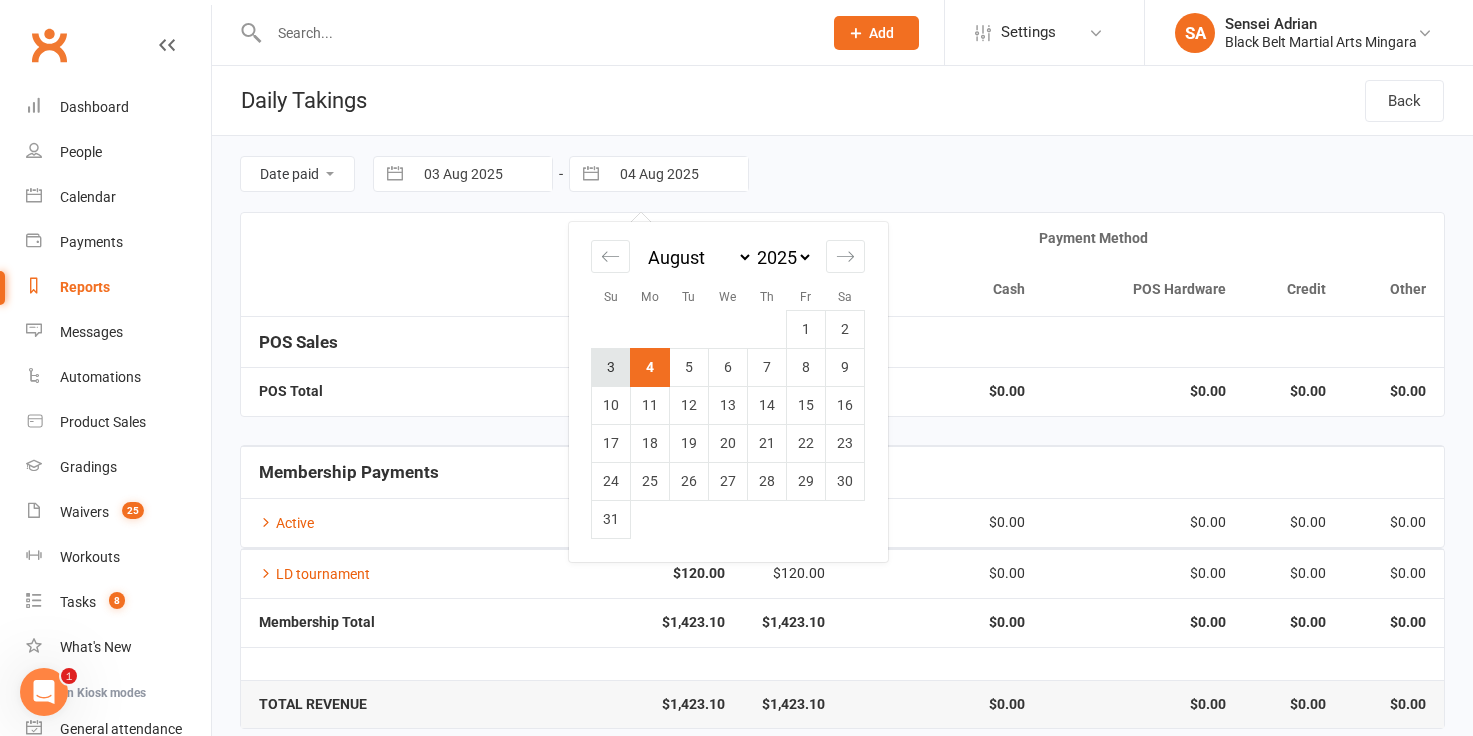click on "3" at bounding box center [611, 367] 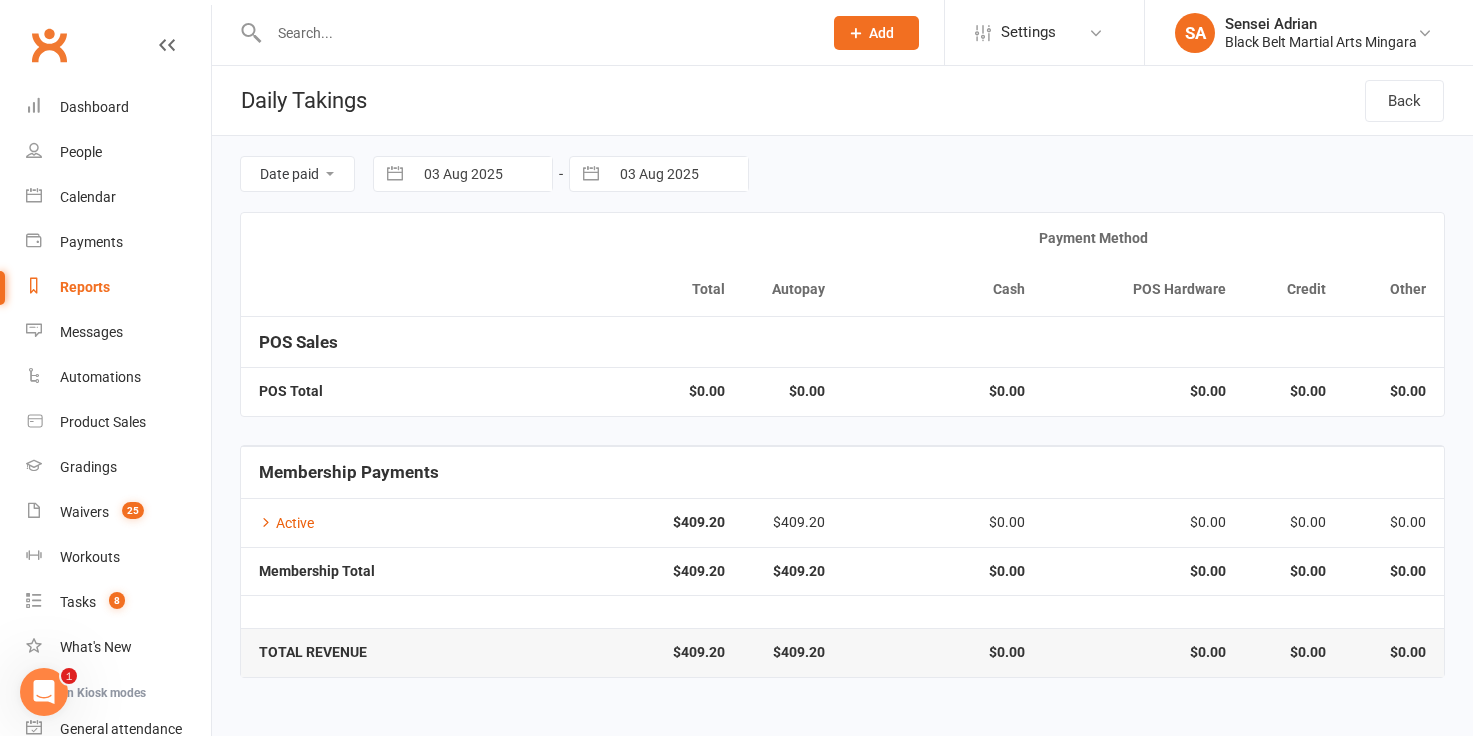 click at bounding box center [395, 174] 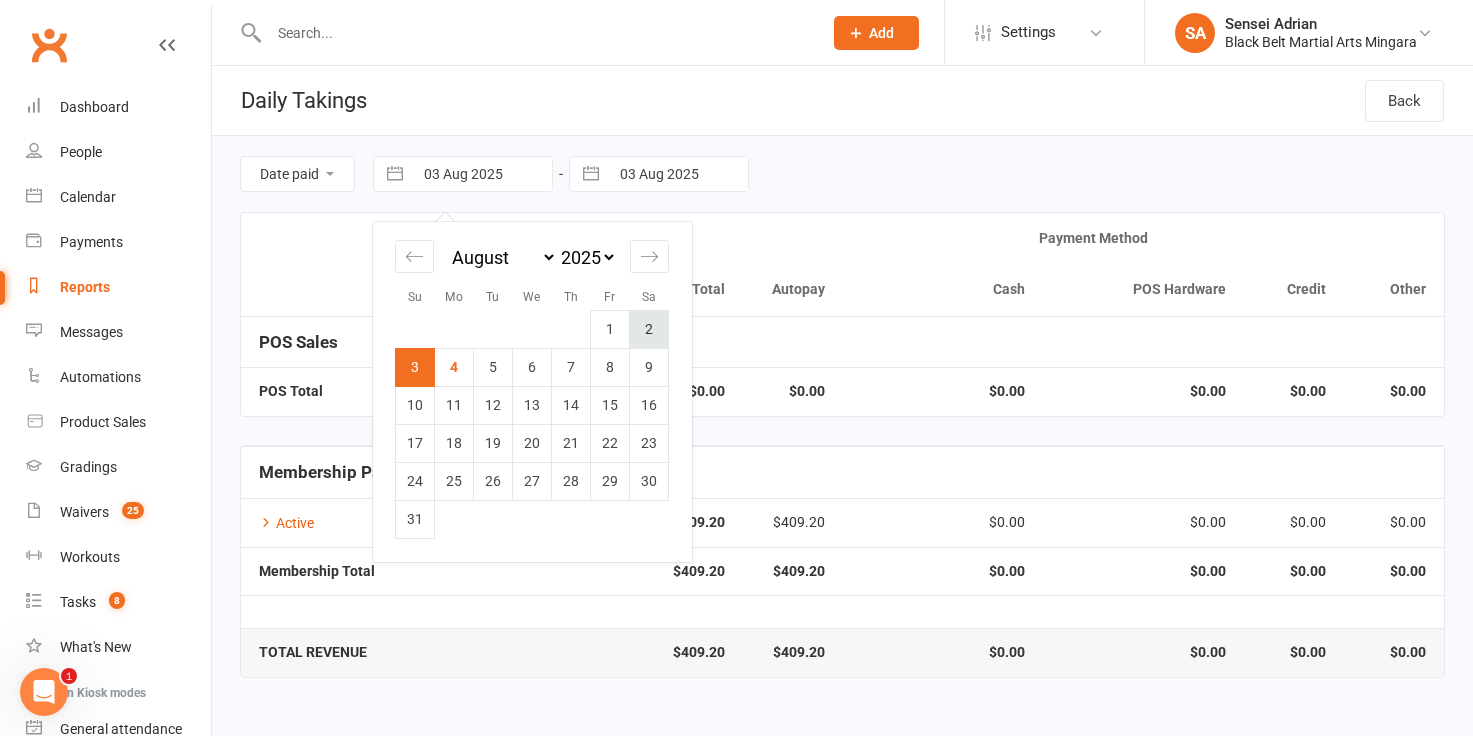 click on "2" at bounding box center (649, 329) 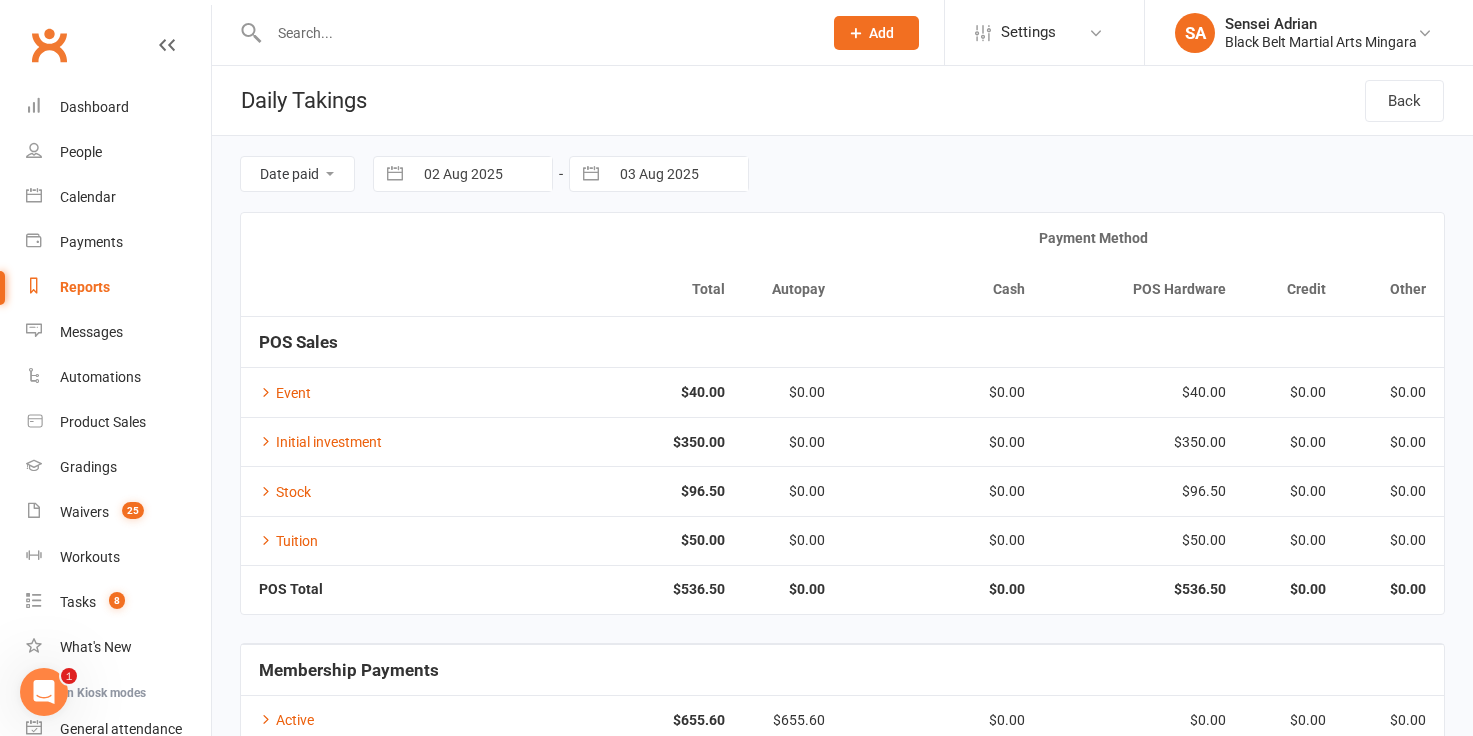 click at bounding box center (591, 174) 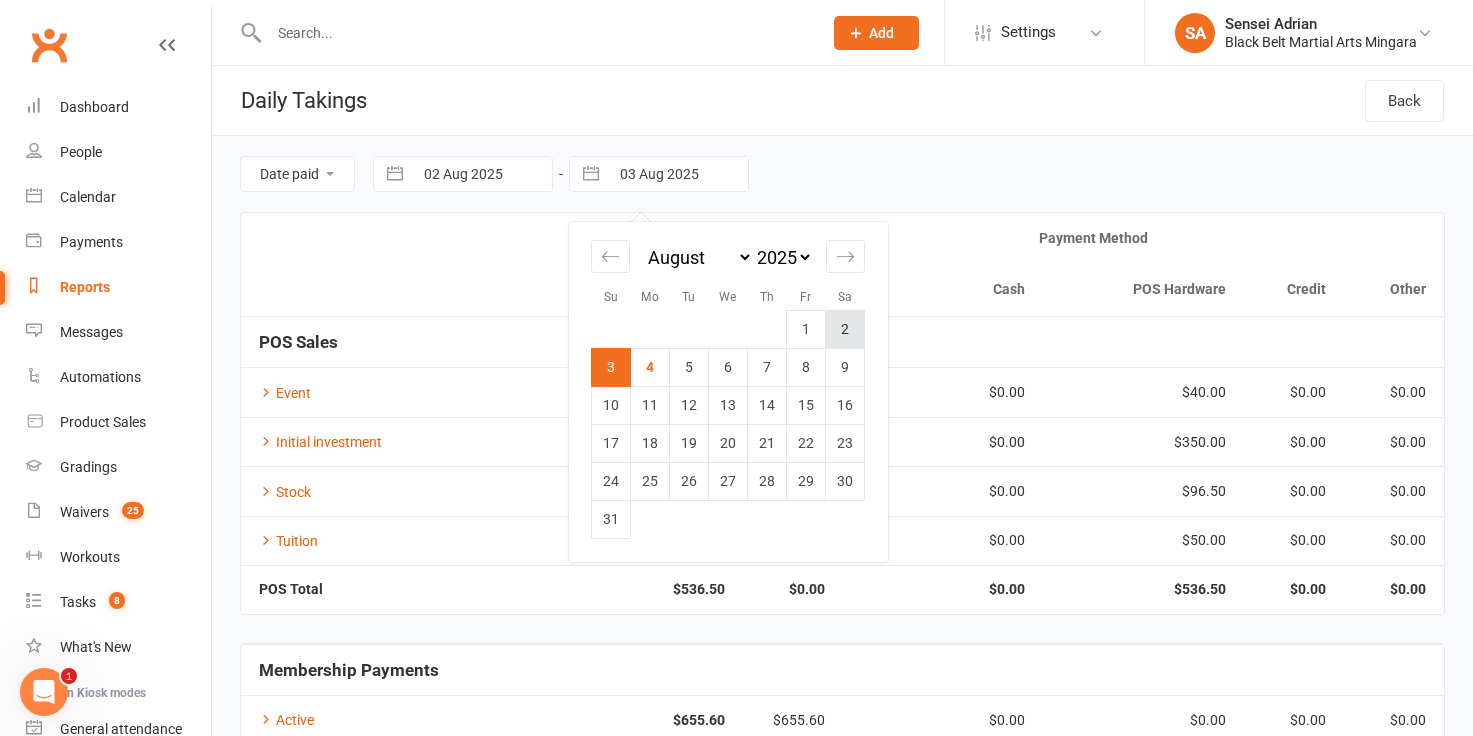 click on "2" at bounding box center (845, 329) 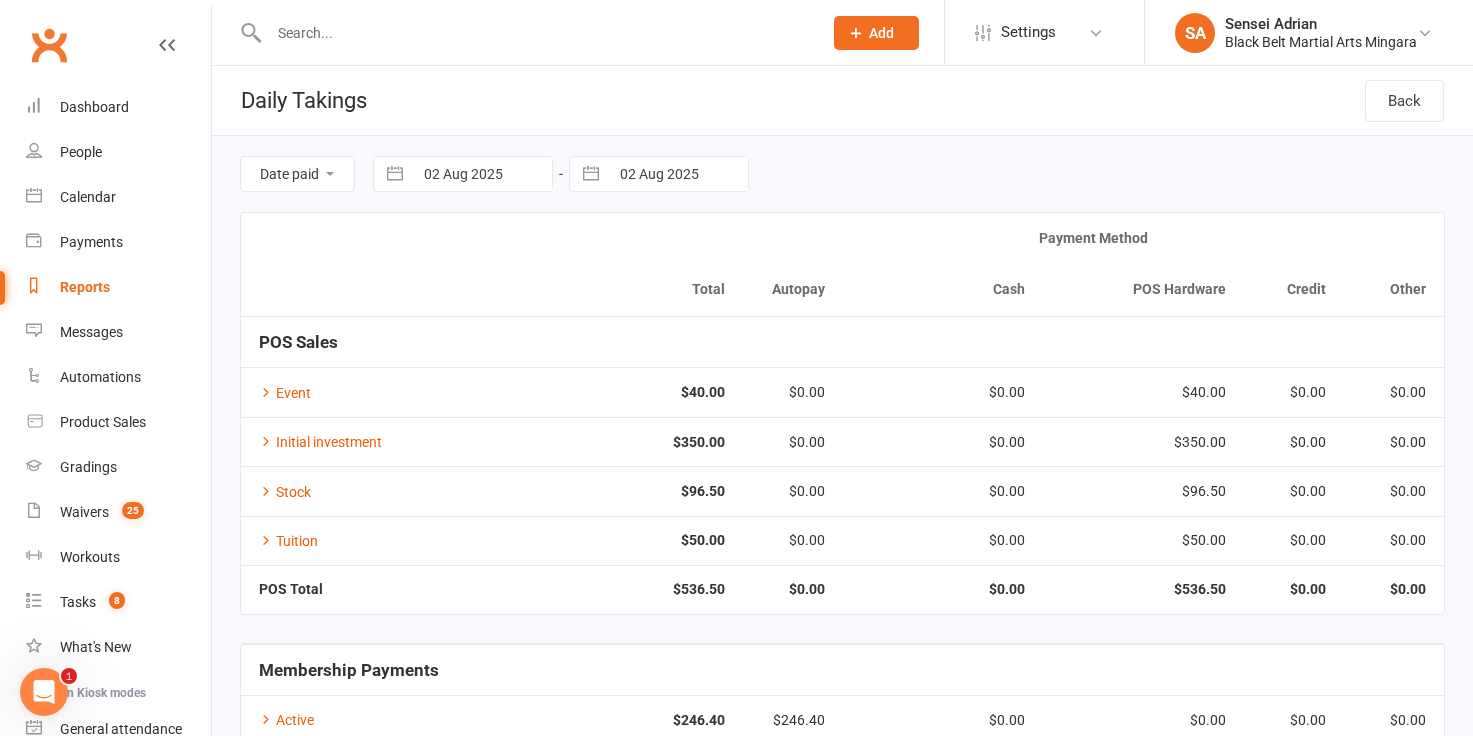 click at bounding box center [395, 174] 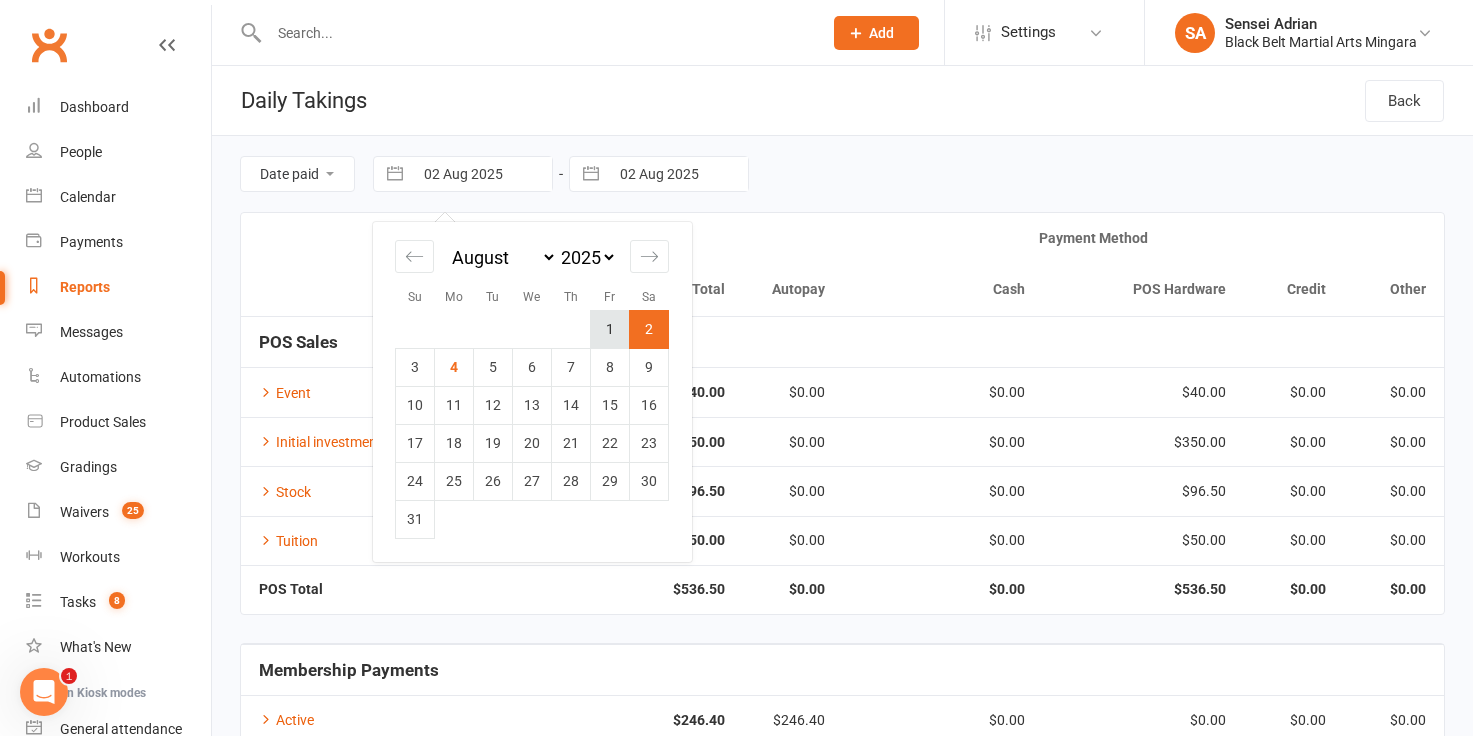 click on "1" at bounding box center (610, 329) 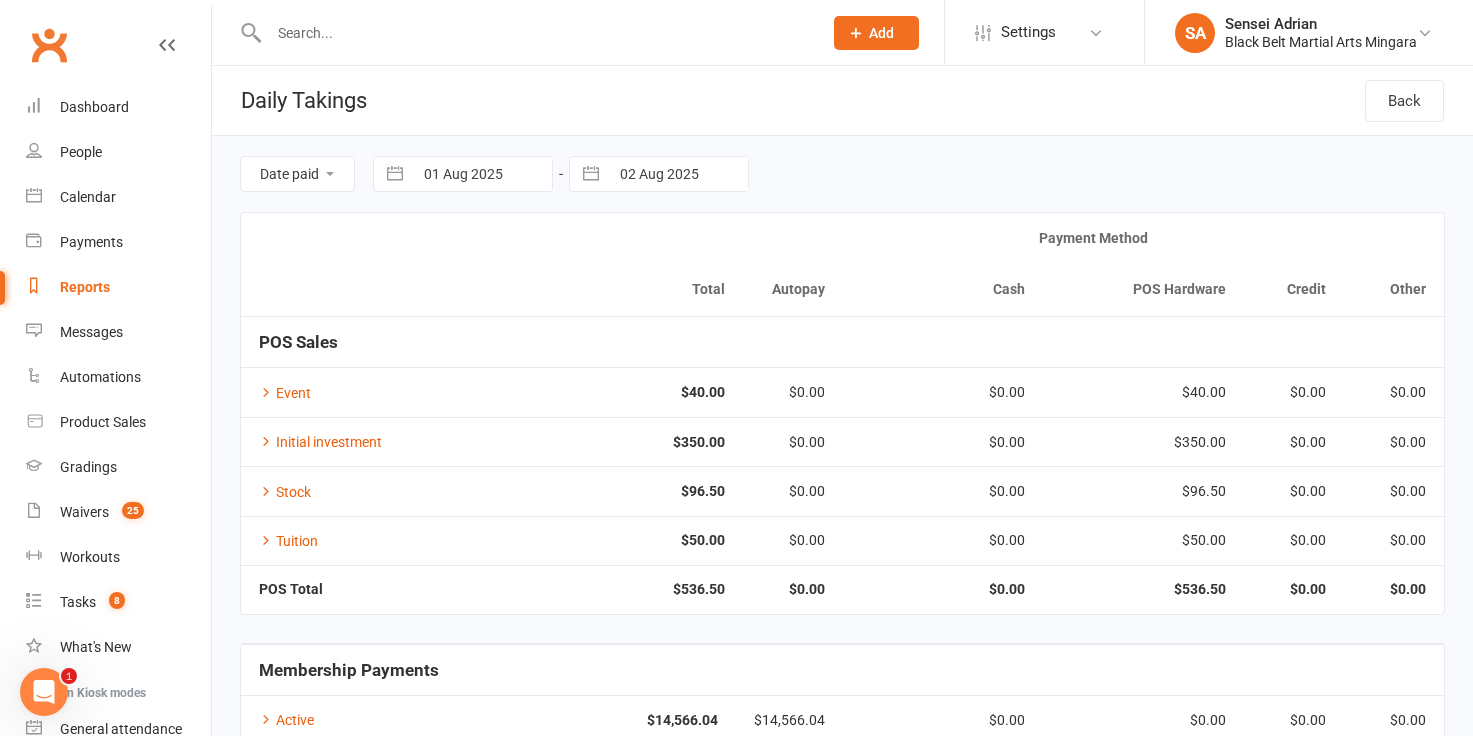 click at bounding box center [591, 174] 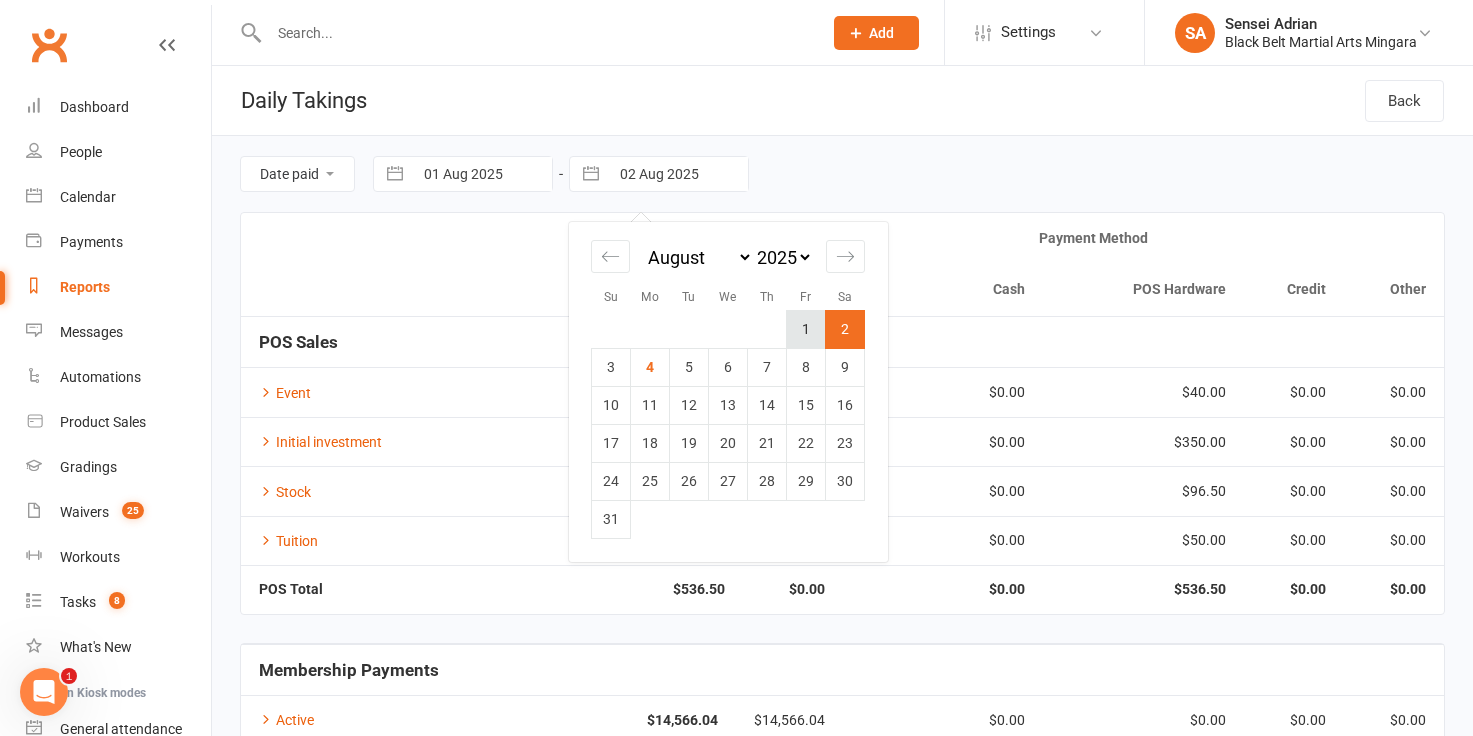 click on "1" at bounding box center [806, 329] 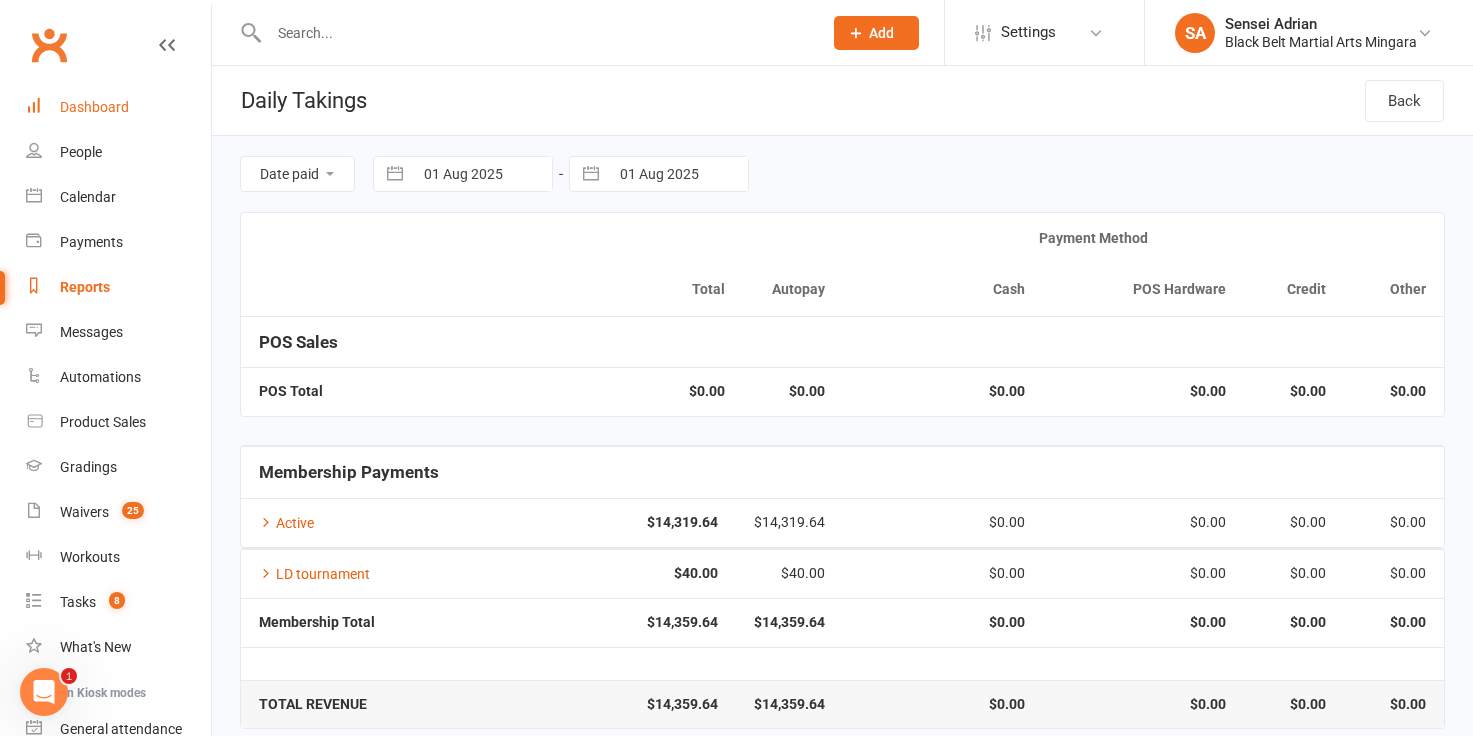 click on "Dashboard" at bounding box center [94, 107] 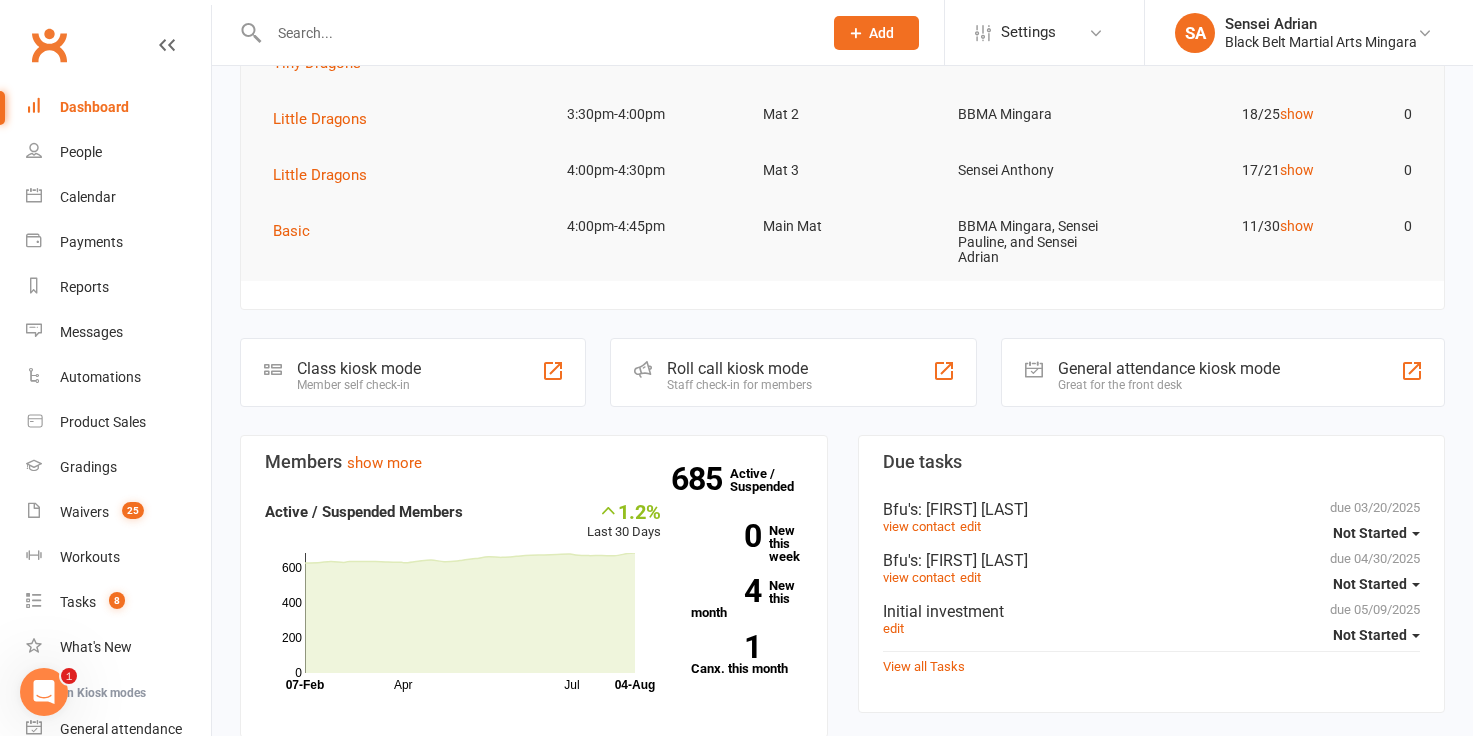 scroll, scrollTop: 318, scrollLeft: 0, axis: vertical 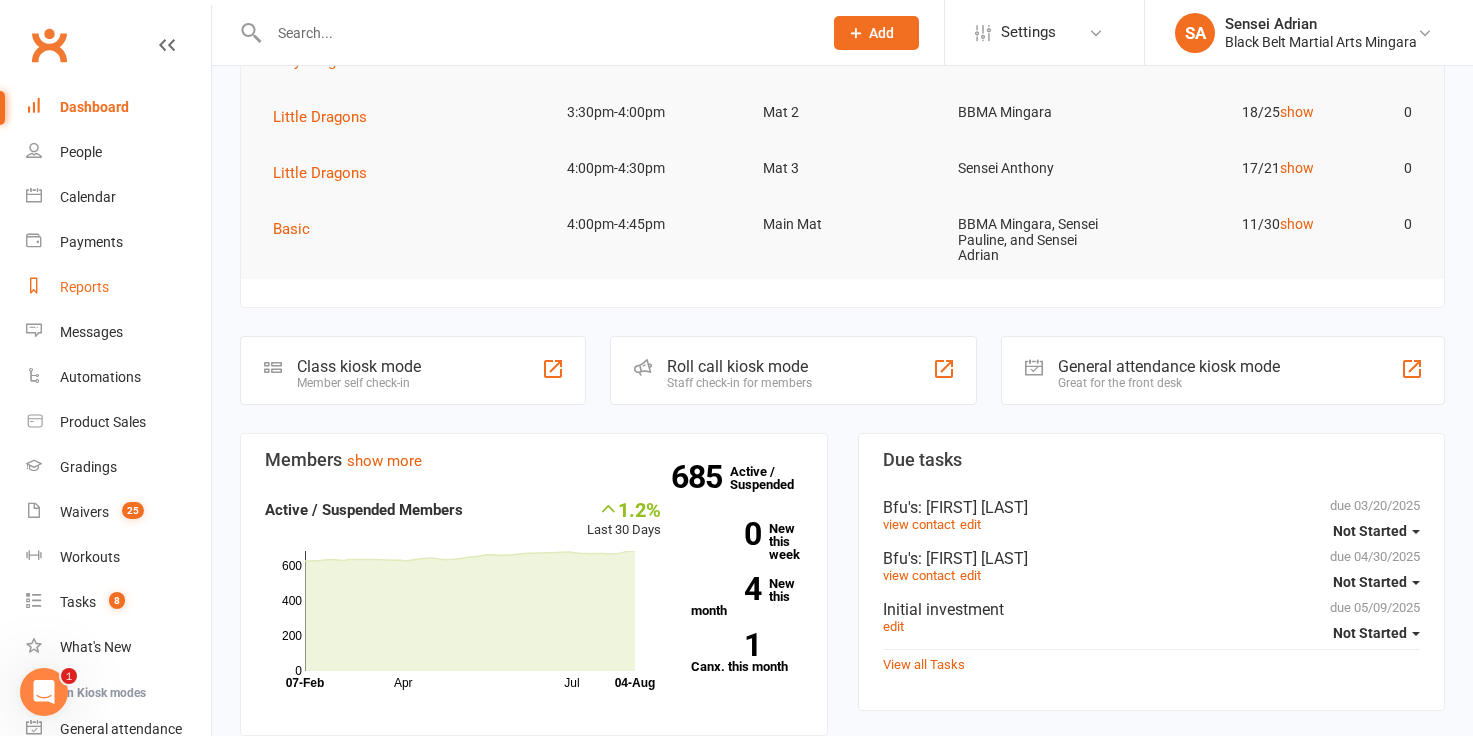 click on "Reports" at bounding box center [84, 287] 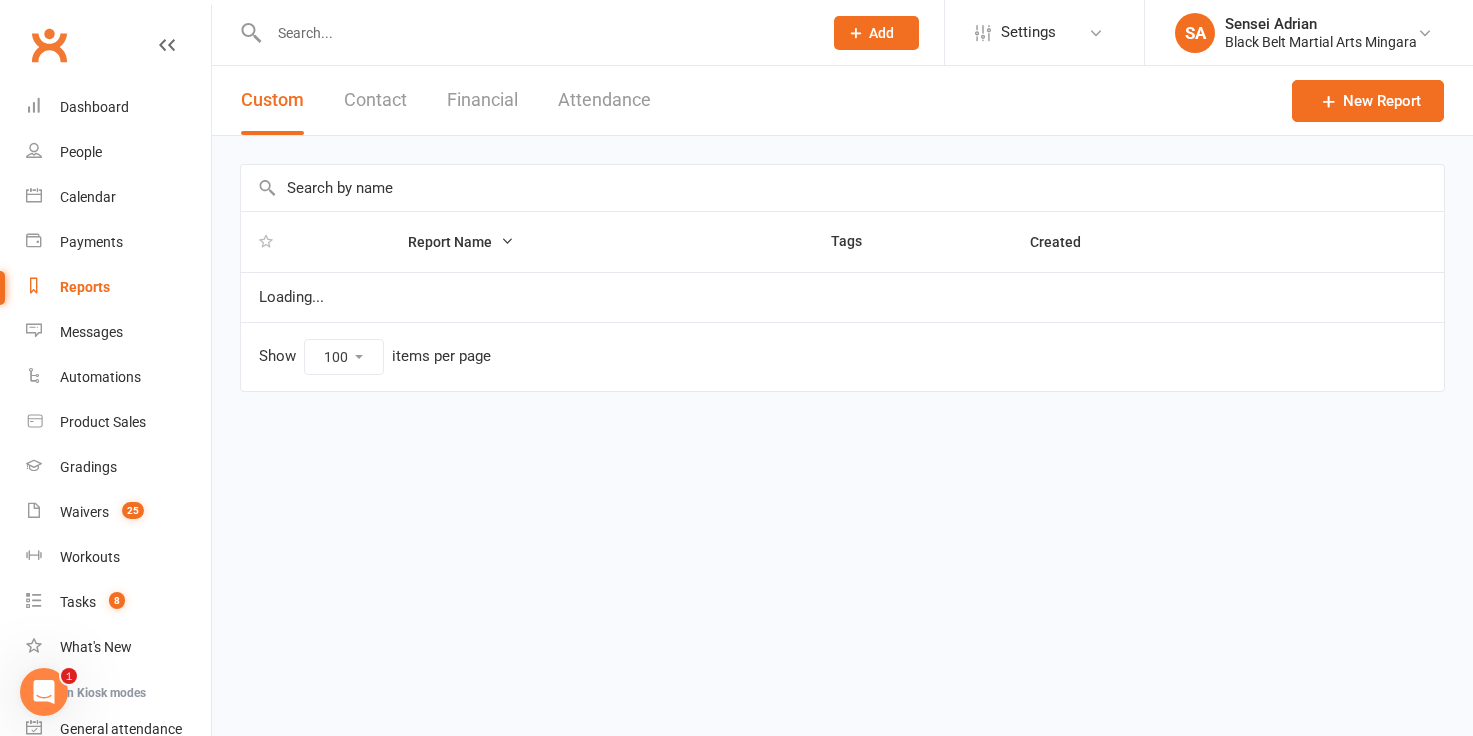 scroll, scrollTop: 0, scrollLeft: 0, axis: both 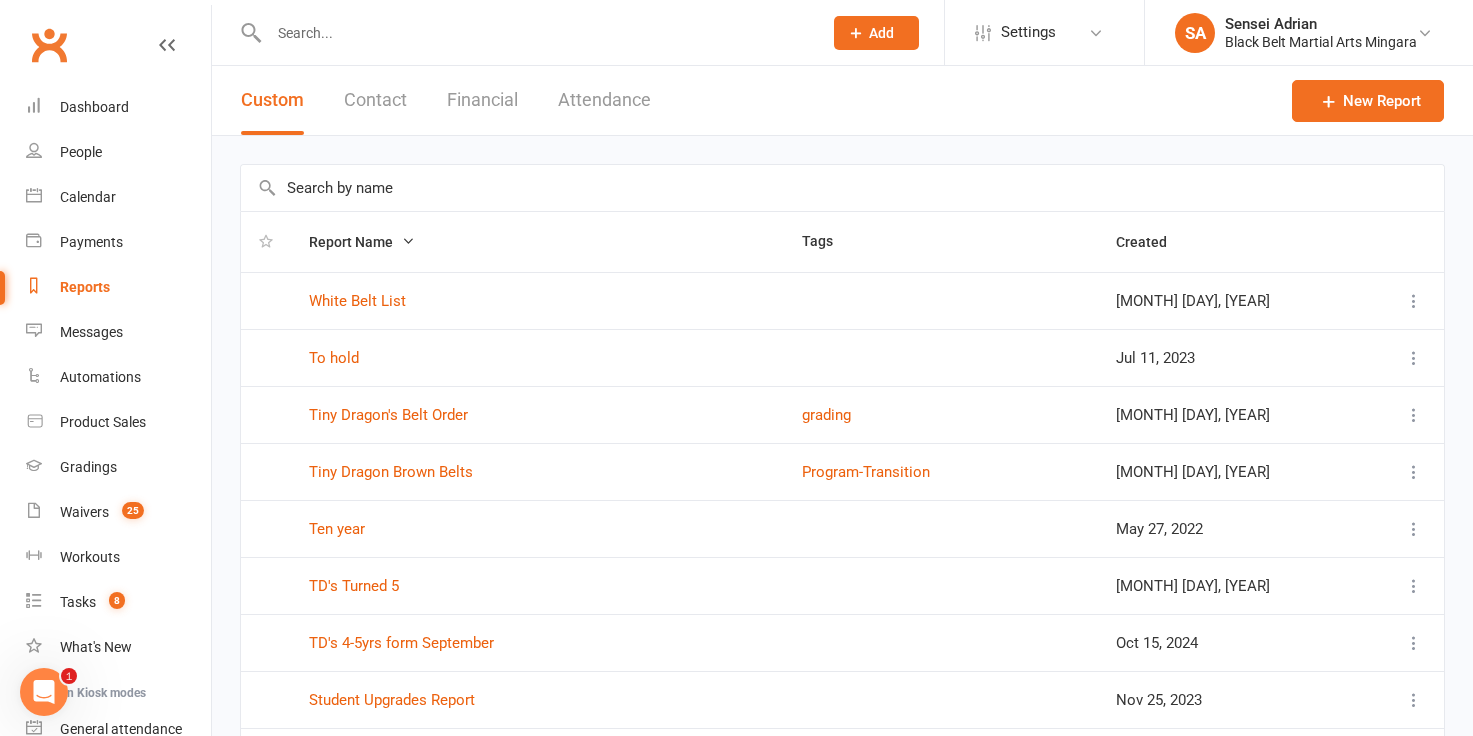 click at bounding box center (842, 188) 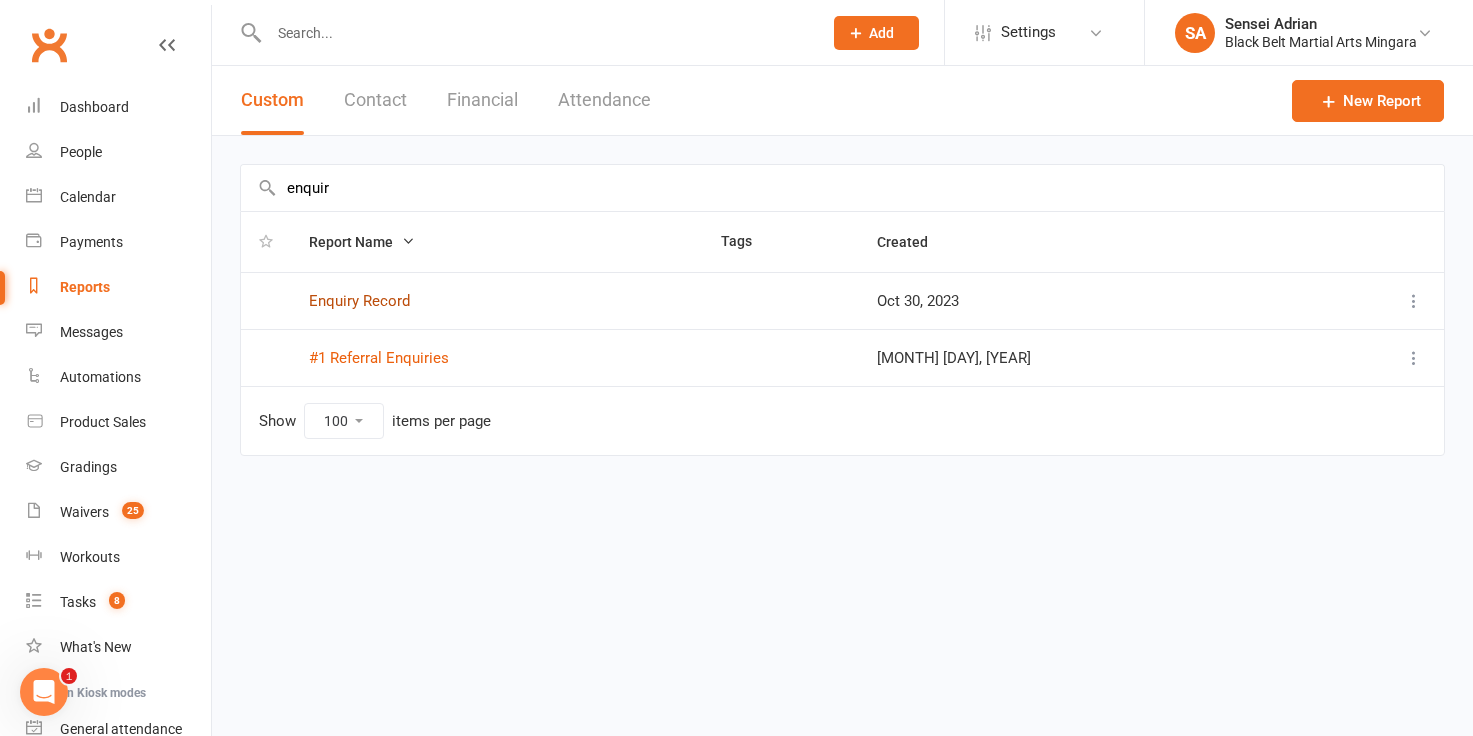 type on "enquir" 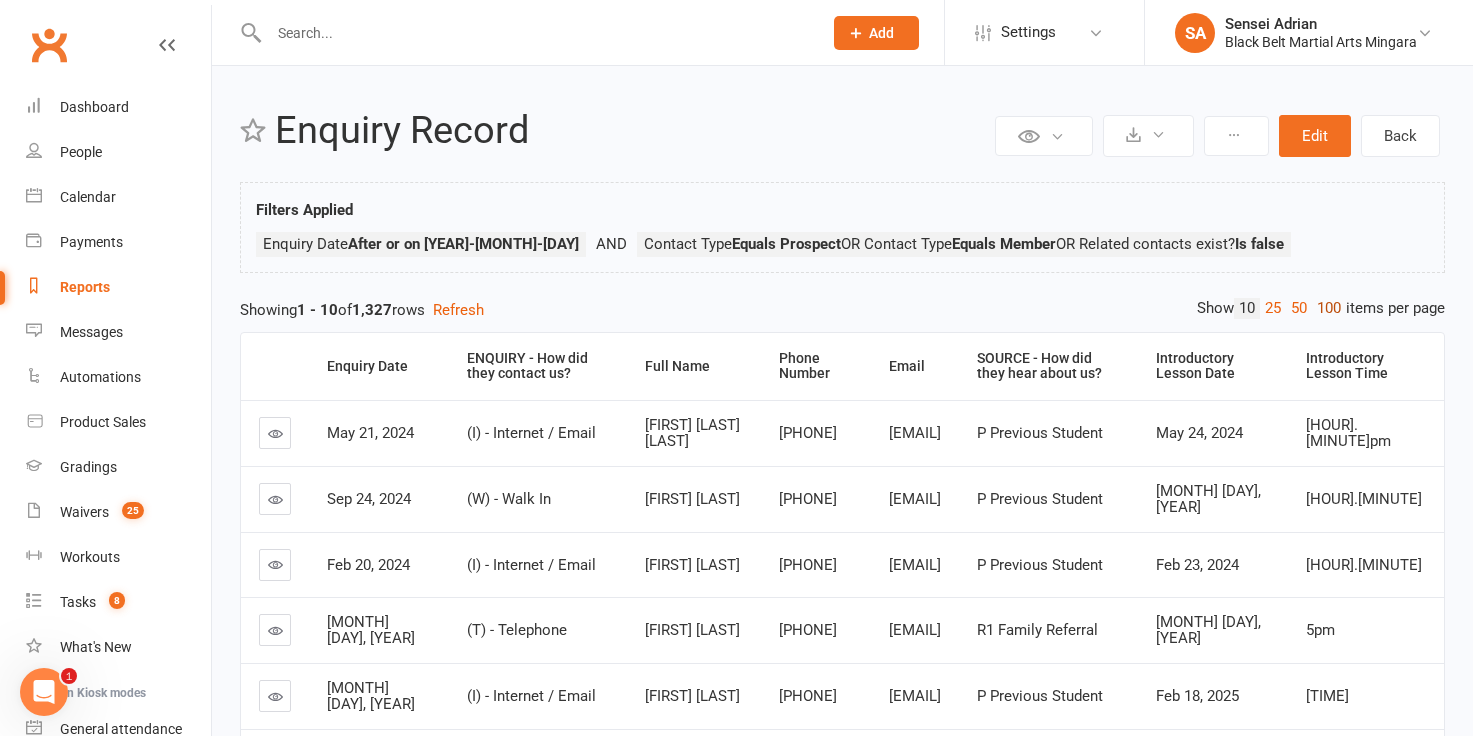 click on "100" at bounding box center (1329, 308) 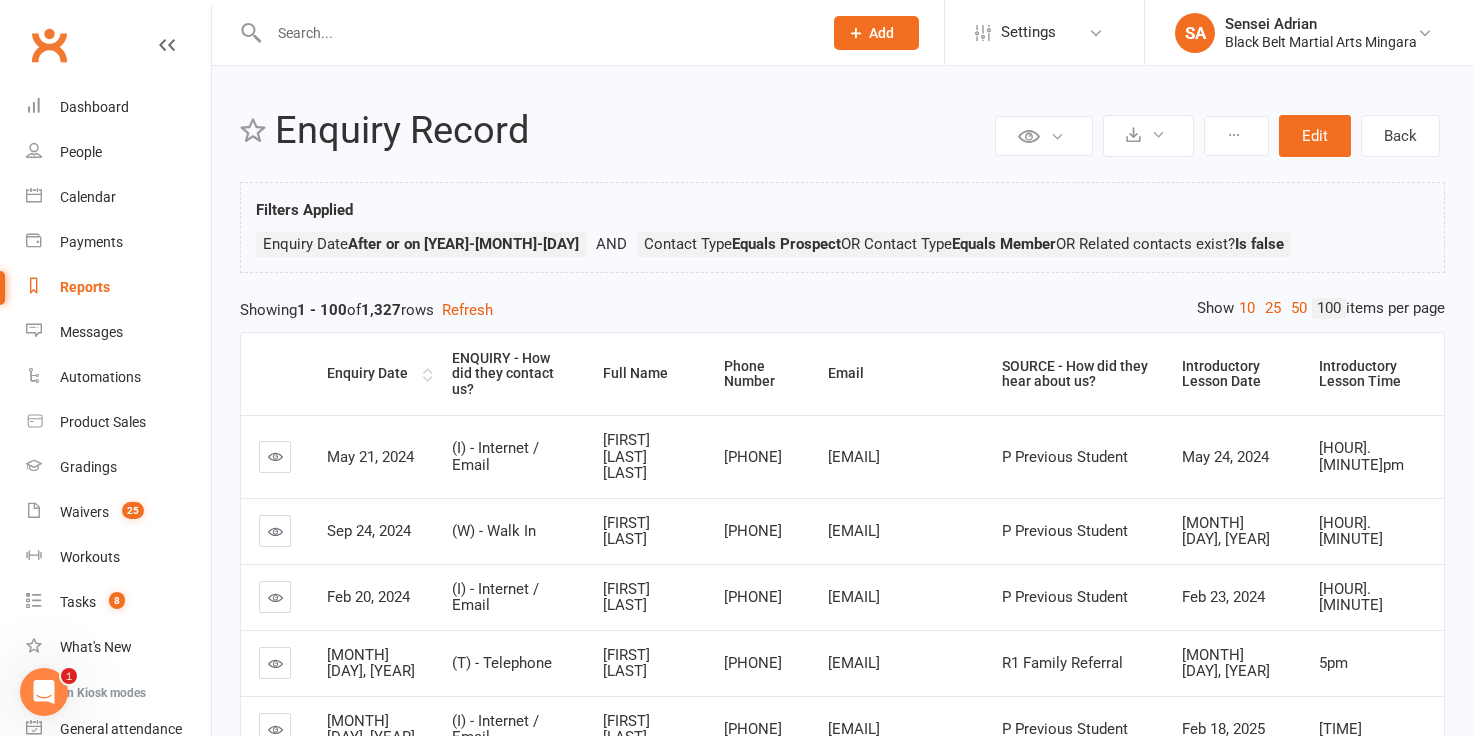 click on "Enquiry Date" at bounding box center (372, 373) 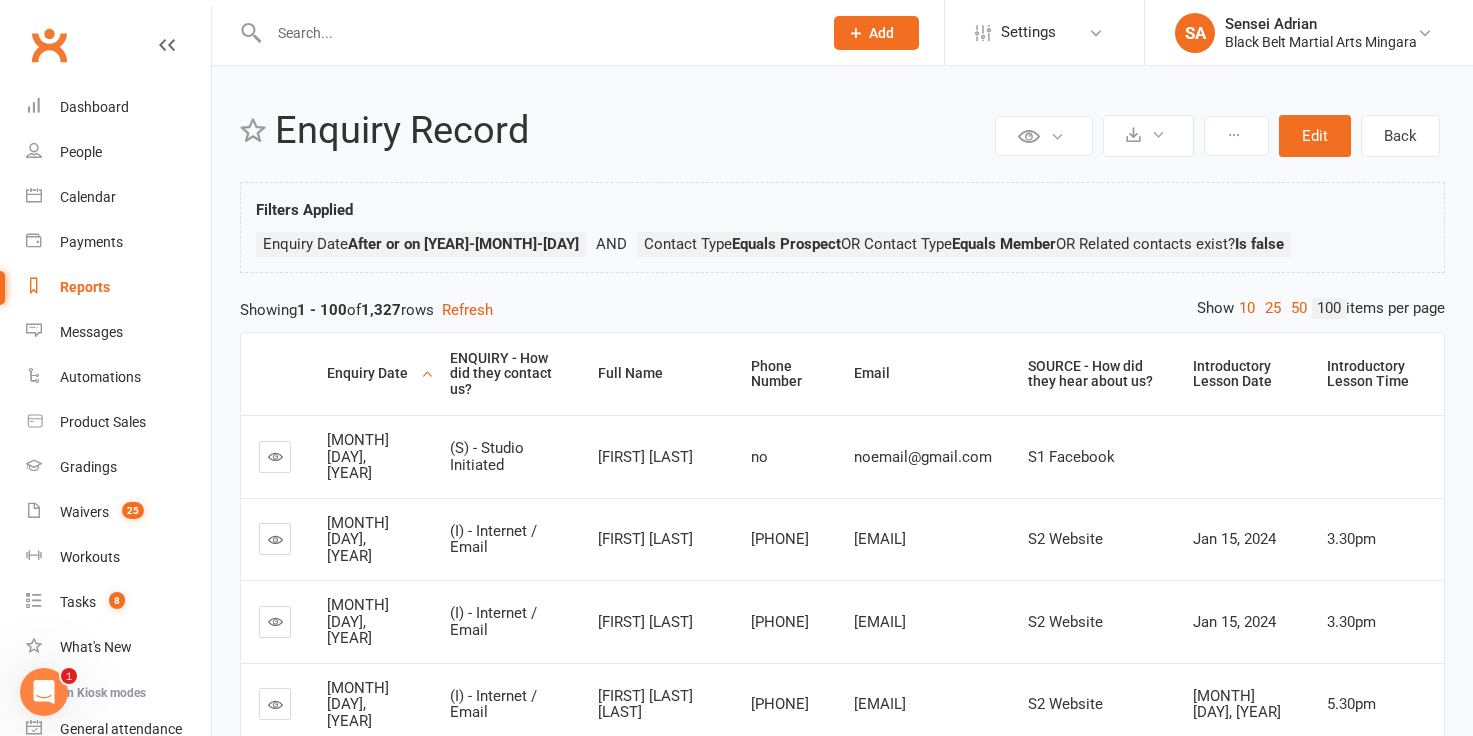 click on "Enquiry Date" at bounding box center (371, 373) 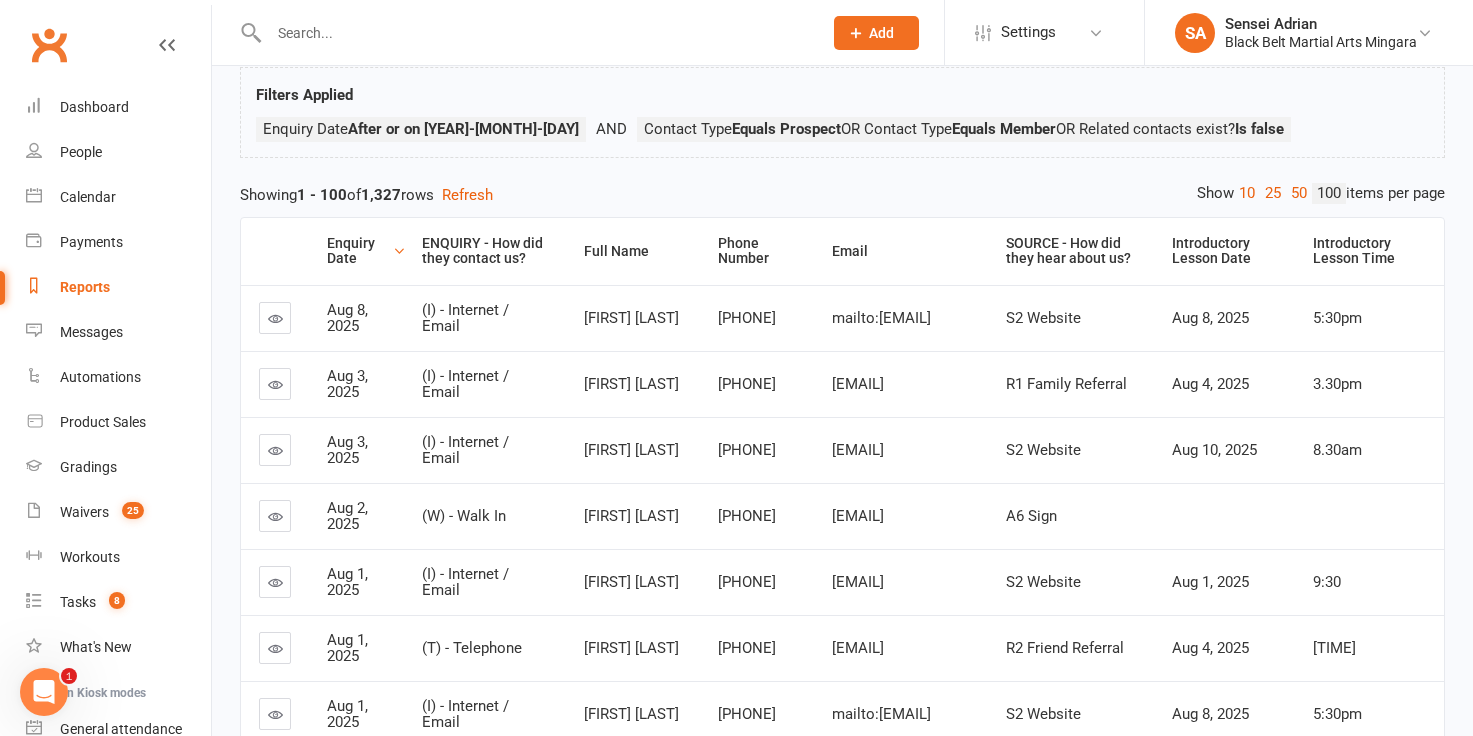scroll, scrollTop: 106, scrollLeft: 0, axis: vertical 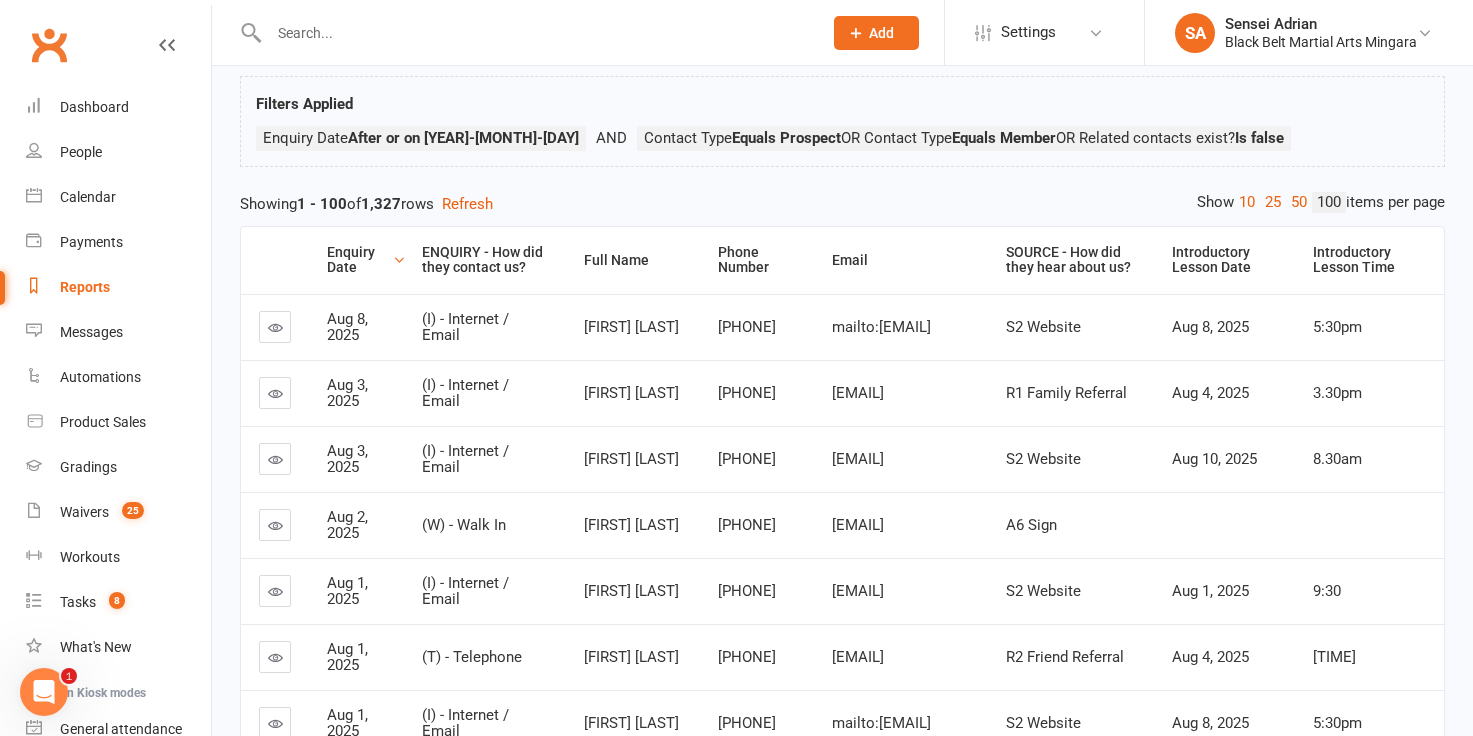 click at bounding box center (275, 327) 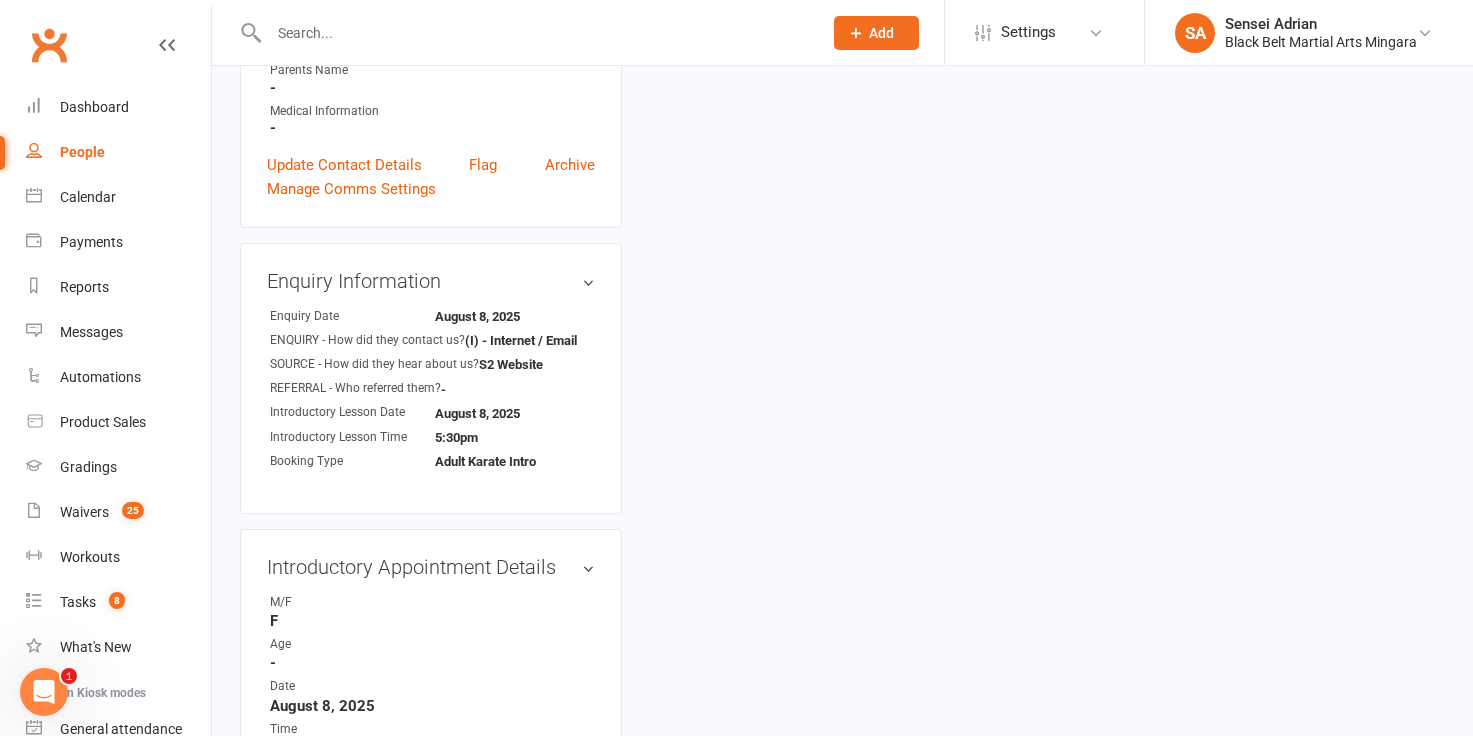 scroll, scrollTop: 574, scrollLeft: 0, axis: vertical 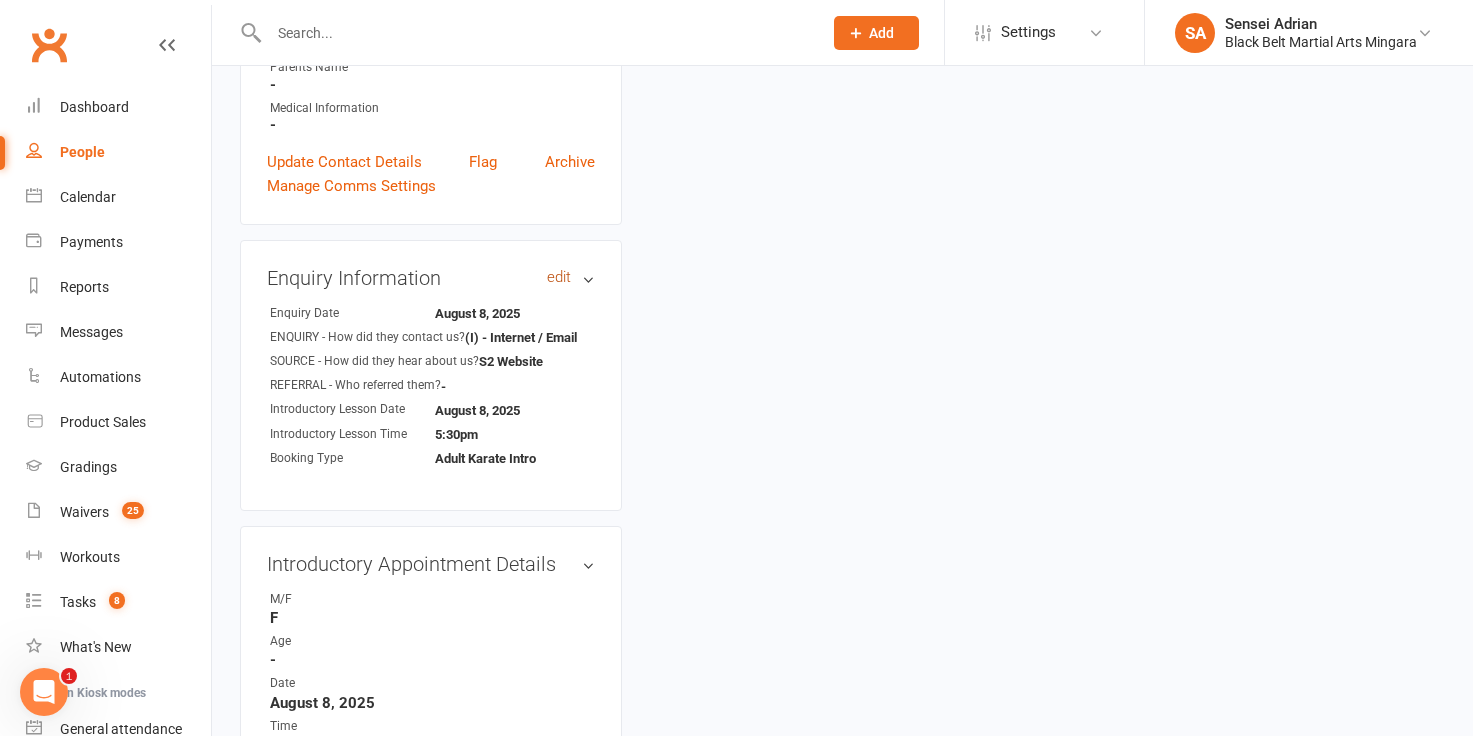 click on "edit" at bounding box center [559, 277] 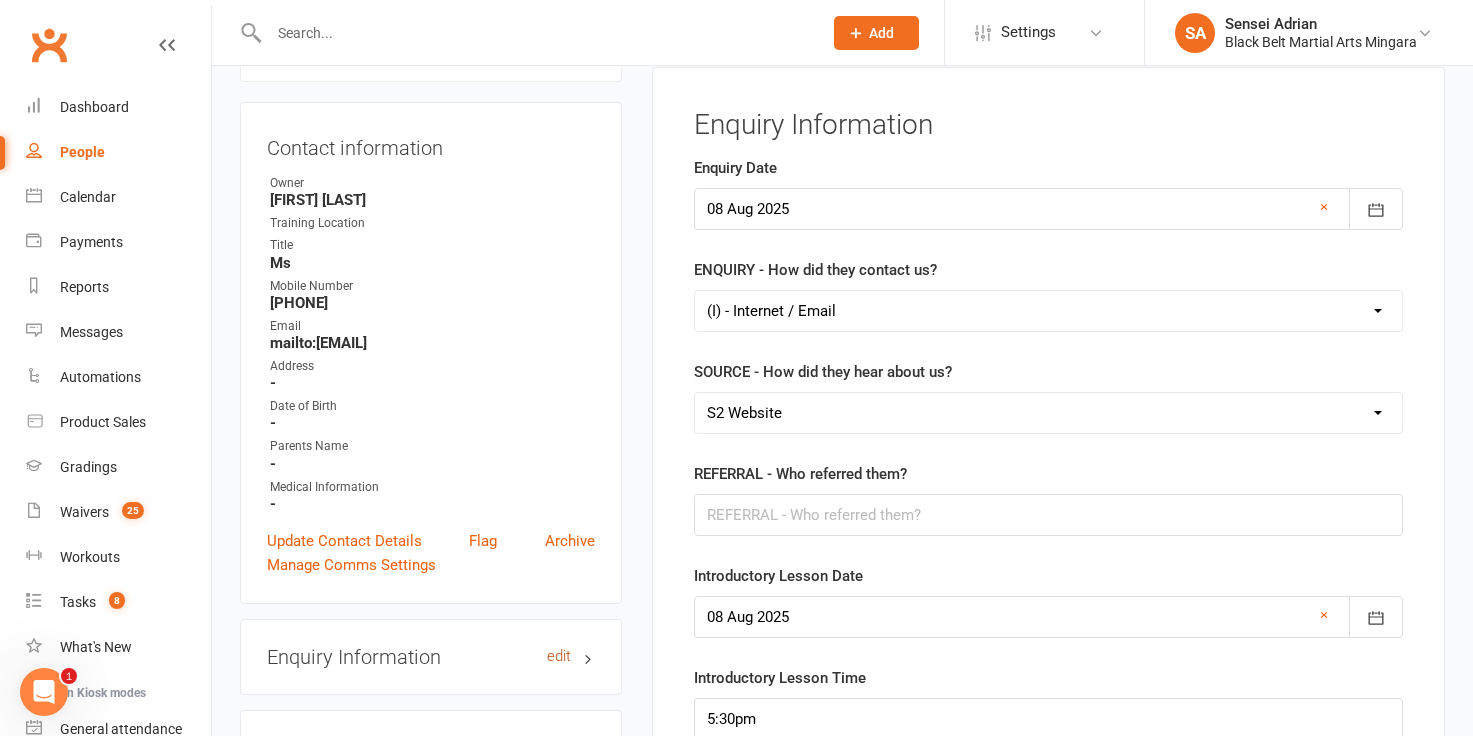 scroll, scrollTop: 161, scrollLeft: 0, axis: vertical 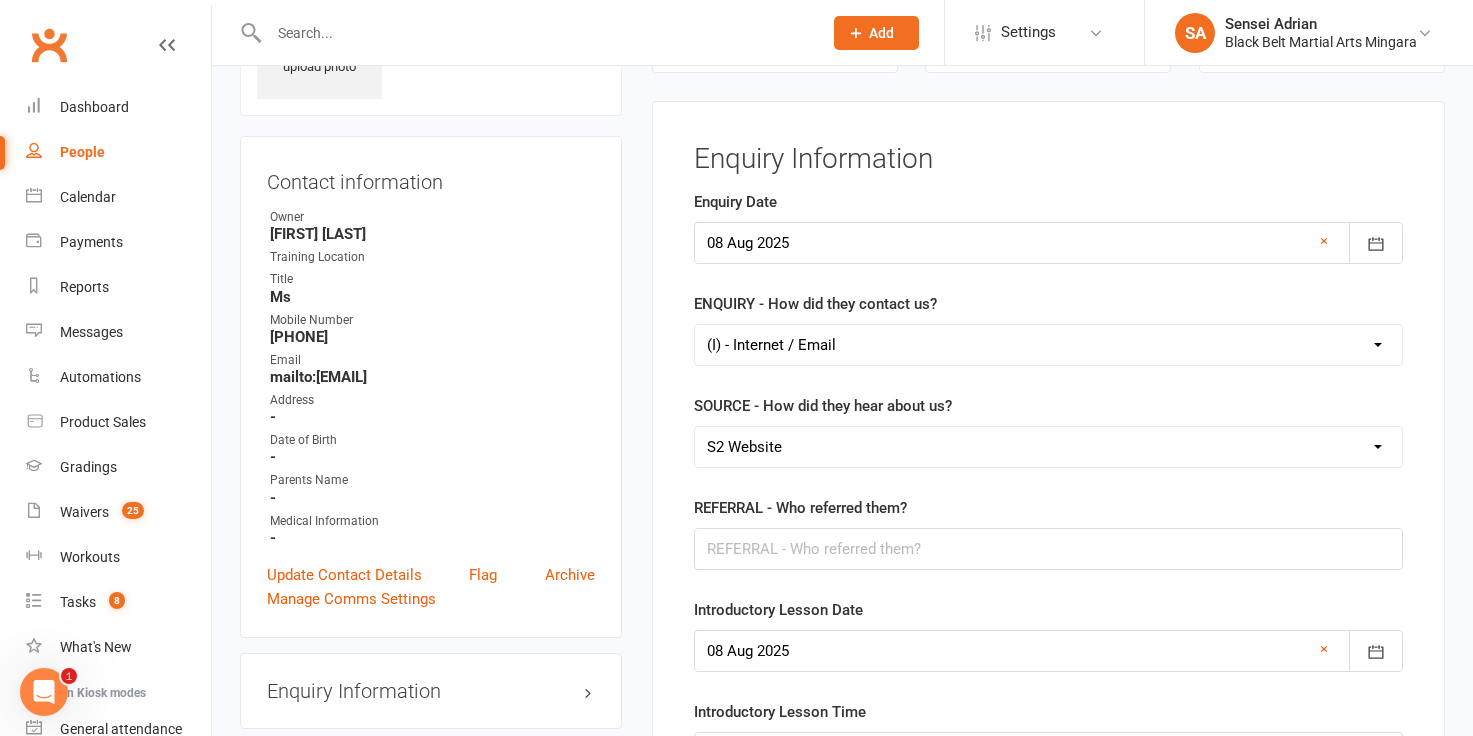 click at bounding box center (1048, 243) 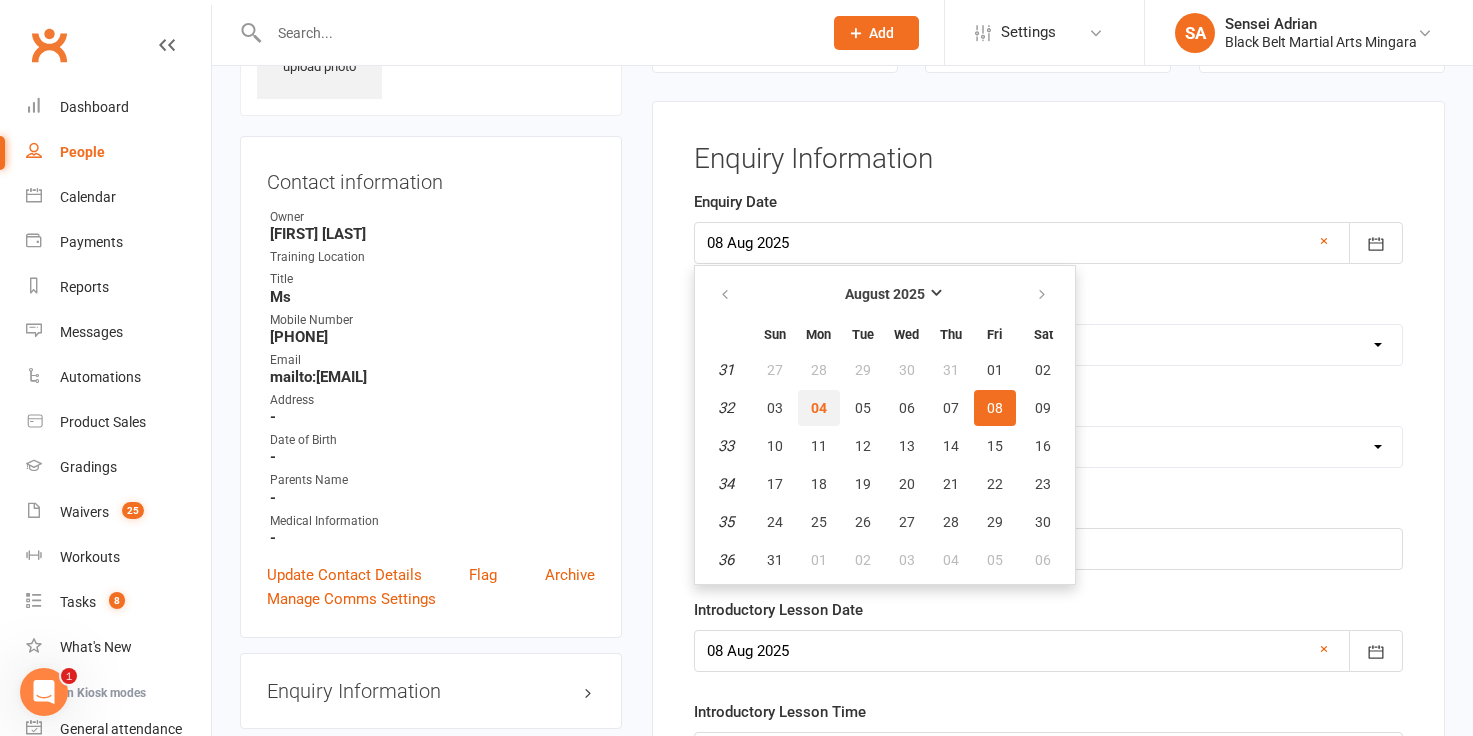 click on "04" at bounding box center [819, 408] 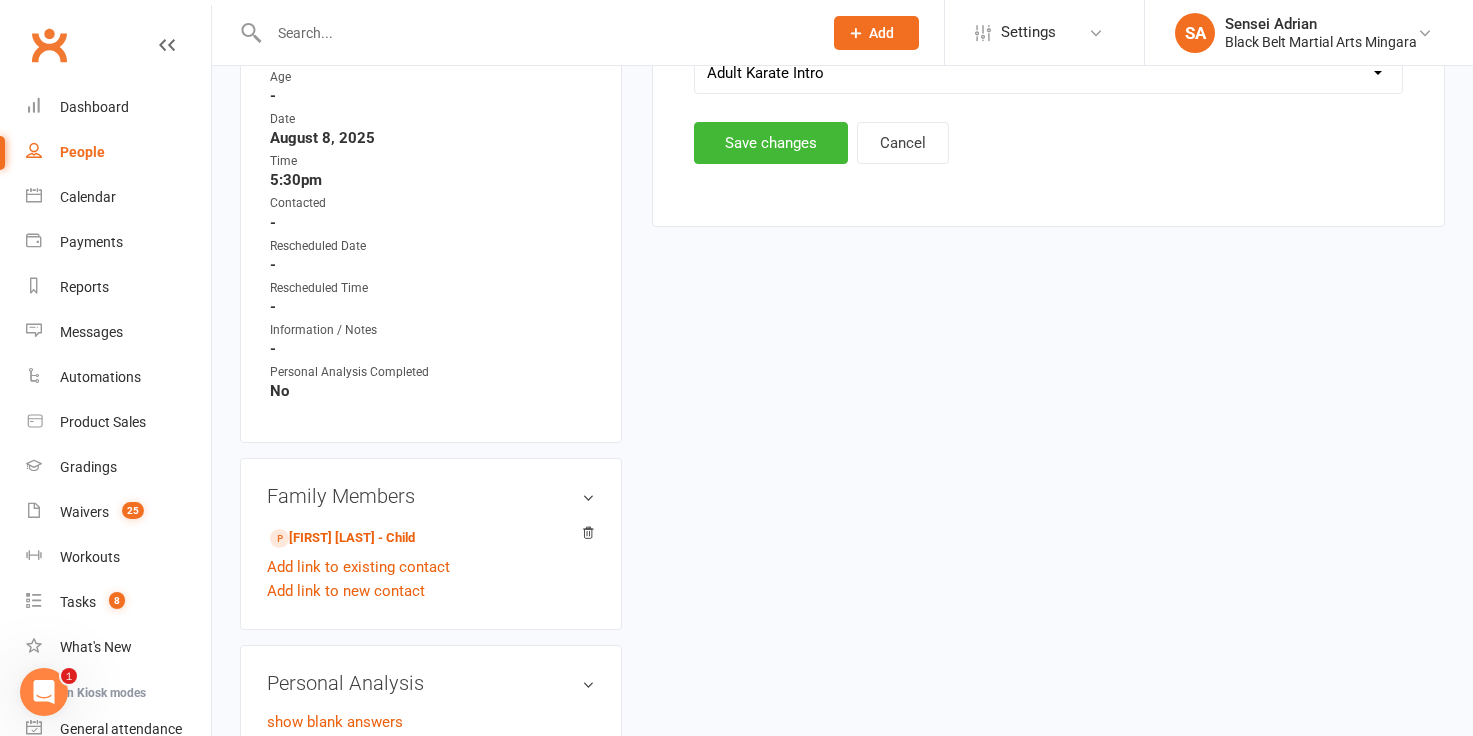scroll, scrollTop: 816, scrollLeft: 0, axis: vertical 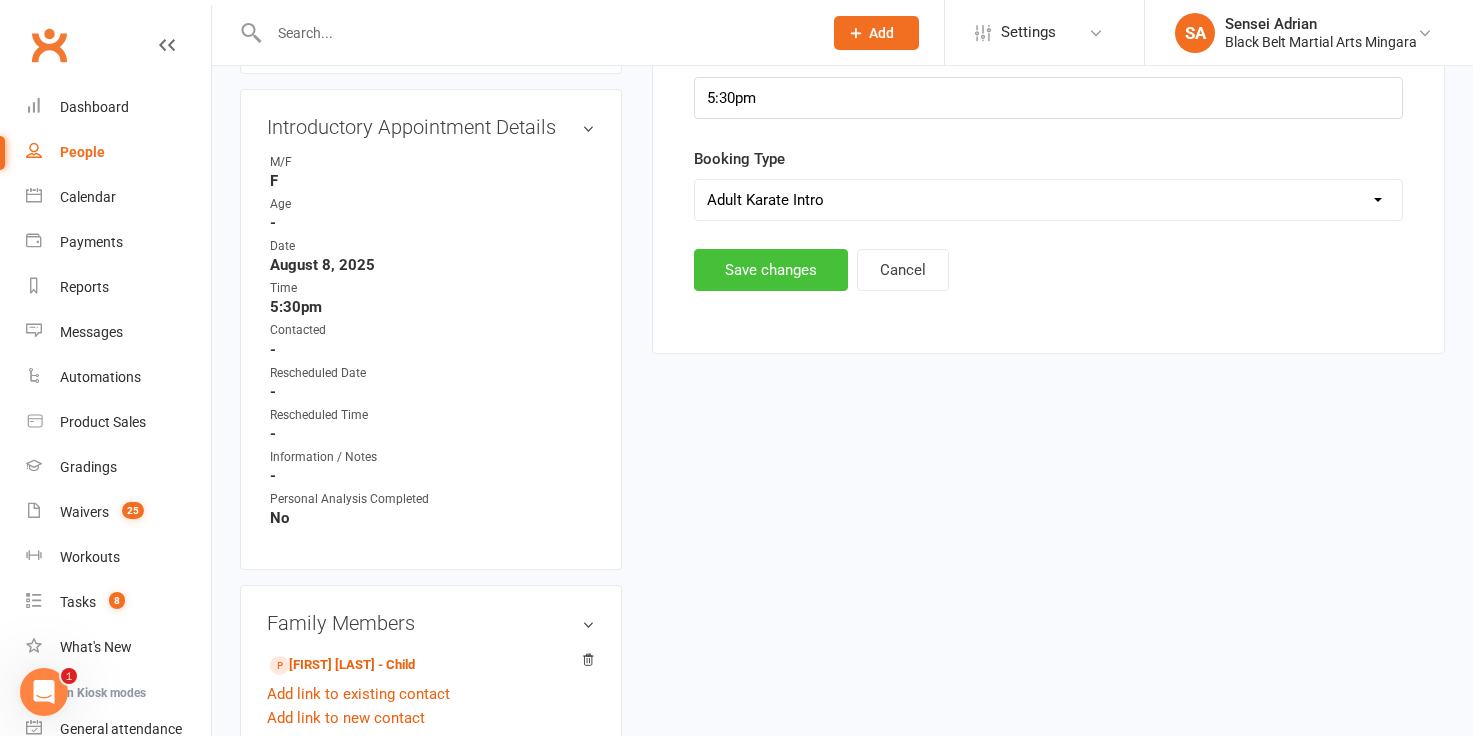 click on "Save changes" at bounding box center (771, 270) 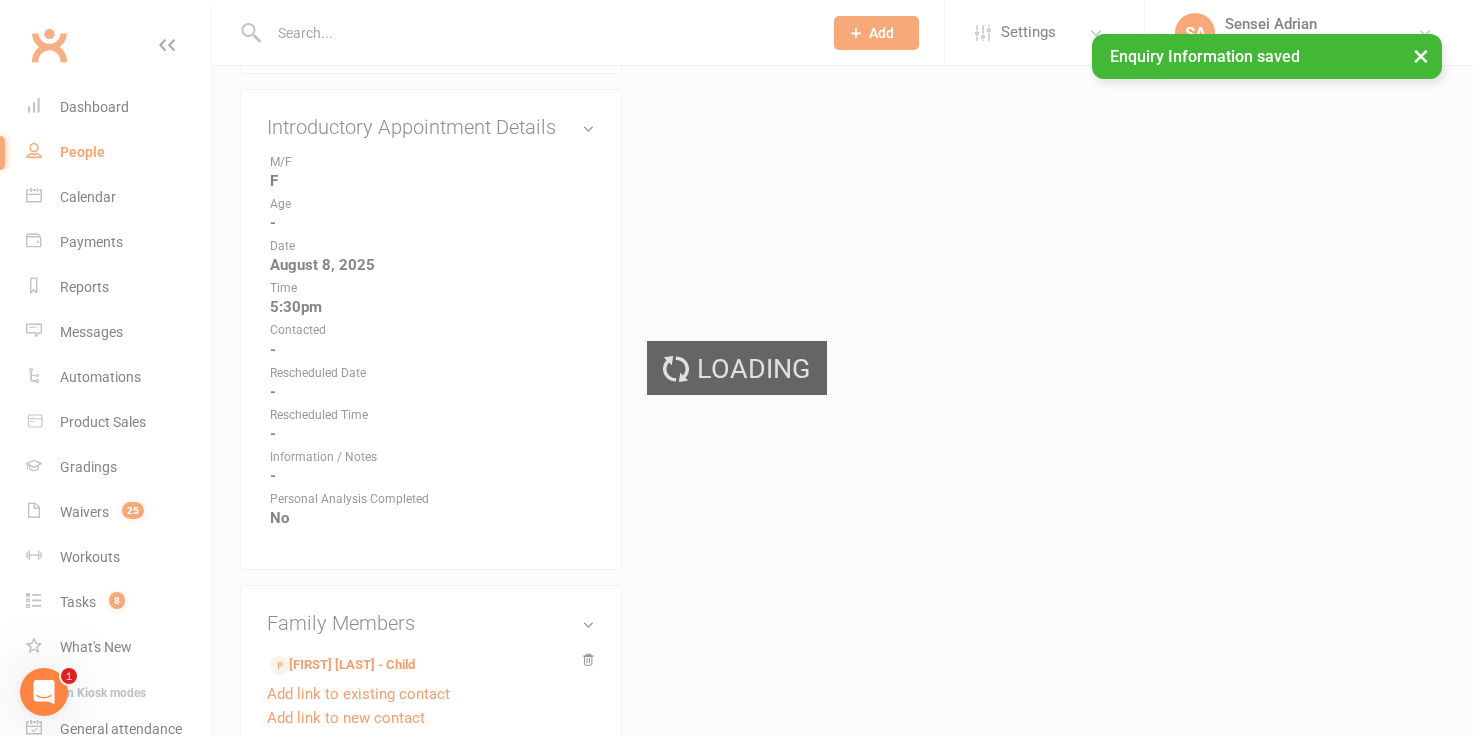scroll, scrollTop: 0, scrollLeft: 0, axis: both 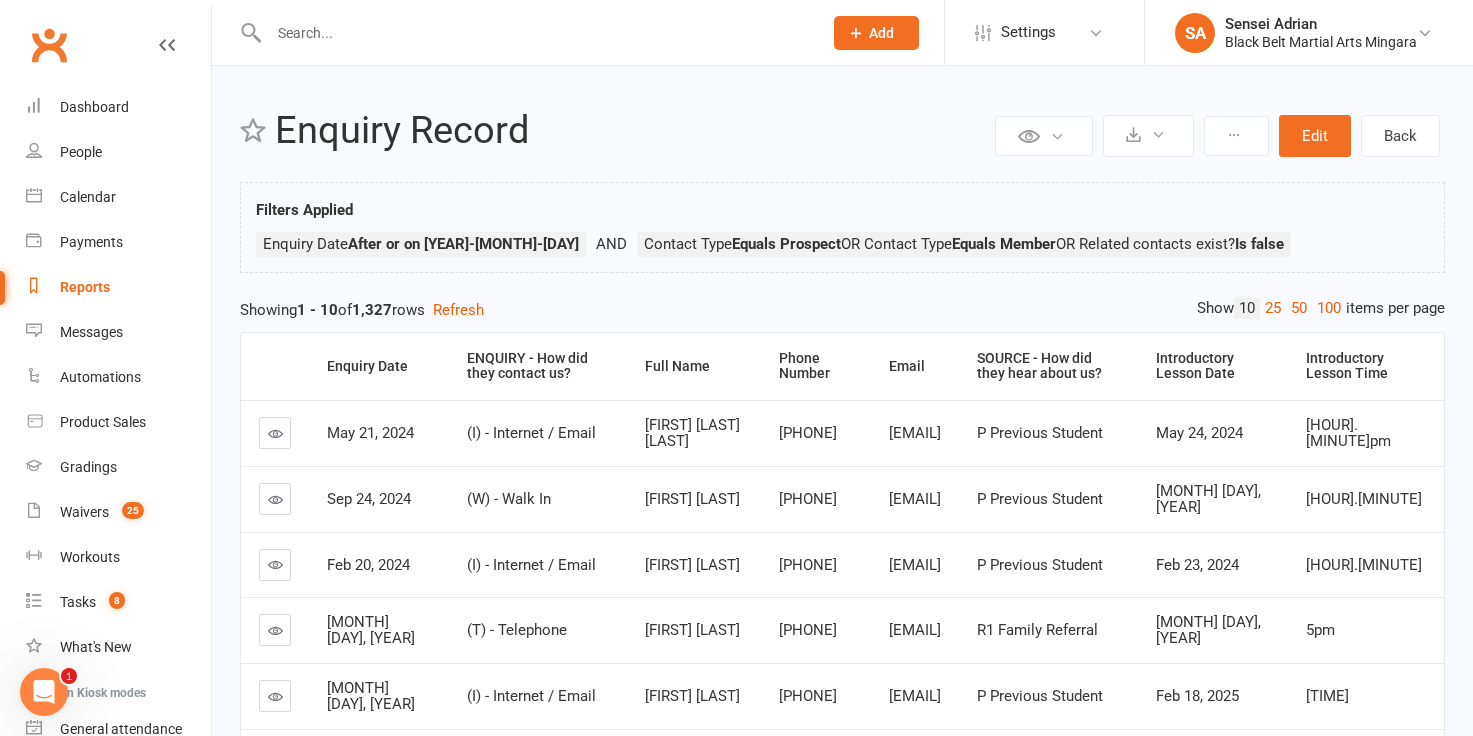 select on "100" 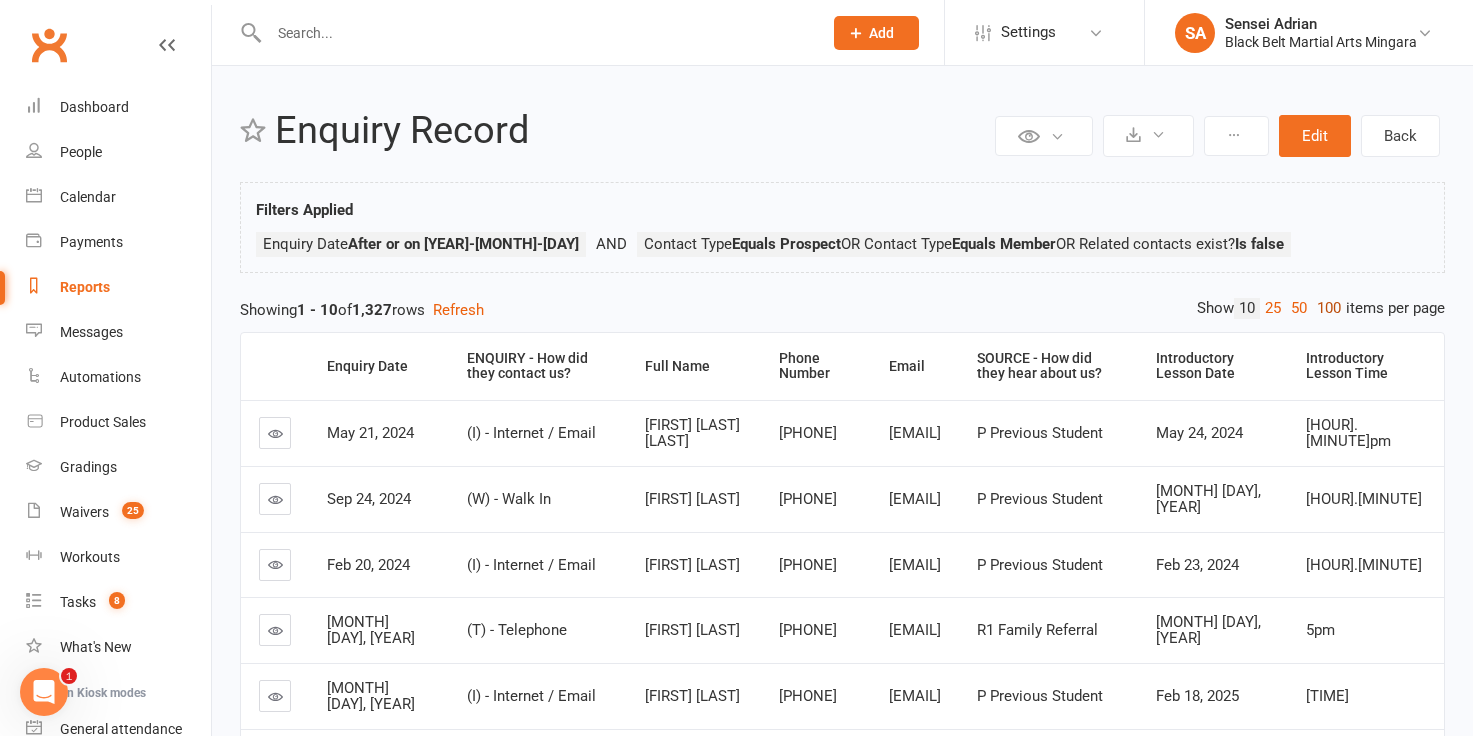 click on "100" at bounding box center (1329, 308) 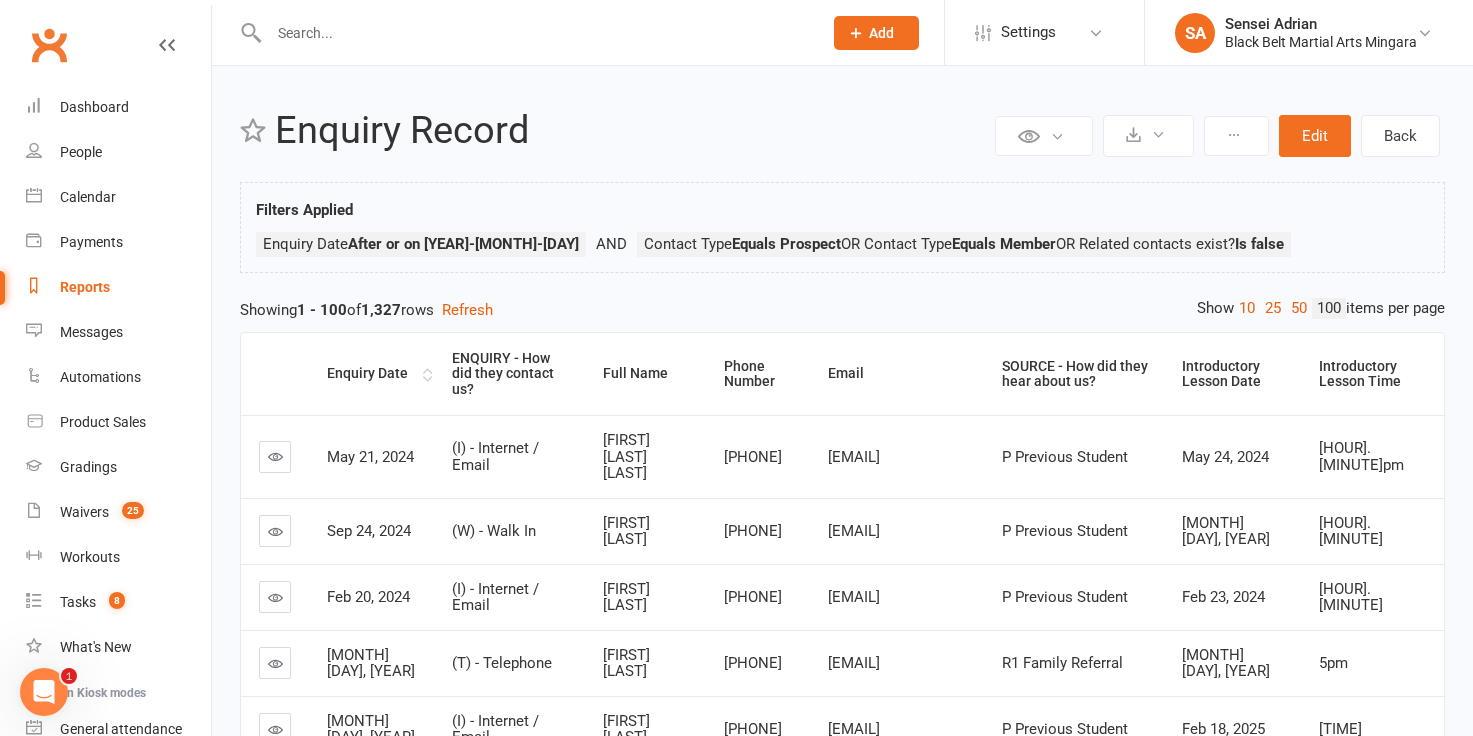 click on "Enquiry Date" at bounding box center (372, 373) 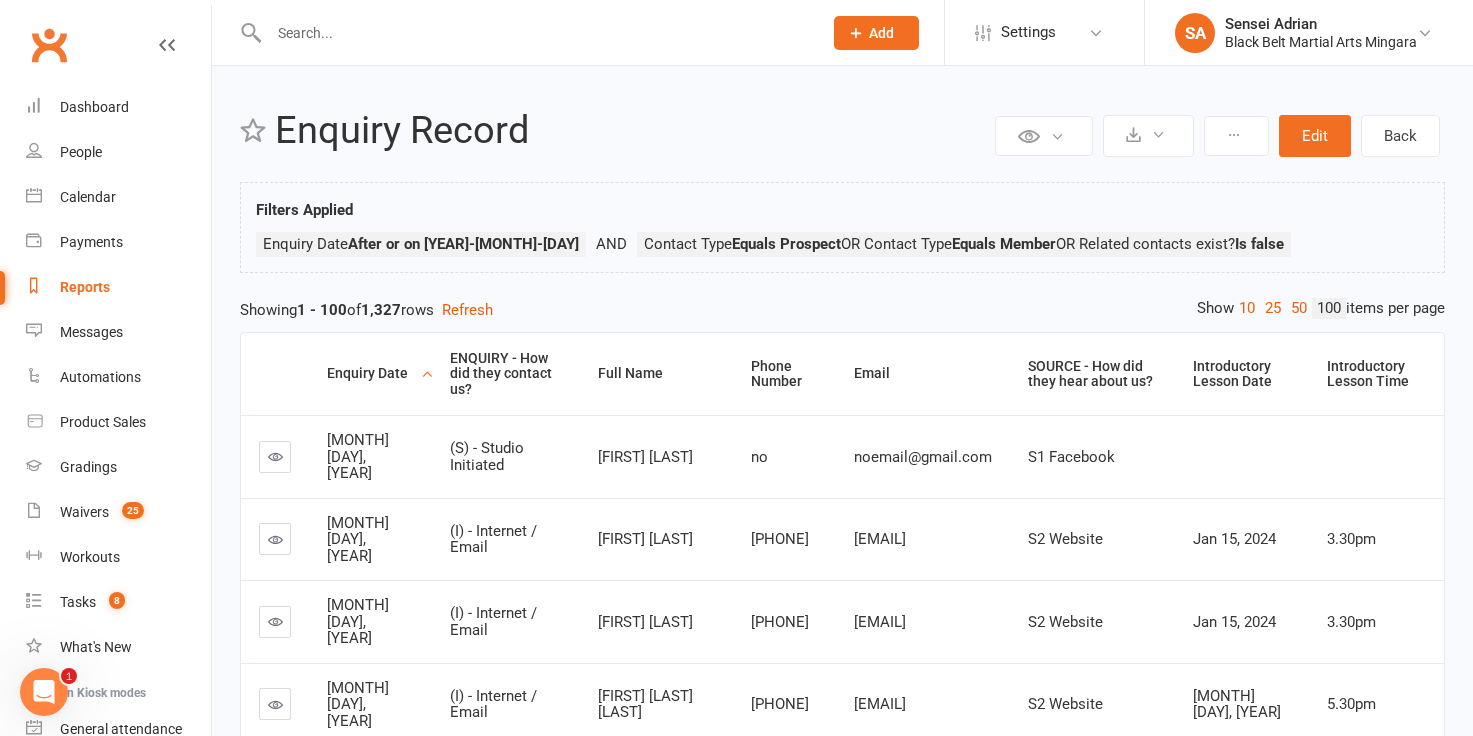 click on "Enquiry Date" at bounding box center (371, 373) 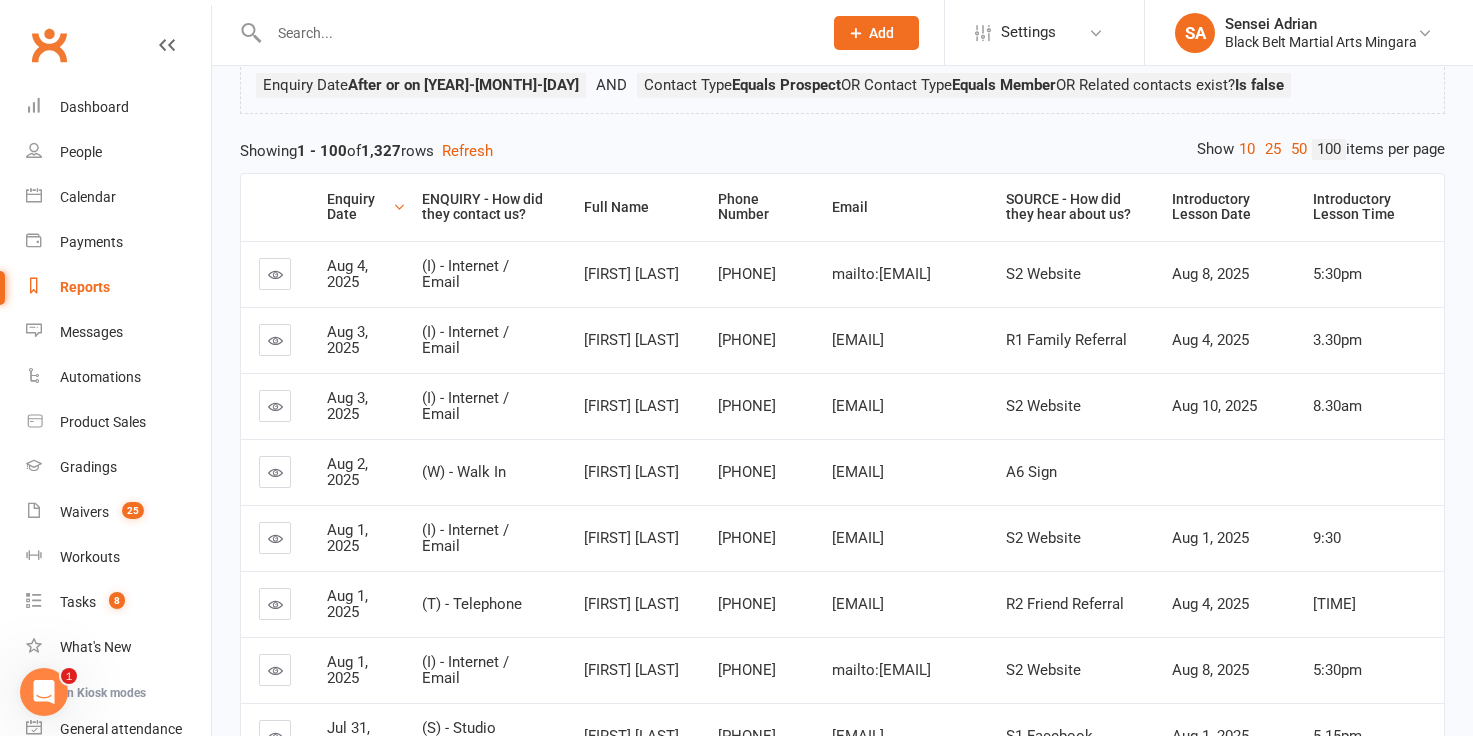 scroll, scrollTop: 158, scrollLeft: 0, axis: vertical 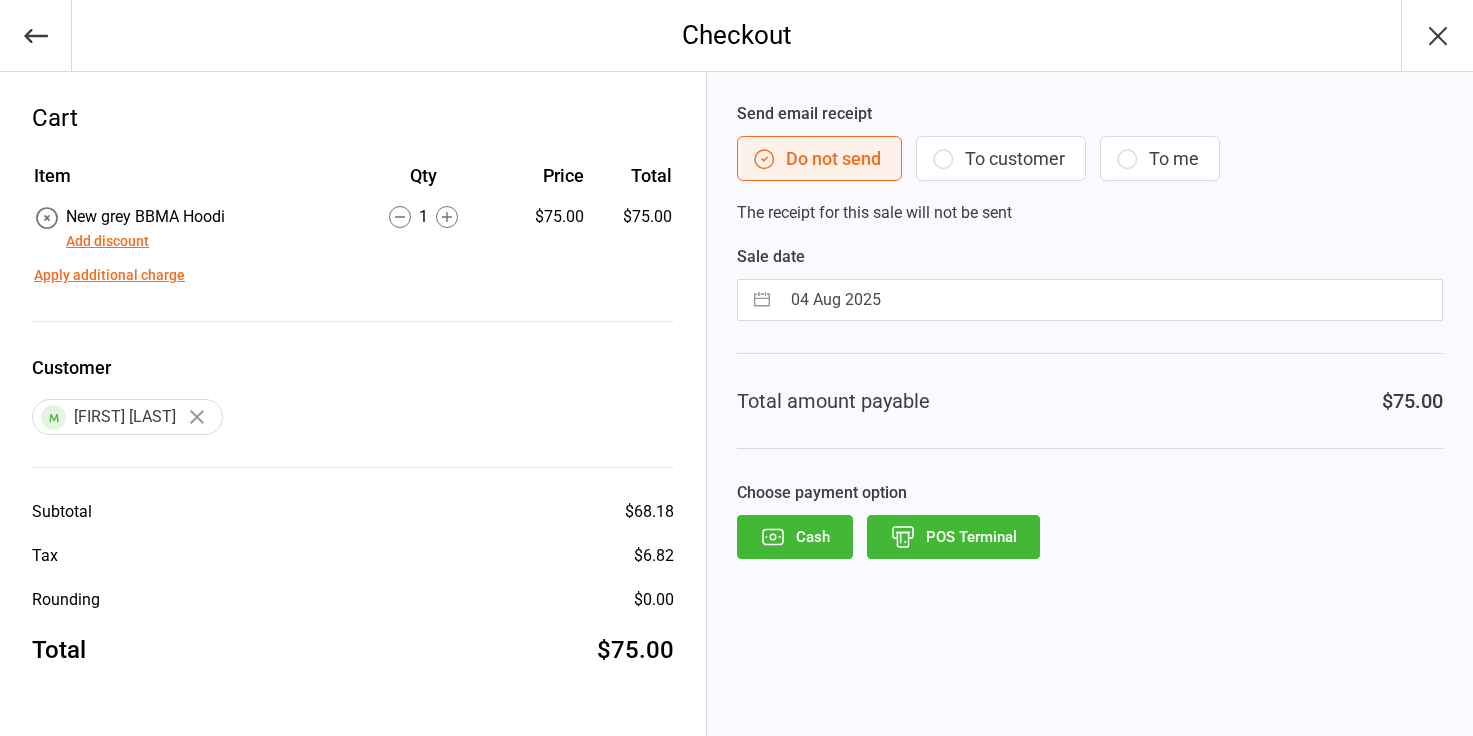 click on "Apply additional charge" at bounding box center [109, 275] 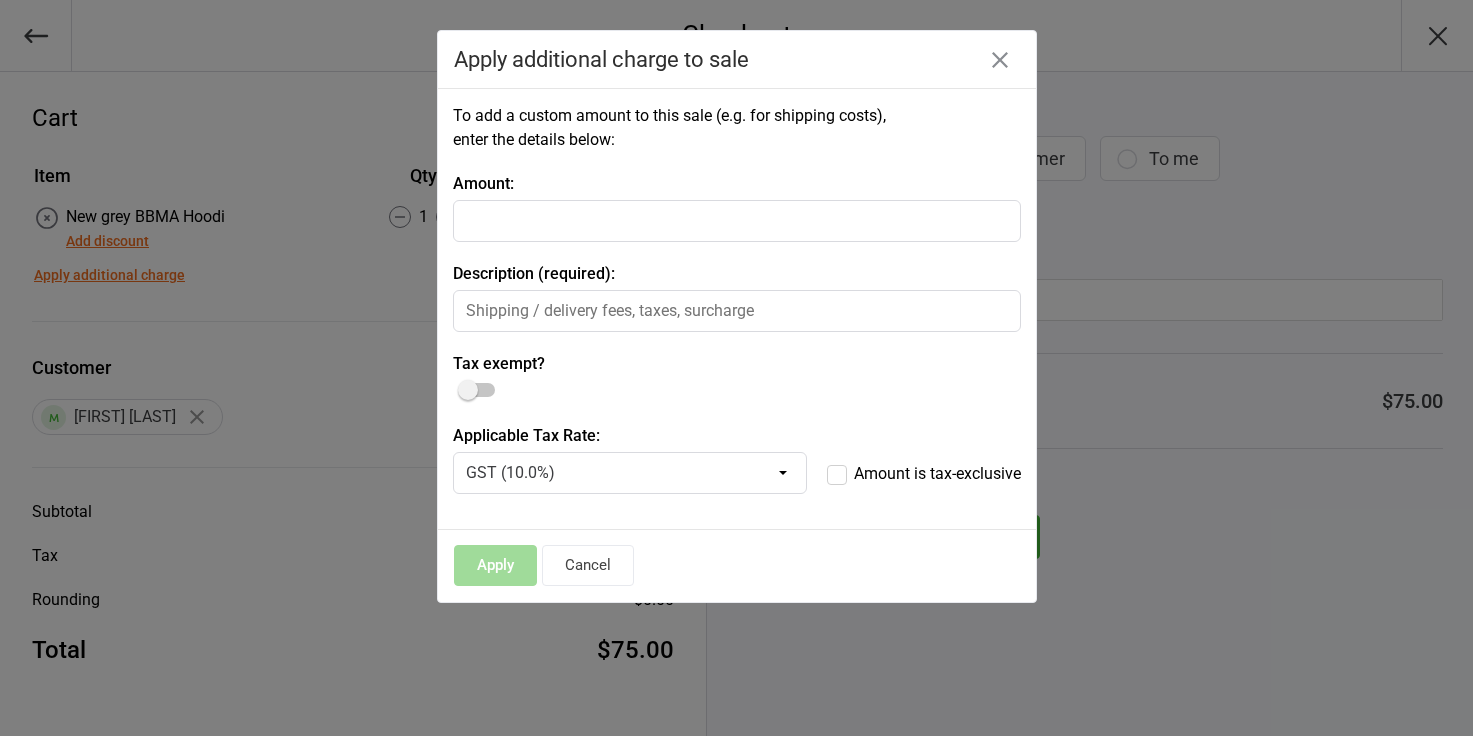 click at bounding box center [736, 368] 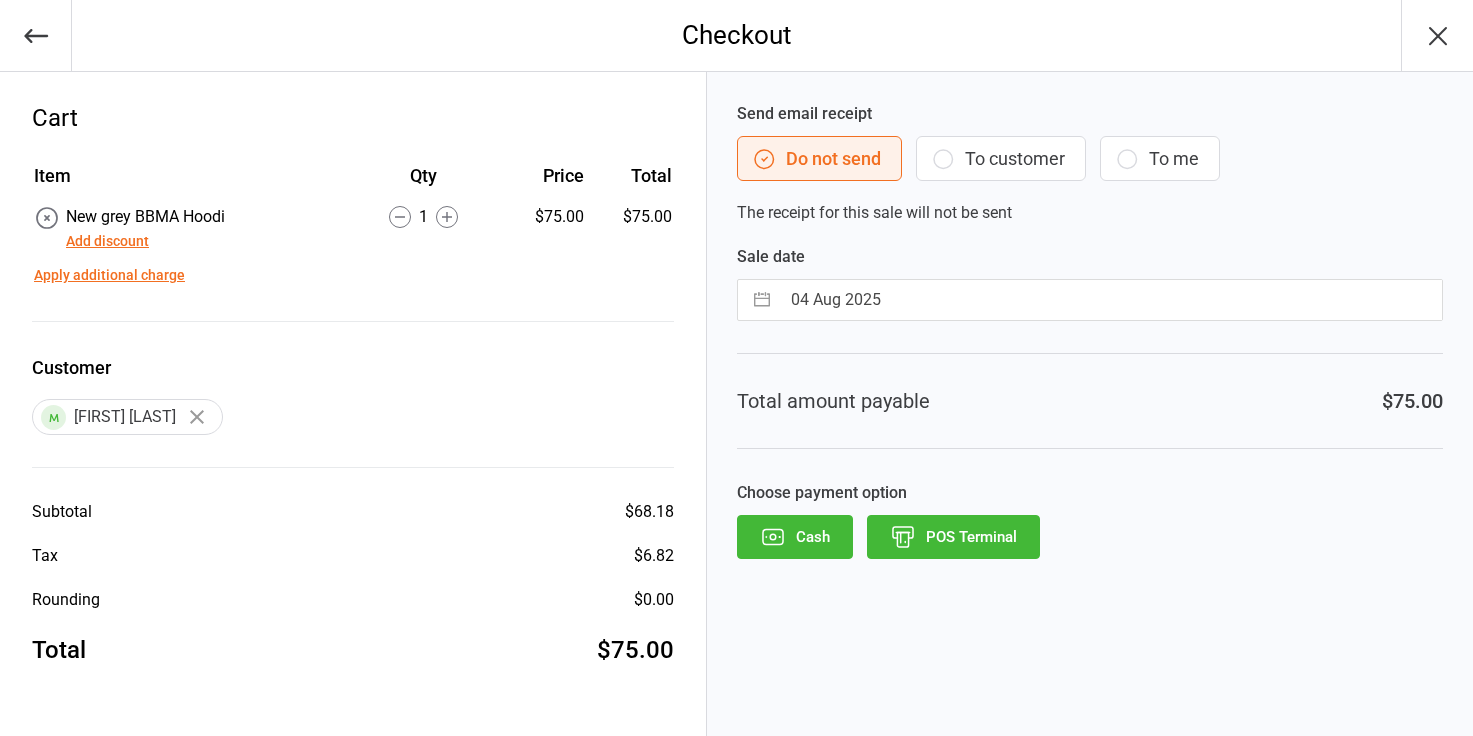 click on "Add discount" at bounding box center (107, 241) 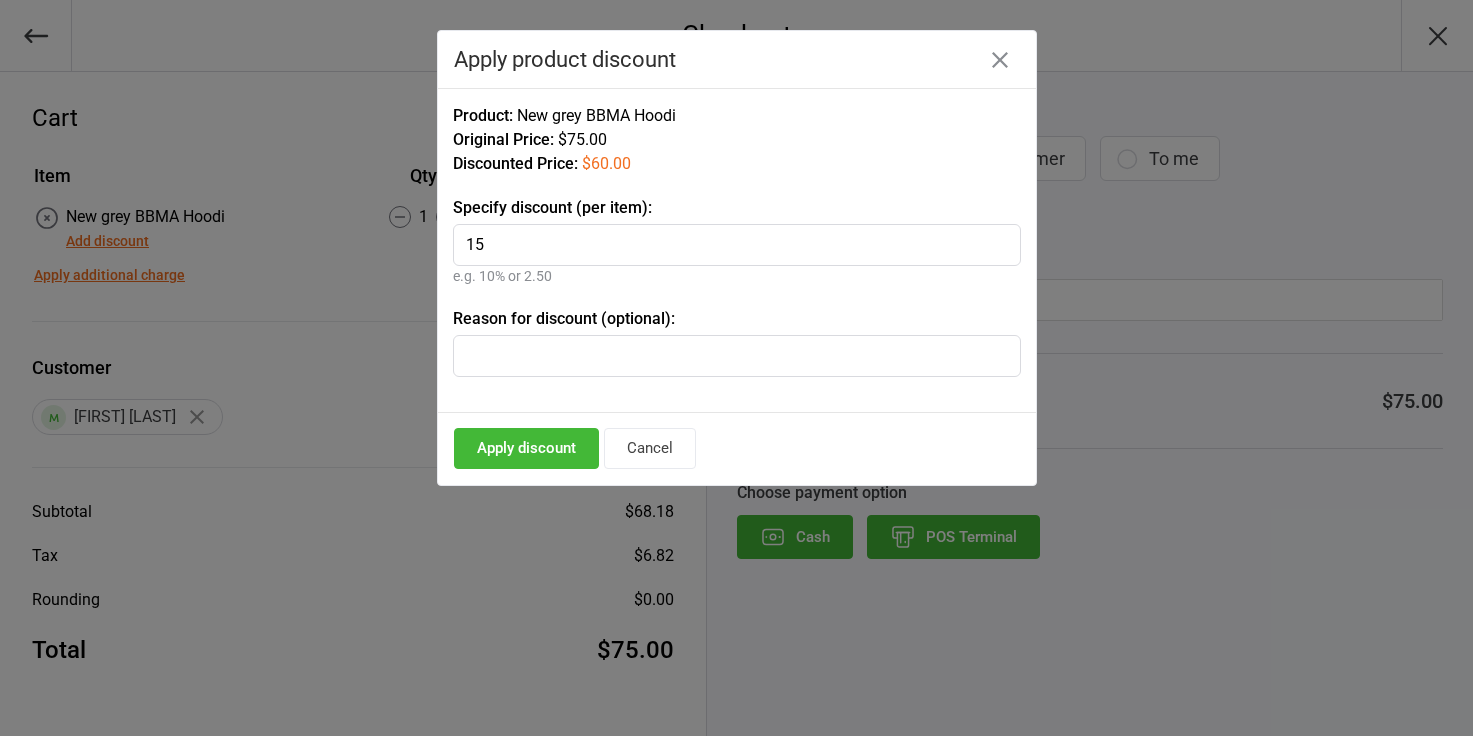 type on "15" 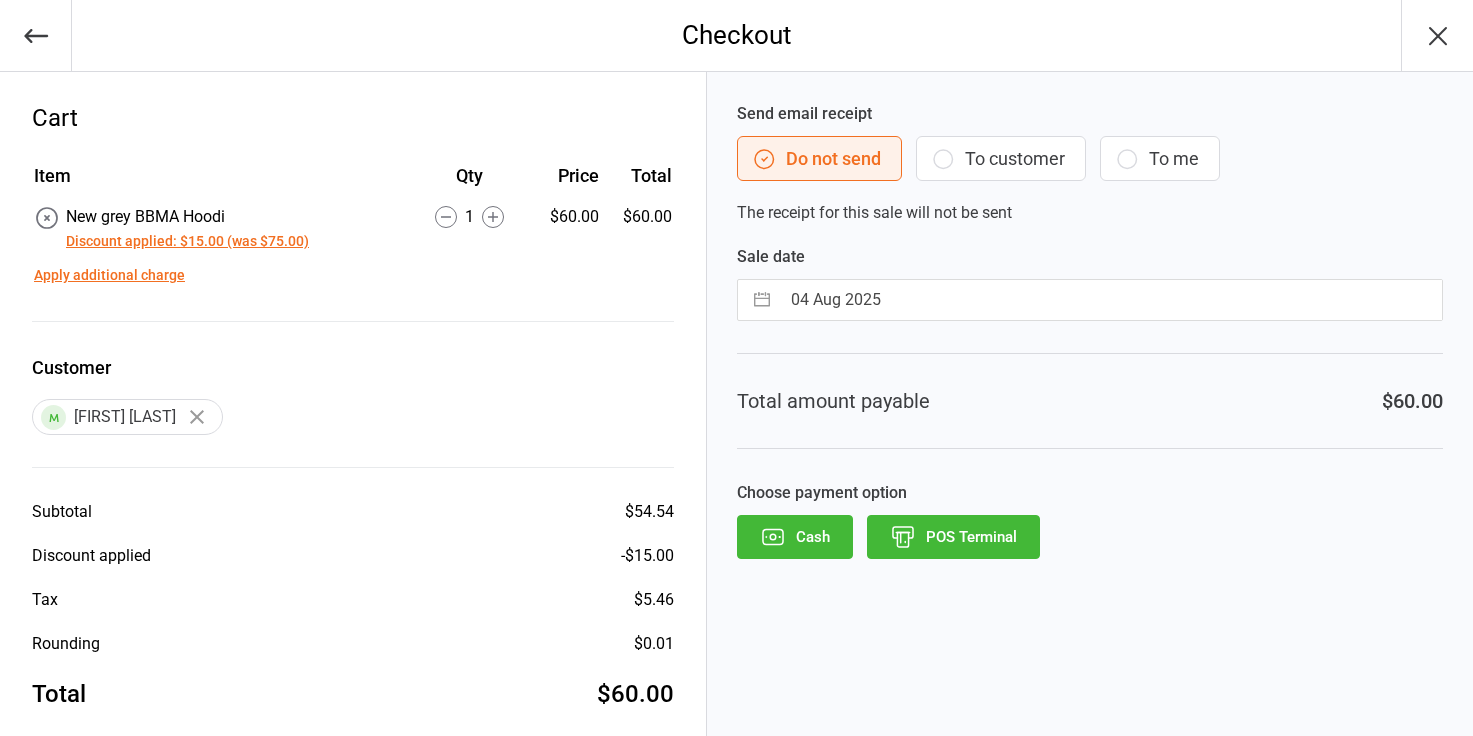 scroll, scrollTop: 23, scrollLeft: 0, axis: vertical 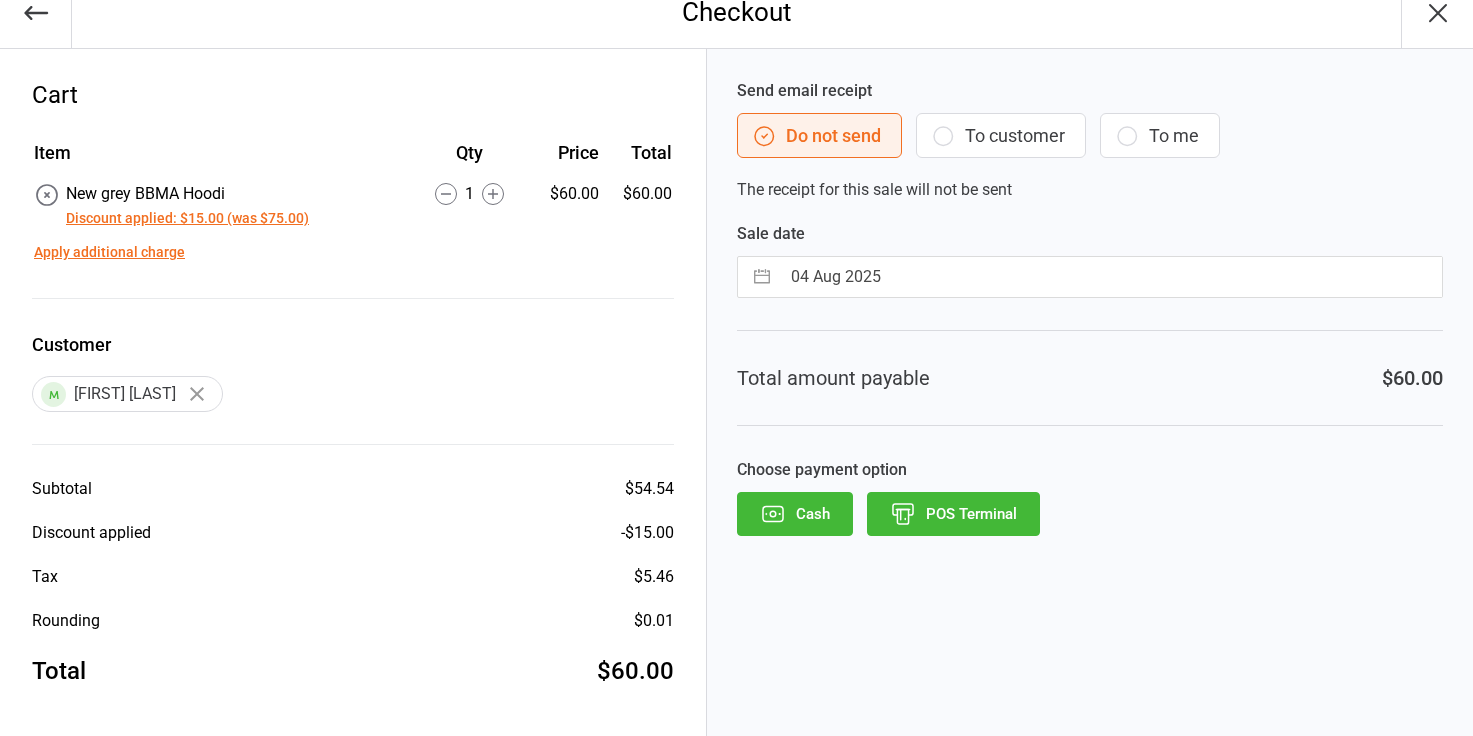 click on "POS Terminal" at bounding box center (953, 514) 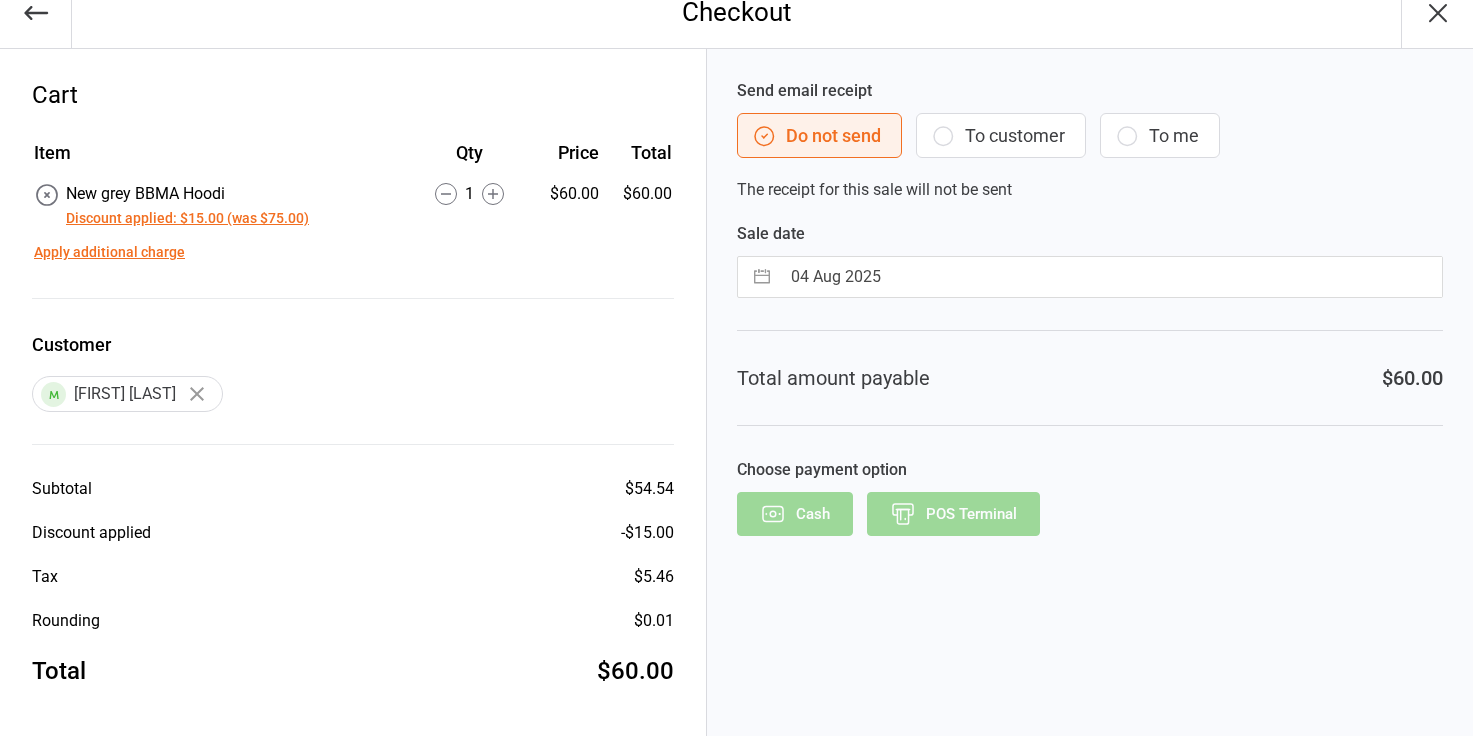 scroll, scrollTop: 0, scrollLeft: 0, axis: both 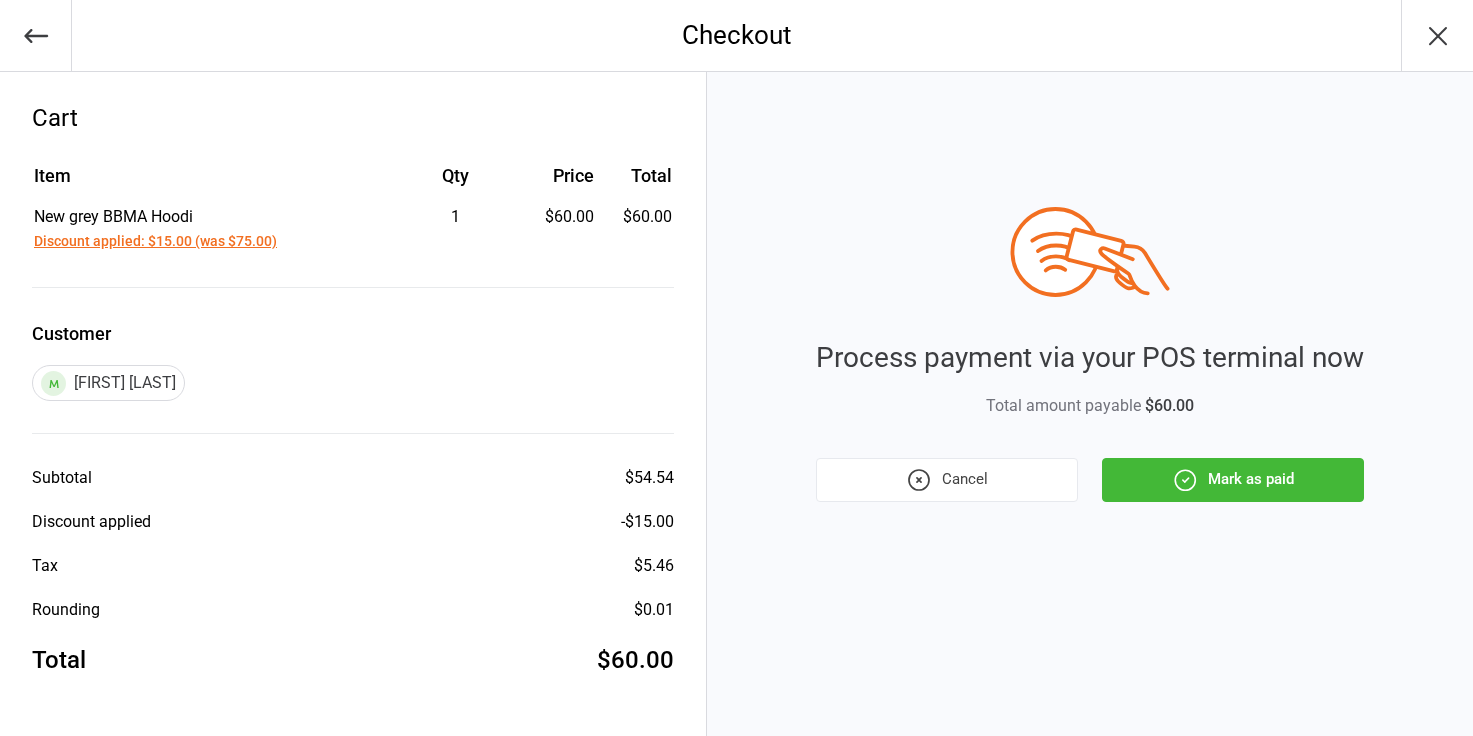 click 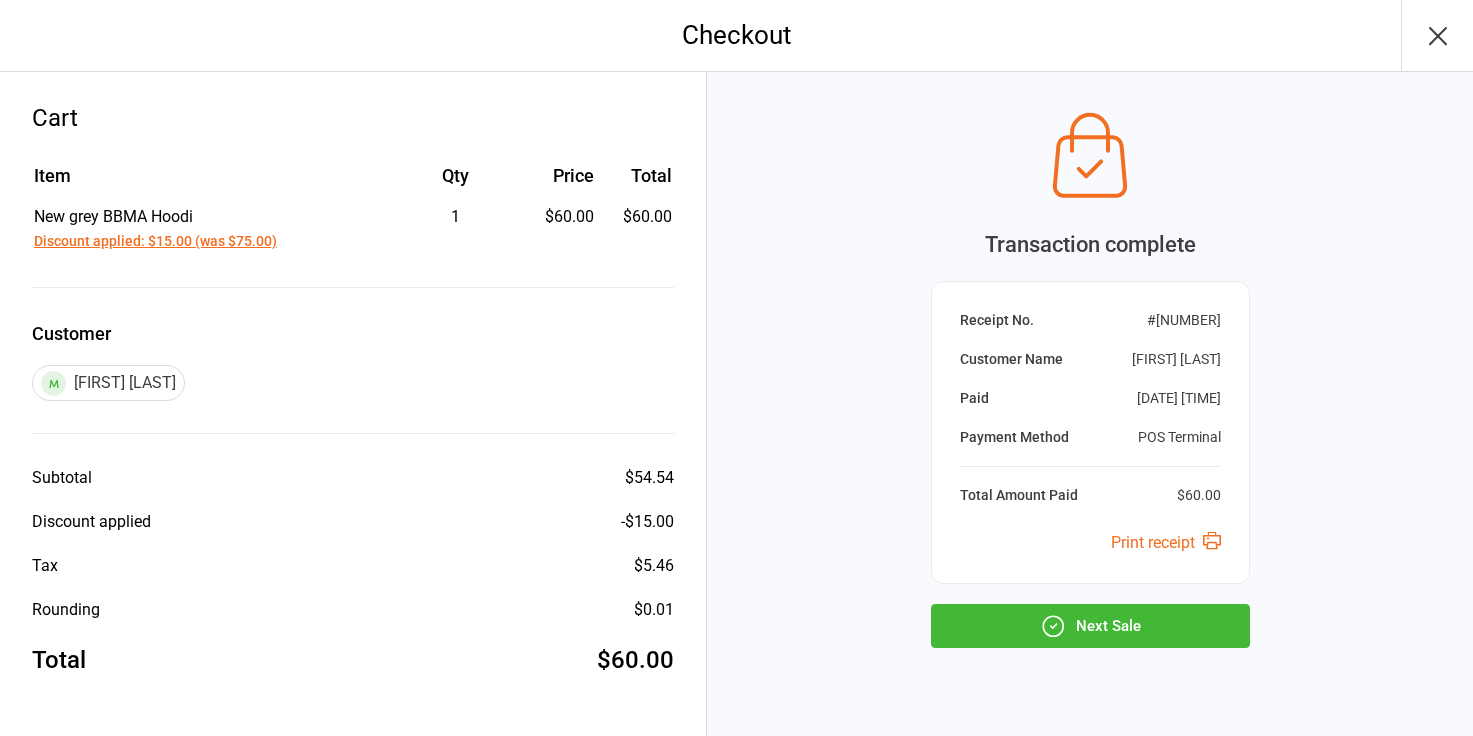 click on "Next Sale" at bounding box center [1090, 626] 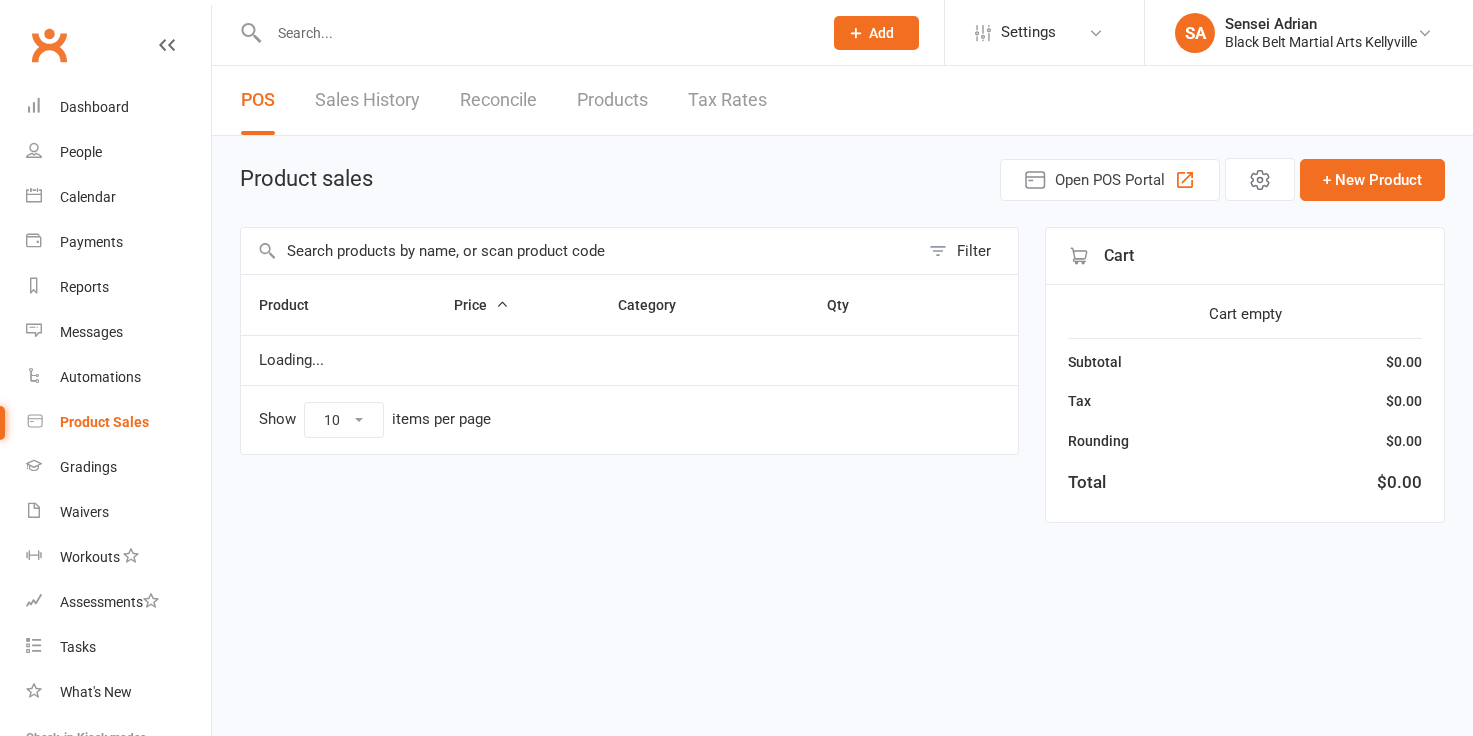 scroll, scrollTop: 0, scrollLeft: 0, axis: both 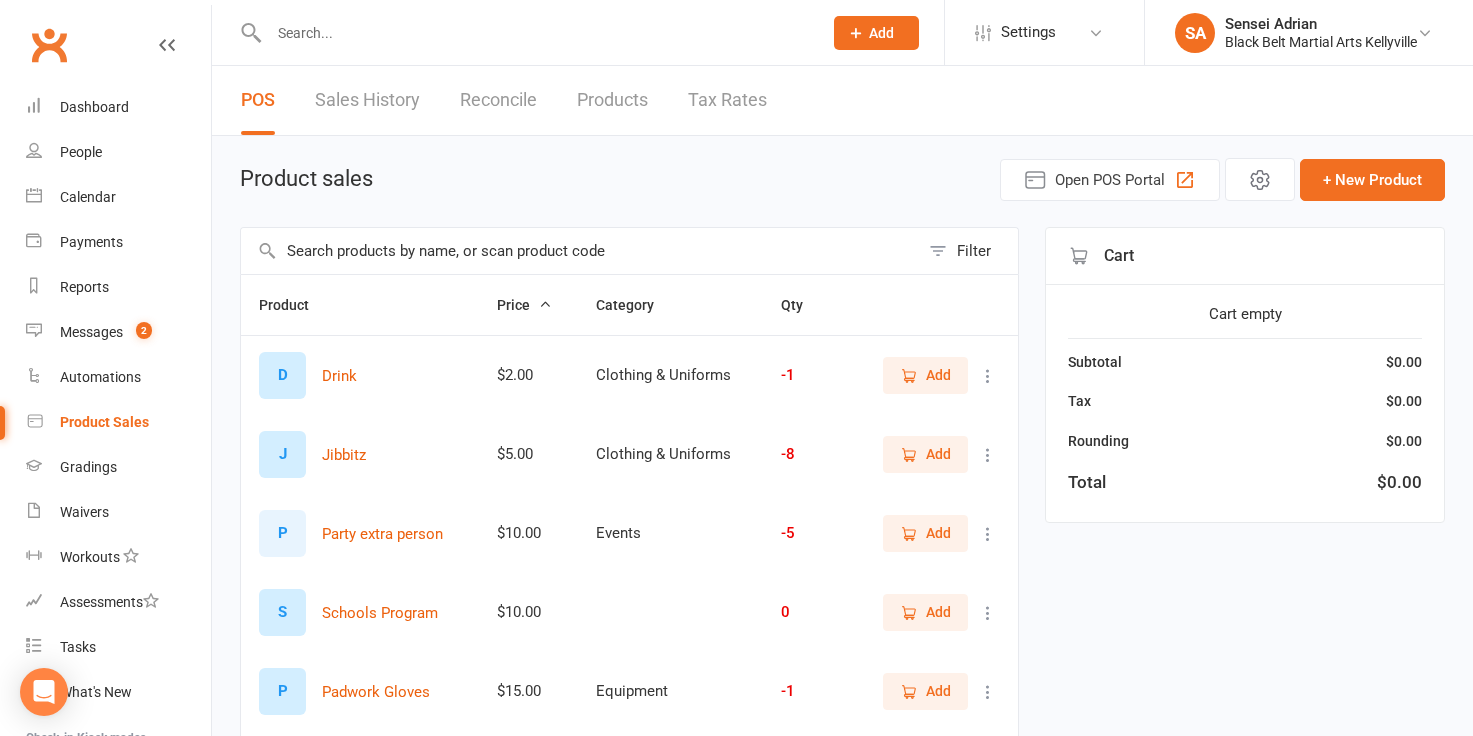 click at bounding box center (580, 251) 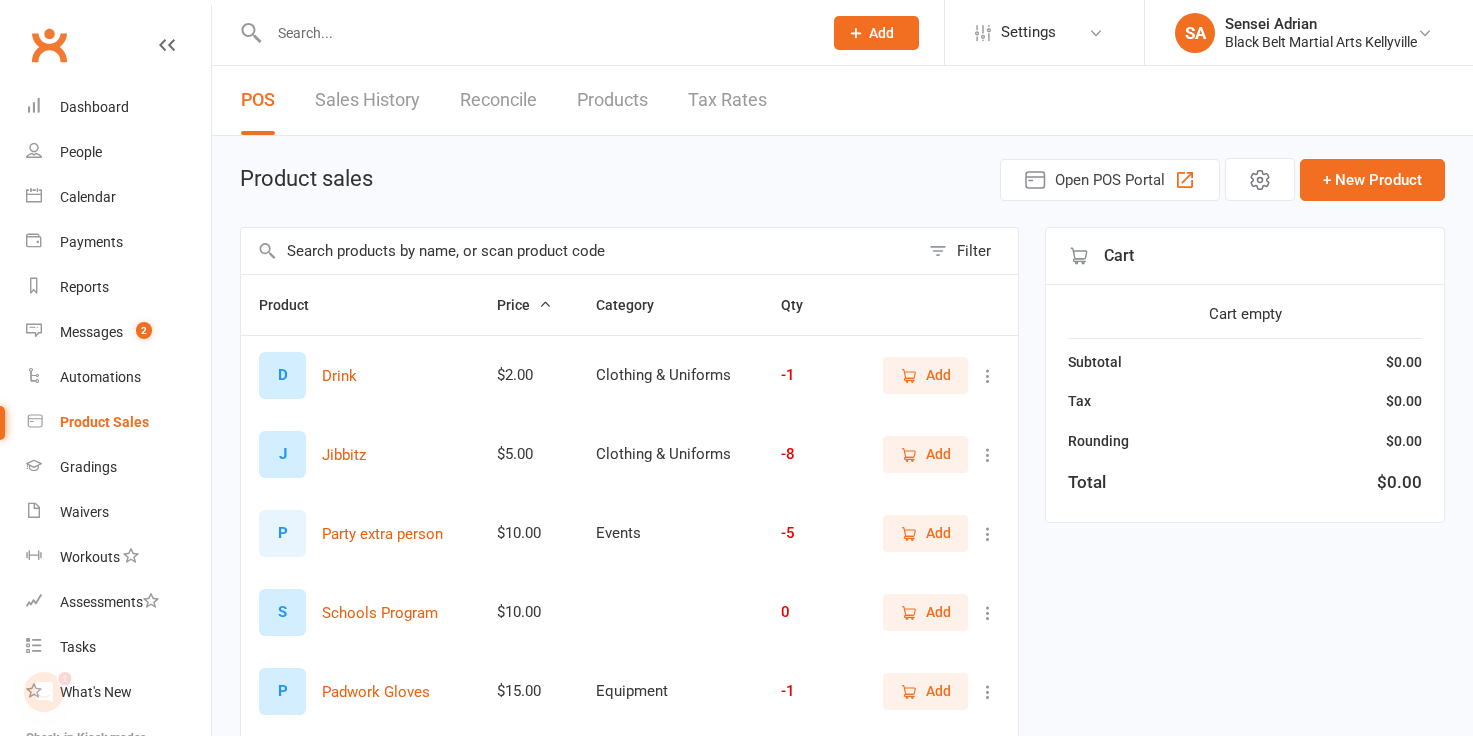 scroll, scrollTop: 0, scrollLeft: 0, axis: both 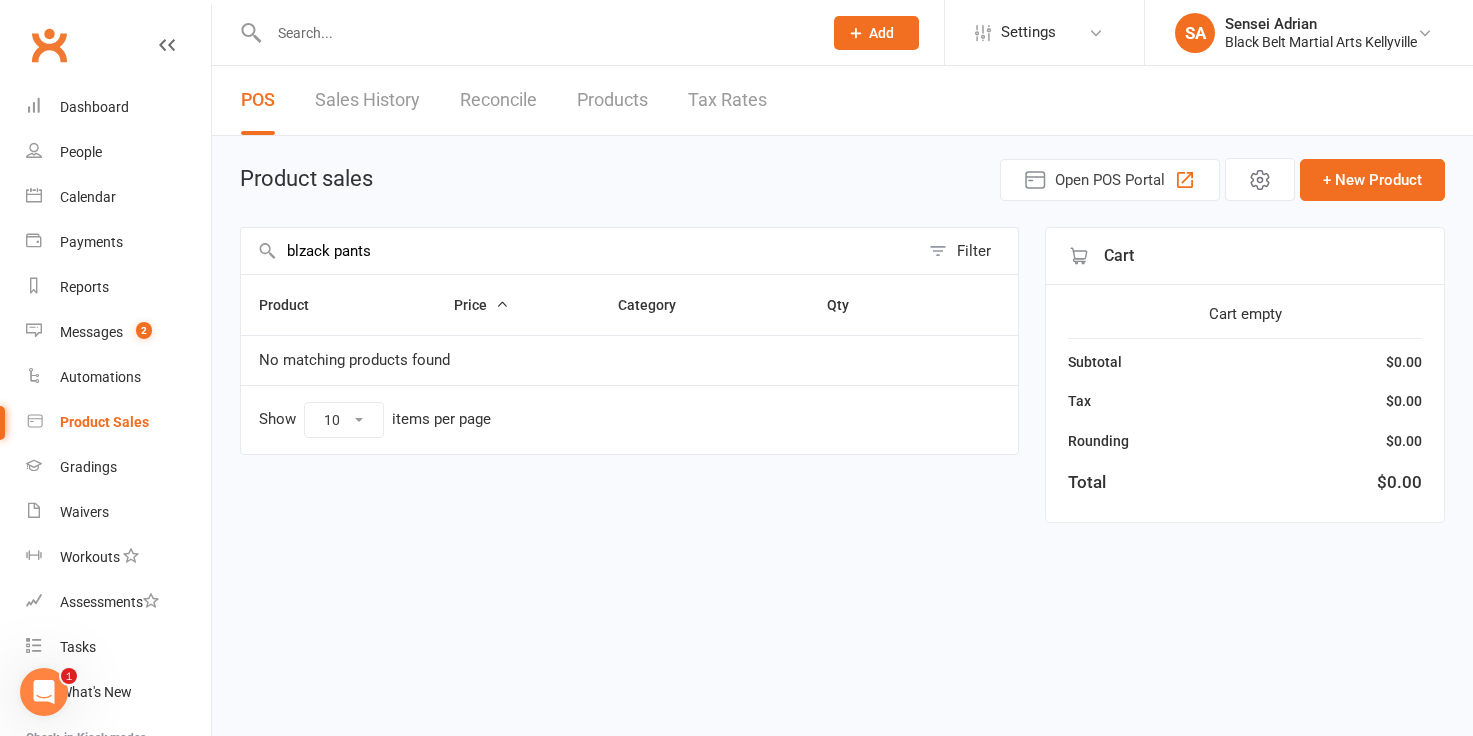 click on "blzack pants" at bounding box center (580, 251) 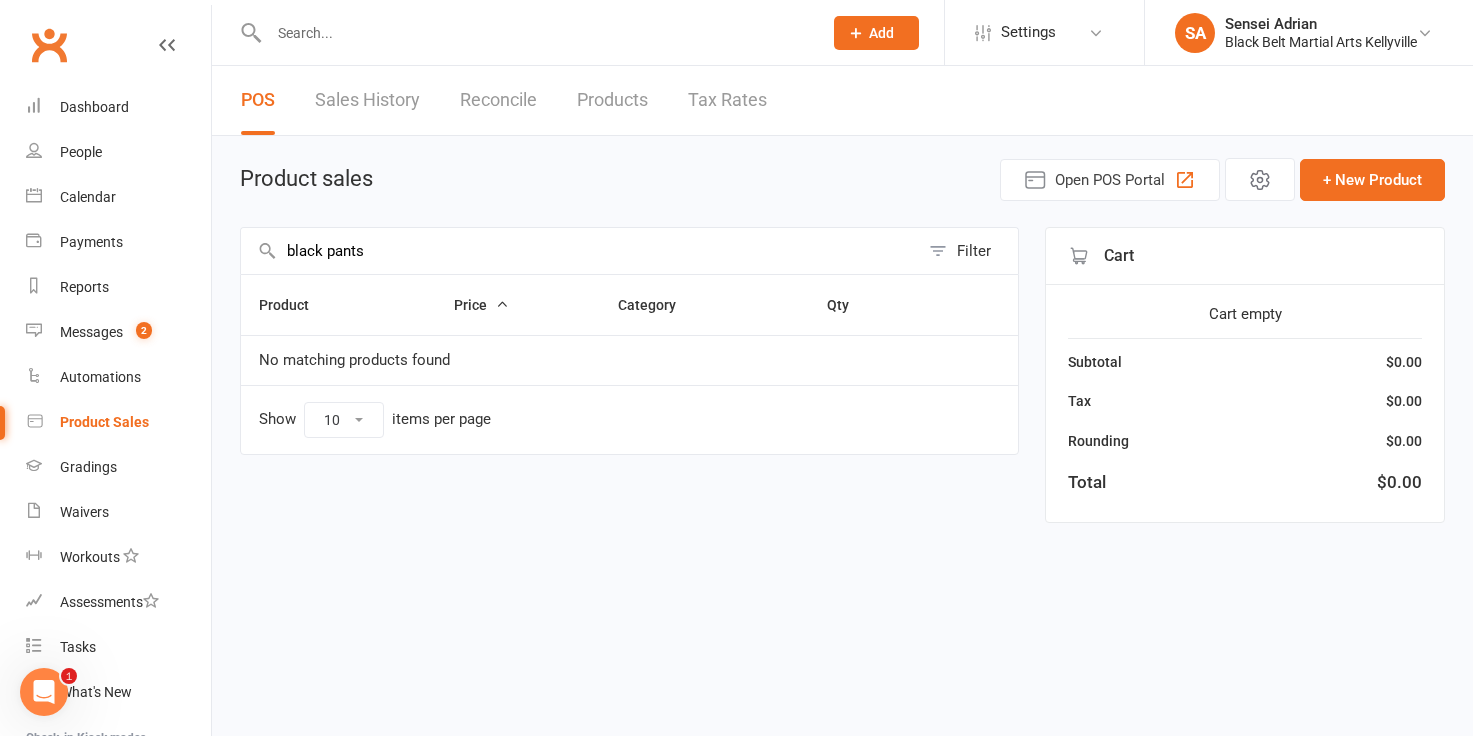 click on "black pants" at bounding box center (580, 251) 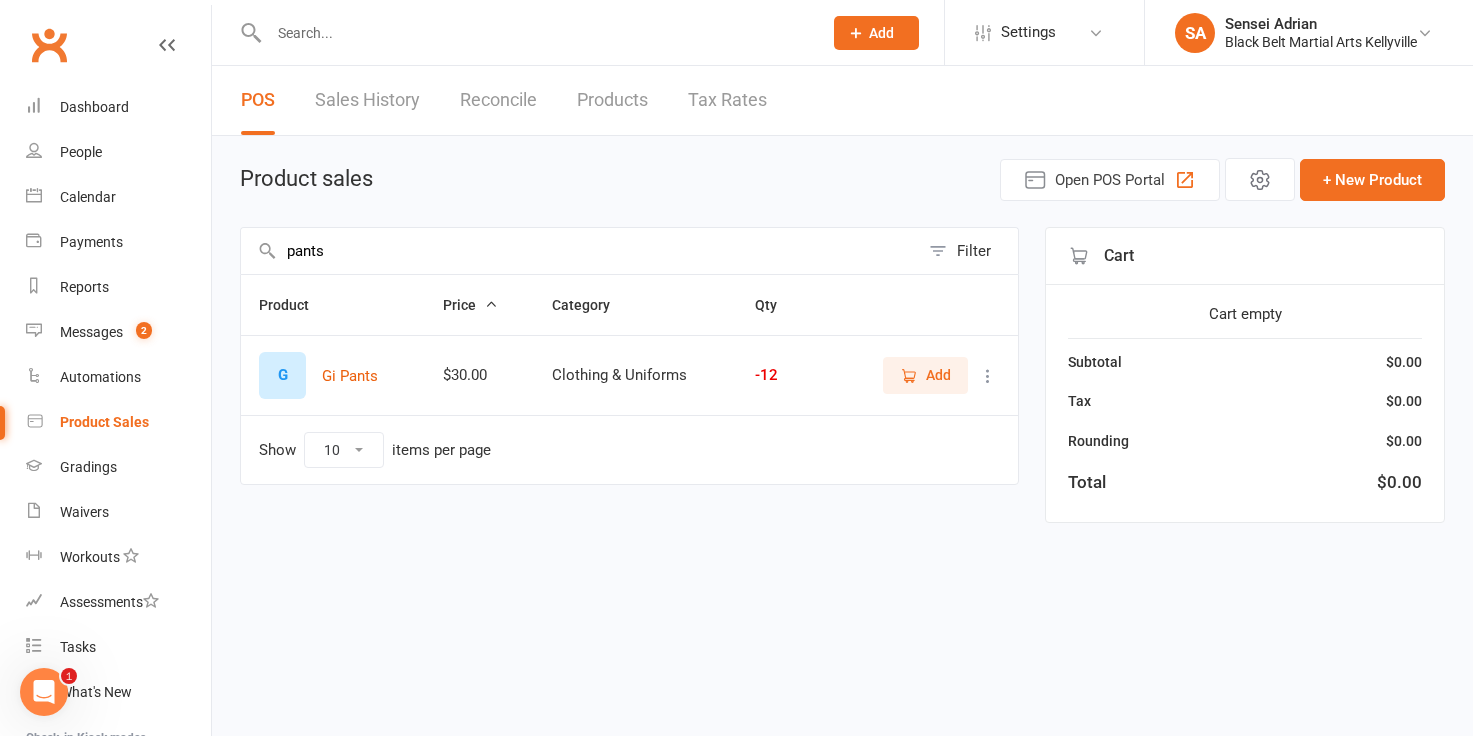 type on "pants" 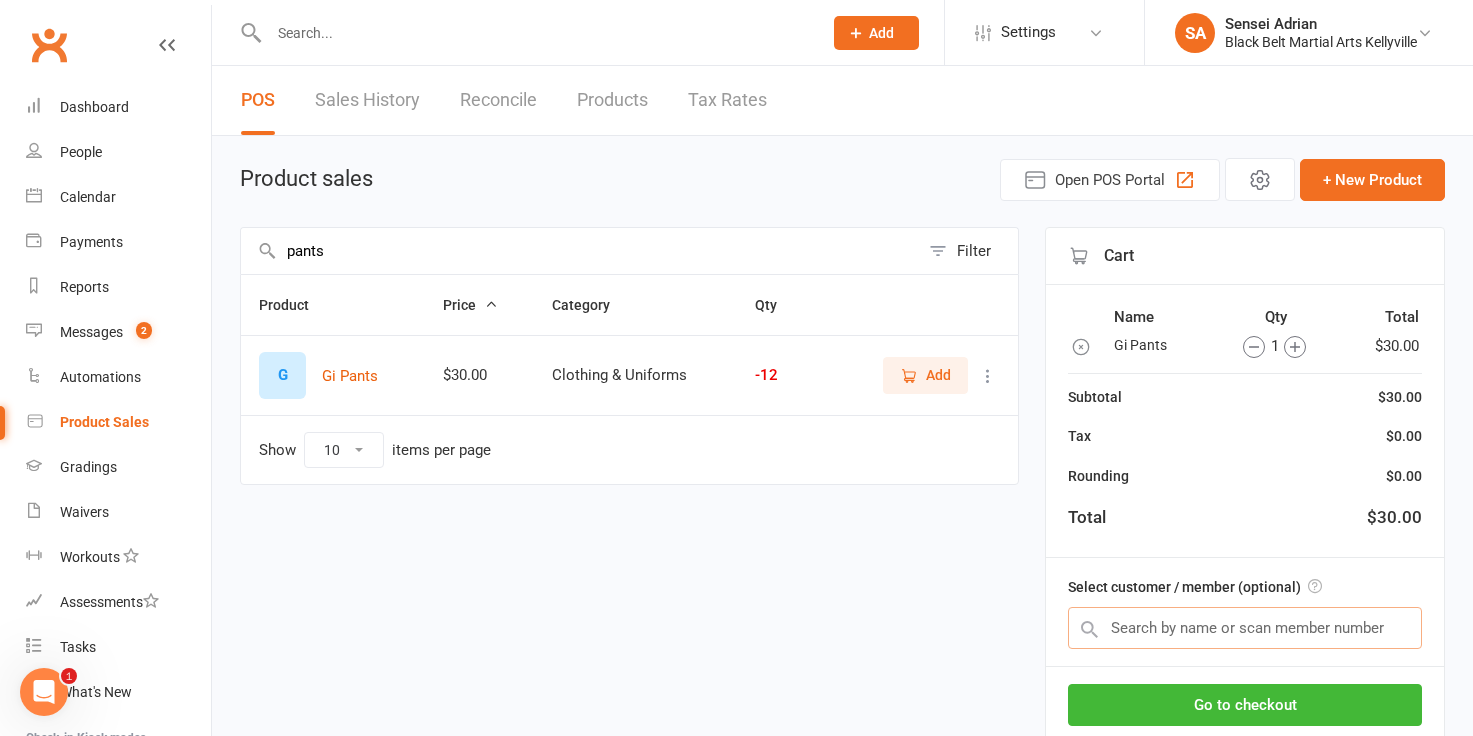 click at bounding box center (1245, 628) 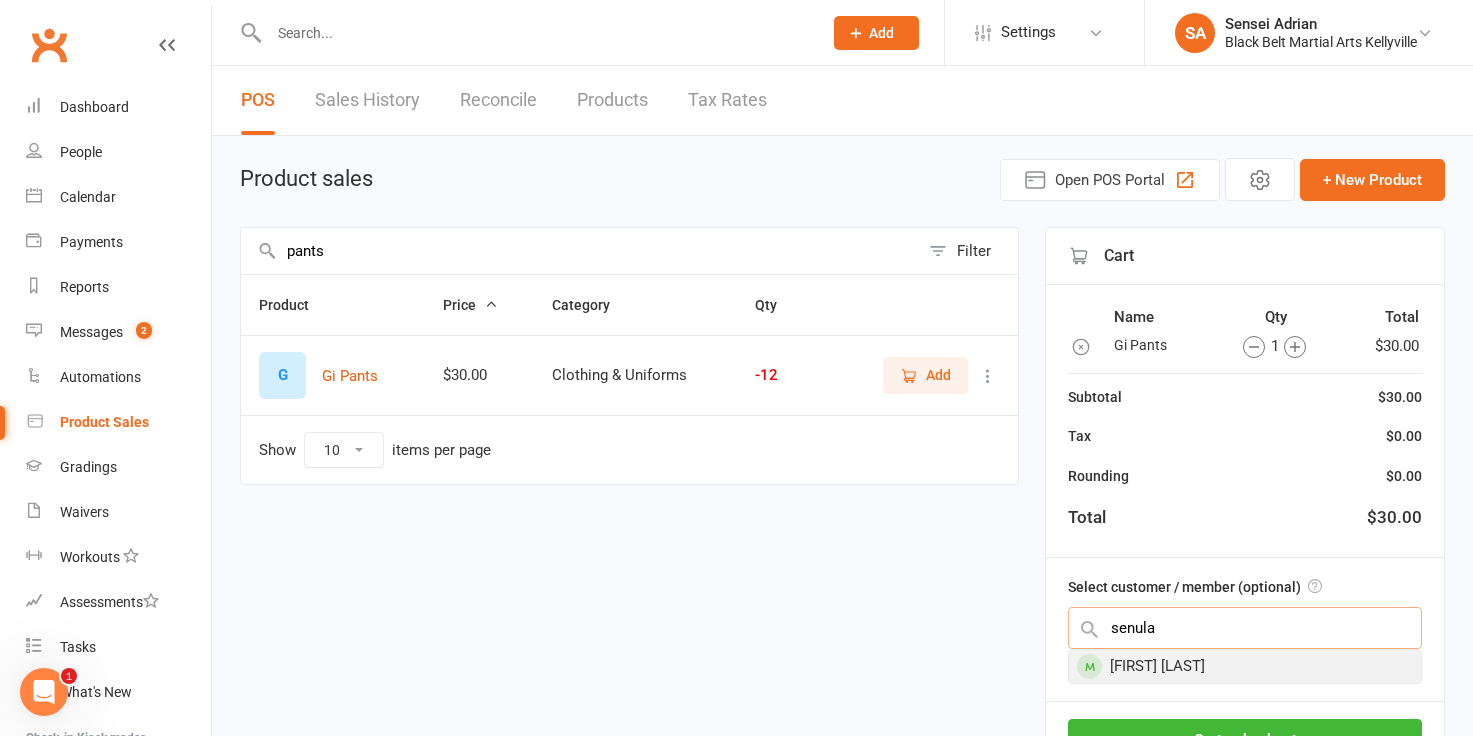 type on "senula" 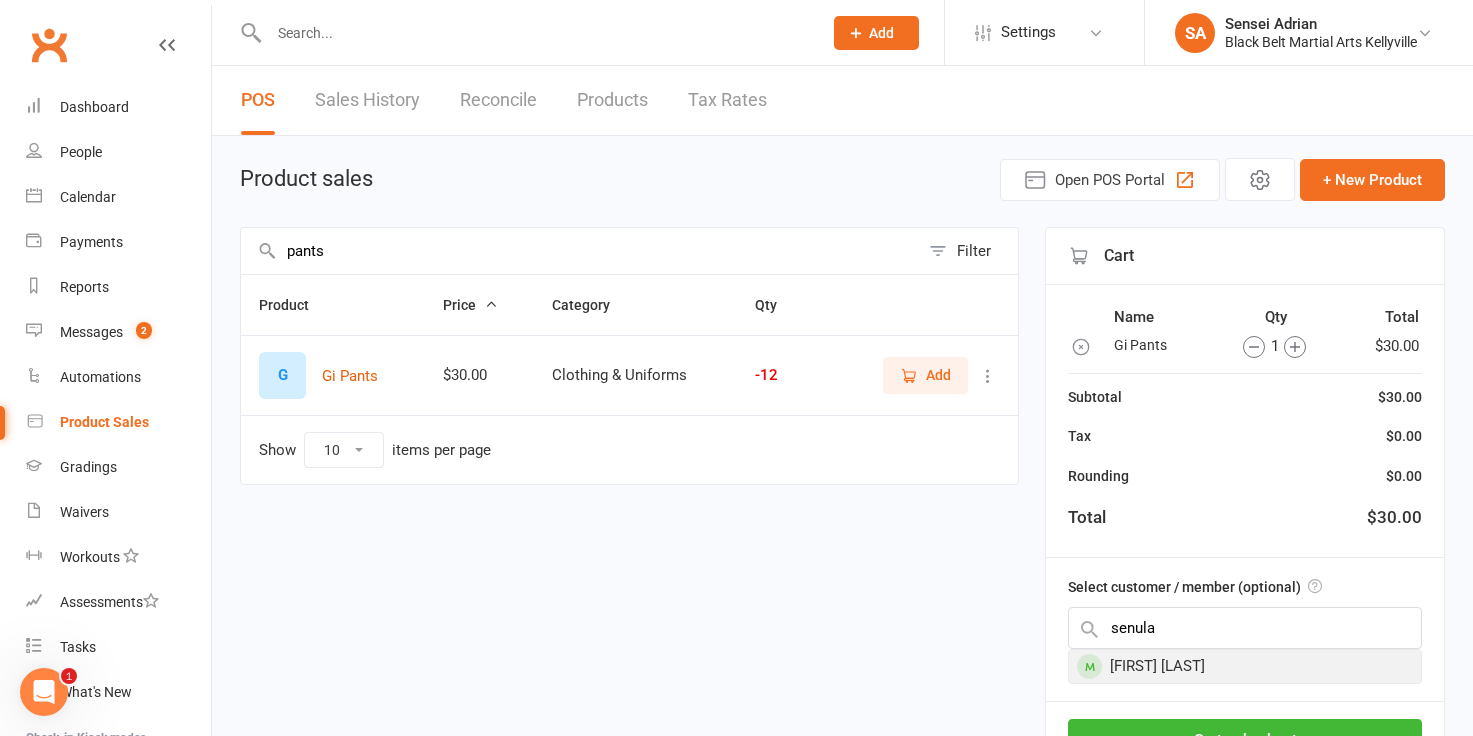 click on "Senula Udalamatta" at bounding box center [1245, 666] 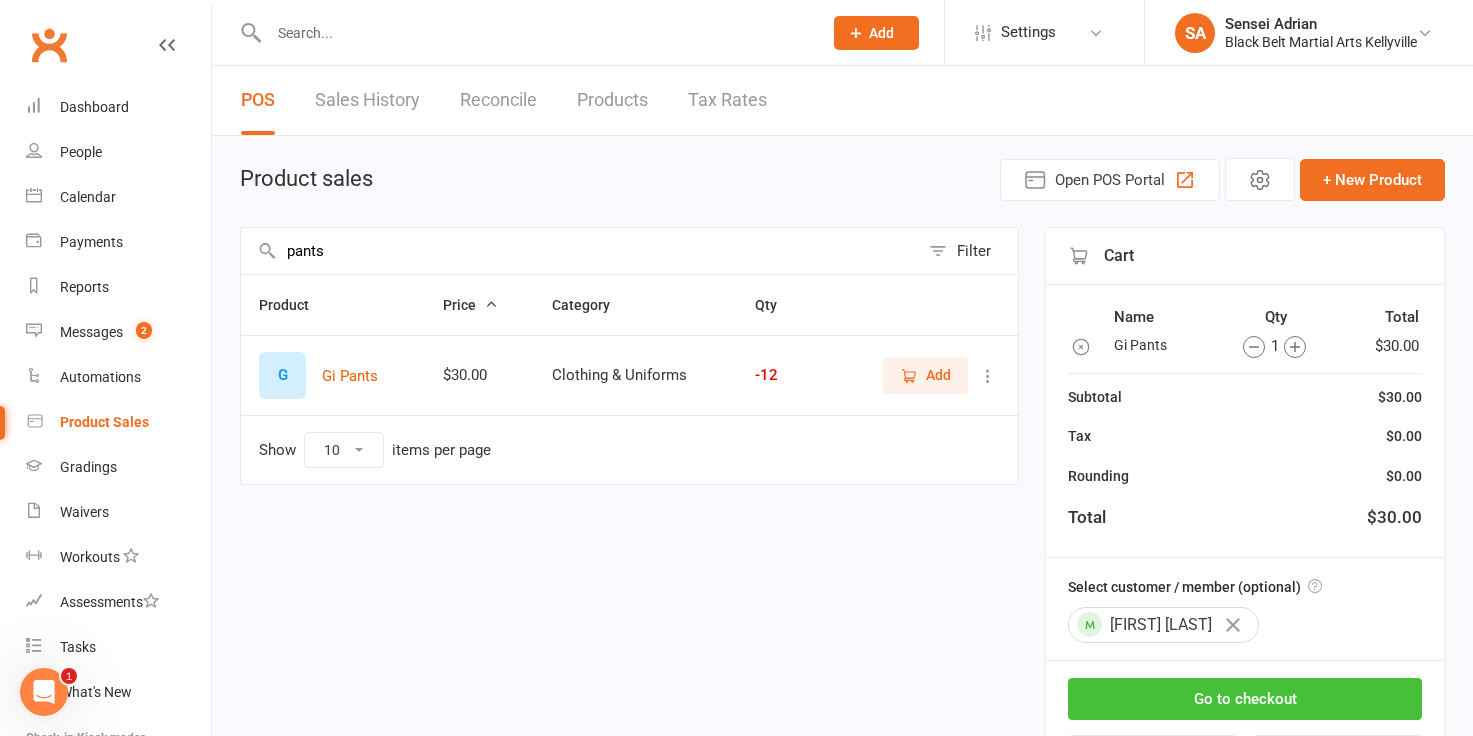 click on "Go to checkout" at bounding box center [1245, 699] 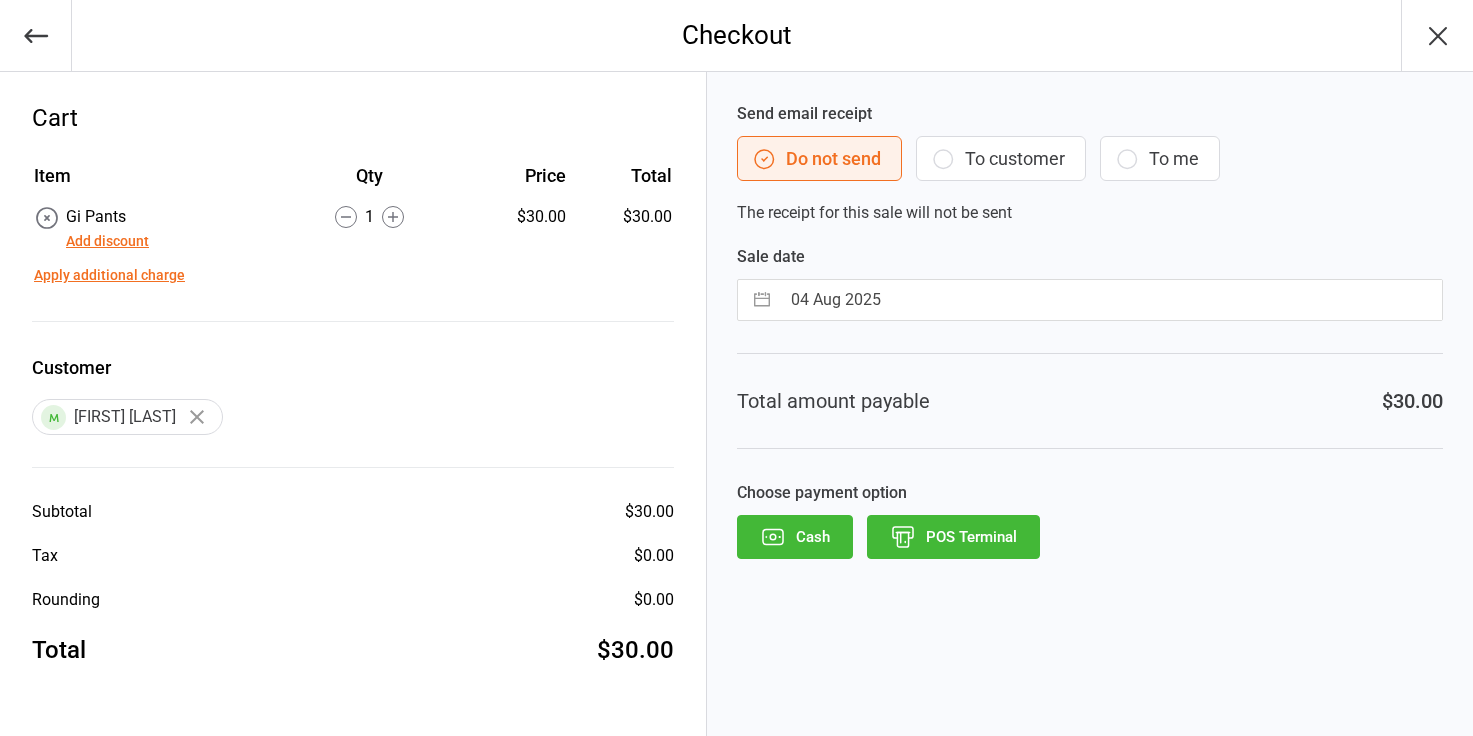 scroll, scrollTop: 0, scrollLeft: 0, axis: both 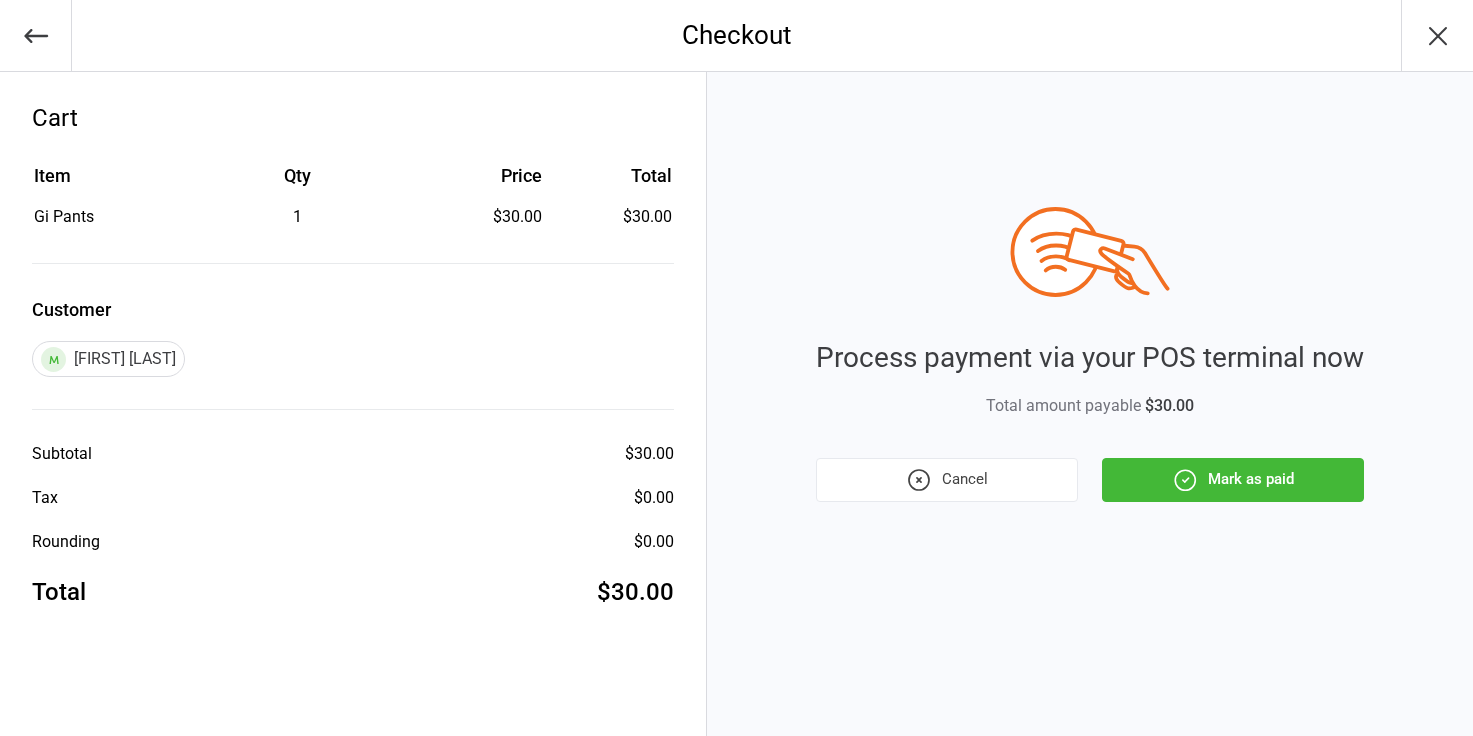 click on "Mark as paid" at bounding box center [1233, 480] 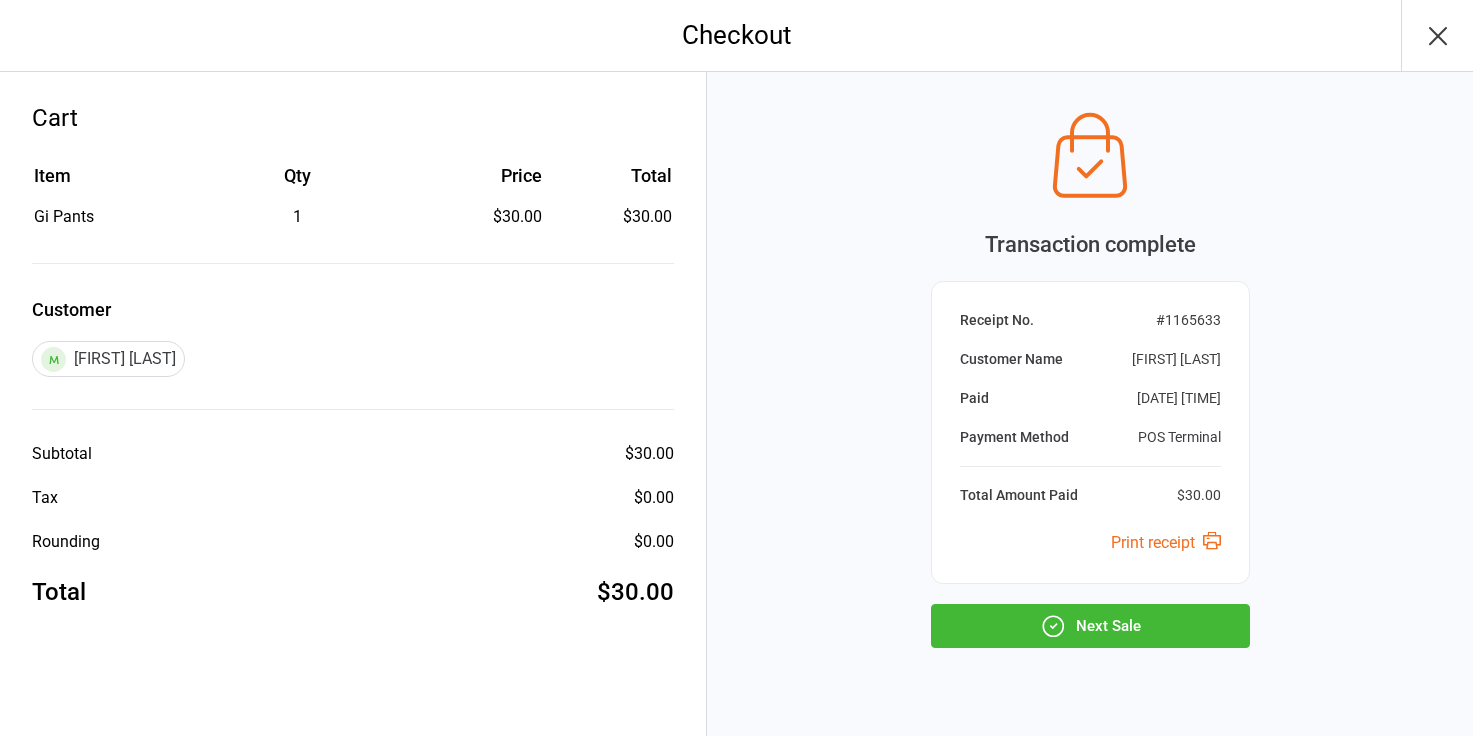 click on "Next Sale" at bounding box center (1090, 626) 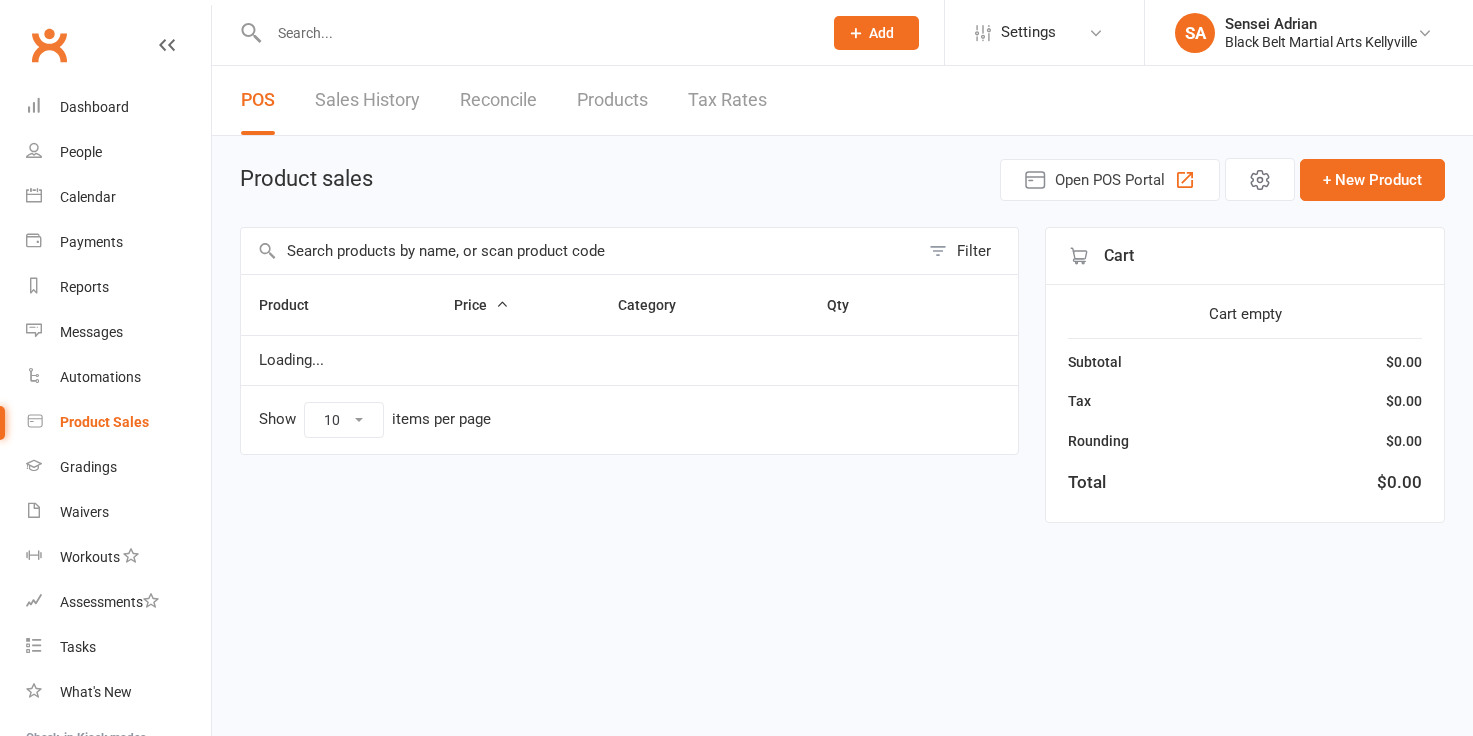 scroll, scrollTop: 0, scrollLeft: 0, axis: both 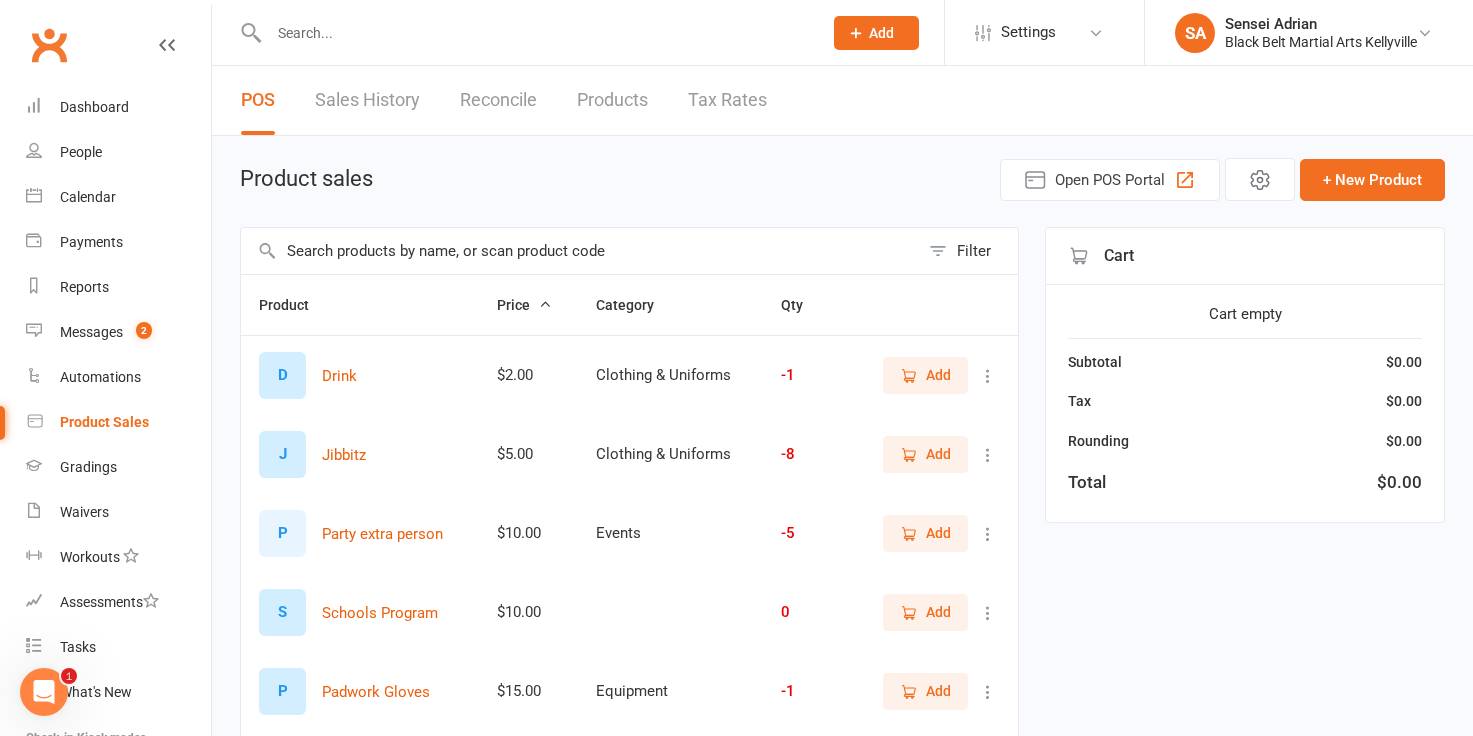 click at bounding box center [580, 251] 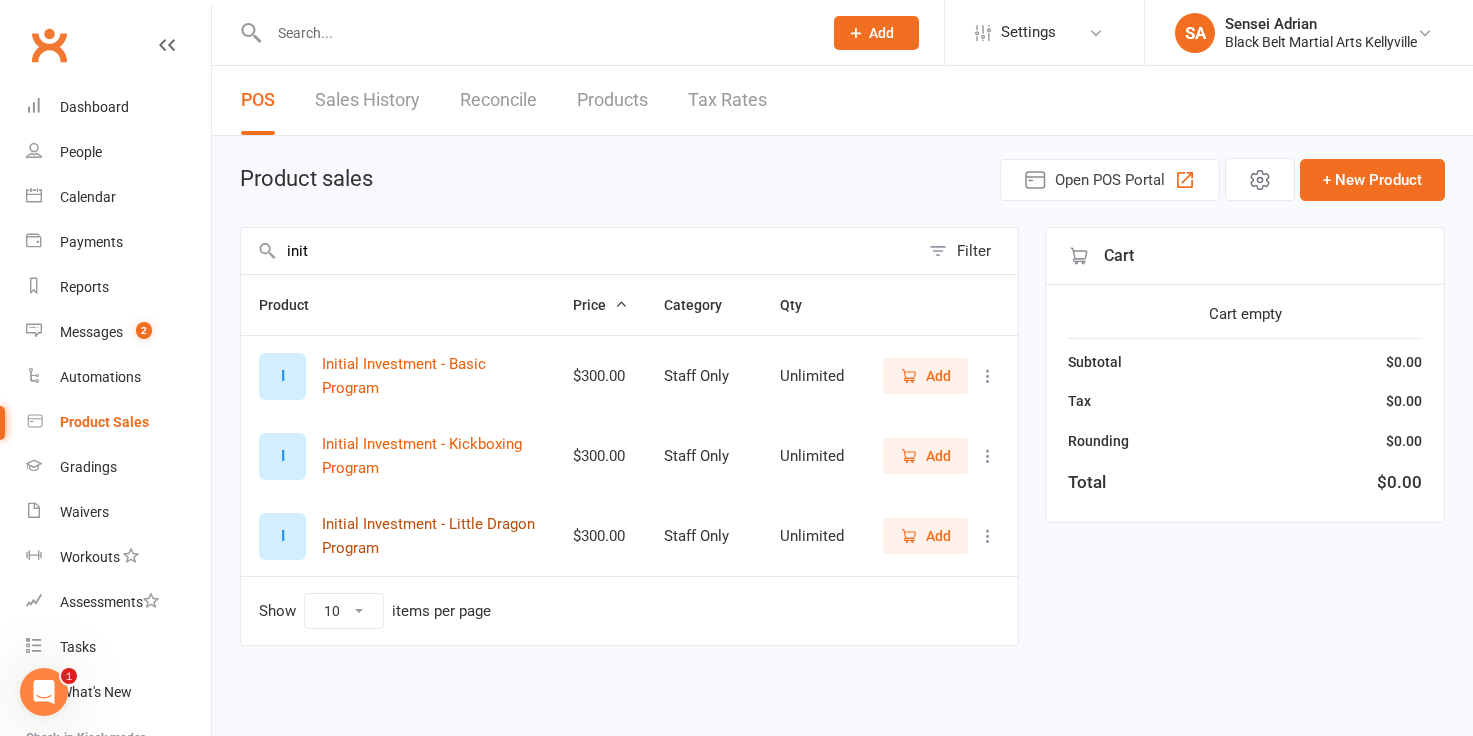 type on "init" 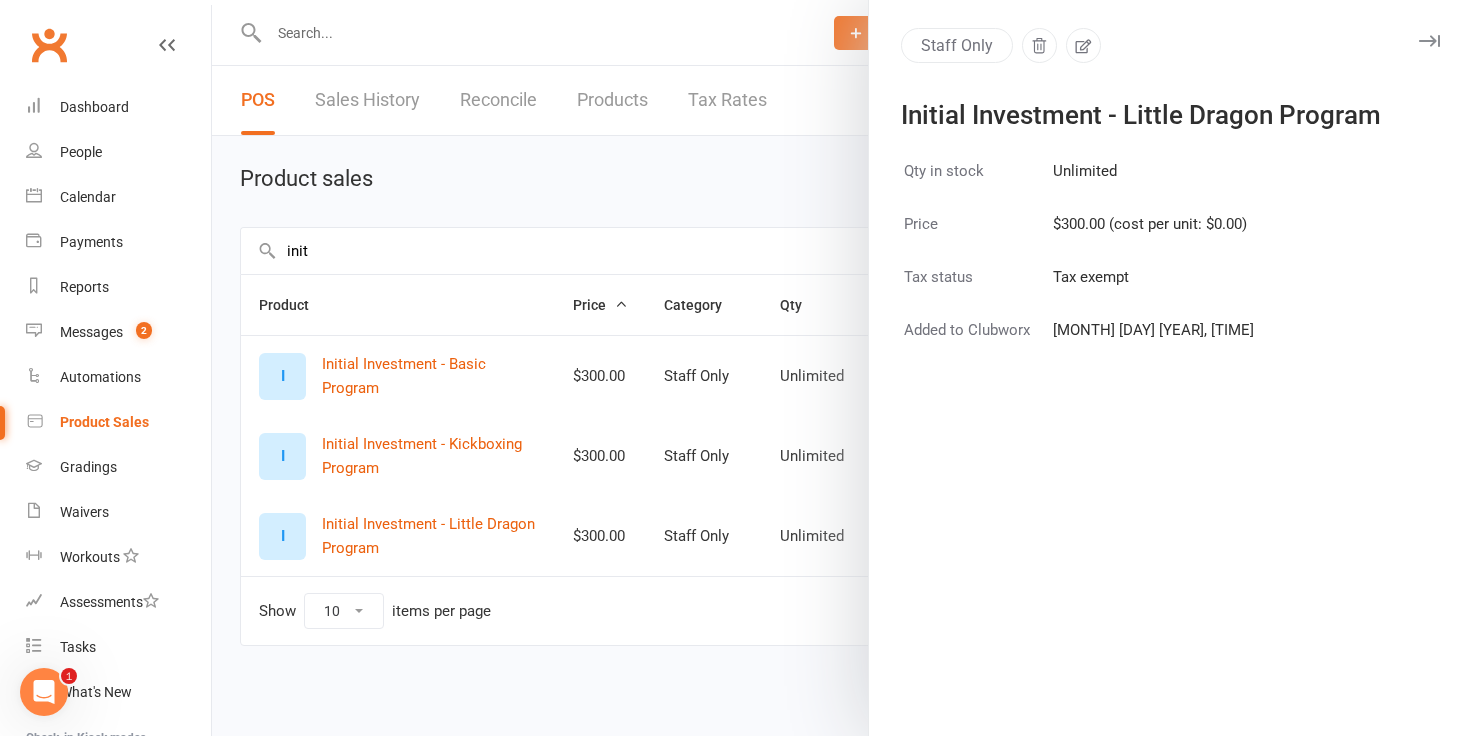 click at bounding box center (842, 368) 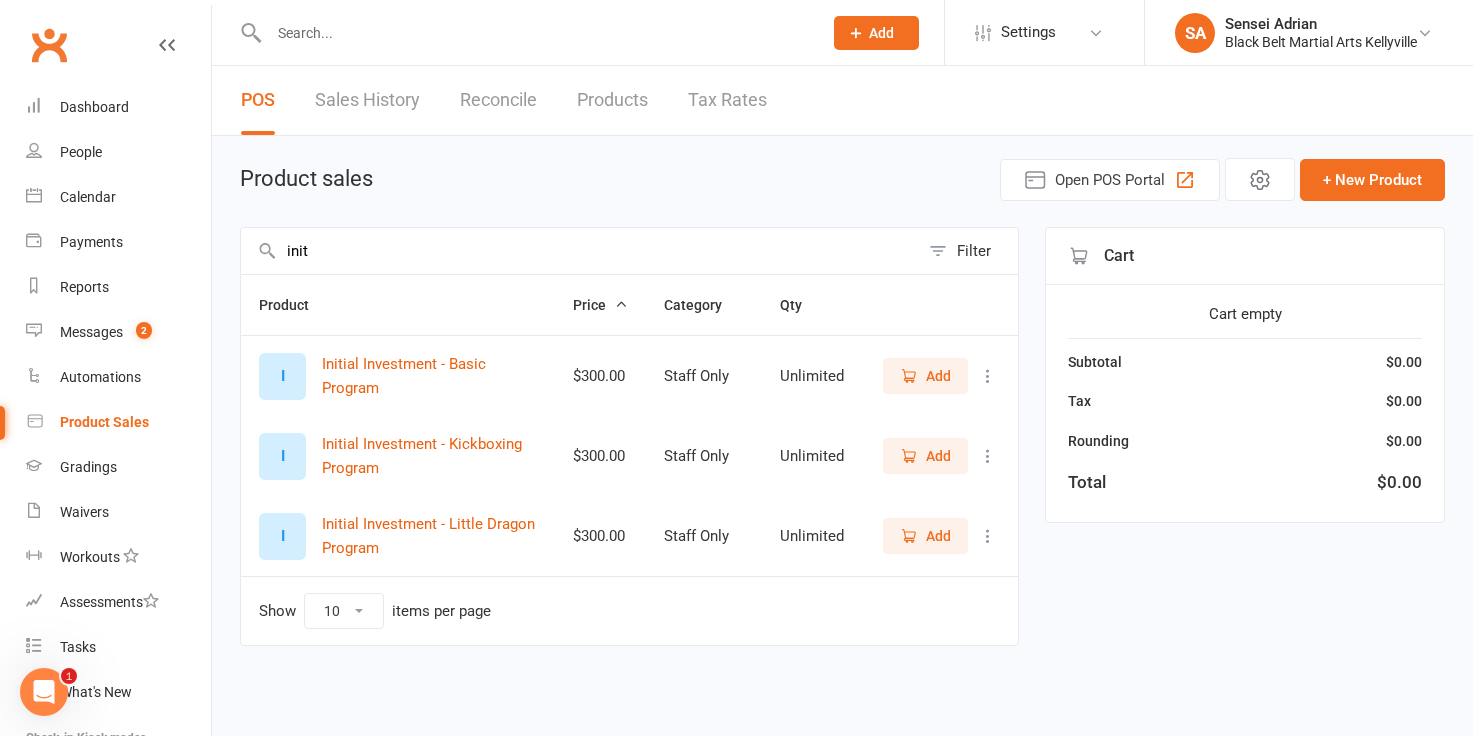 click on "Add" at bounding box center [925, 536] 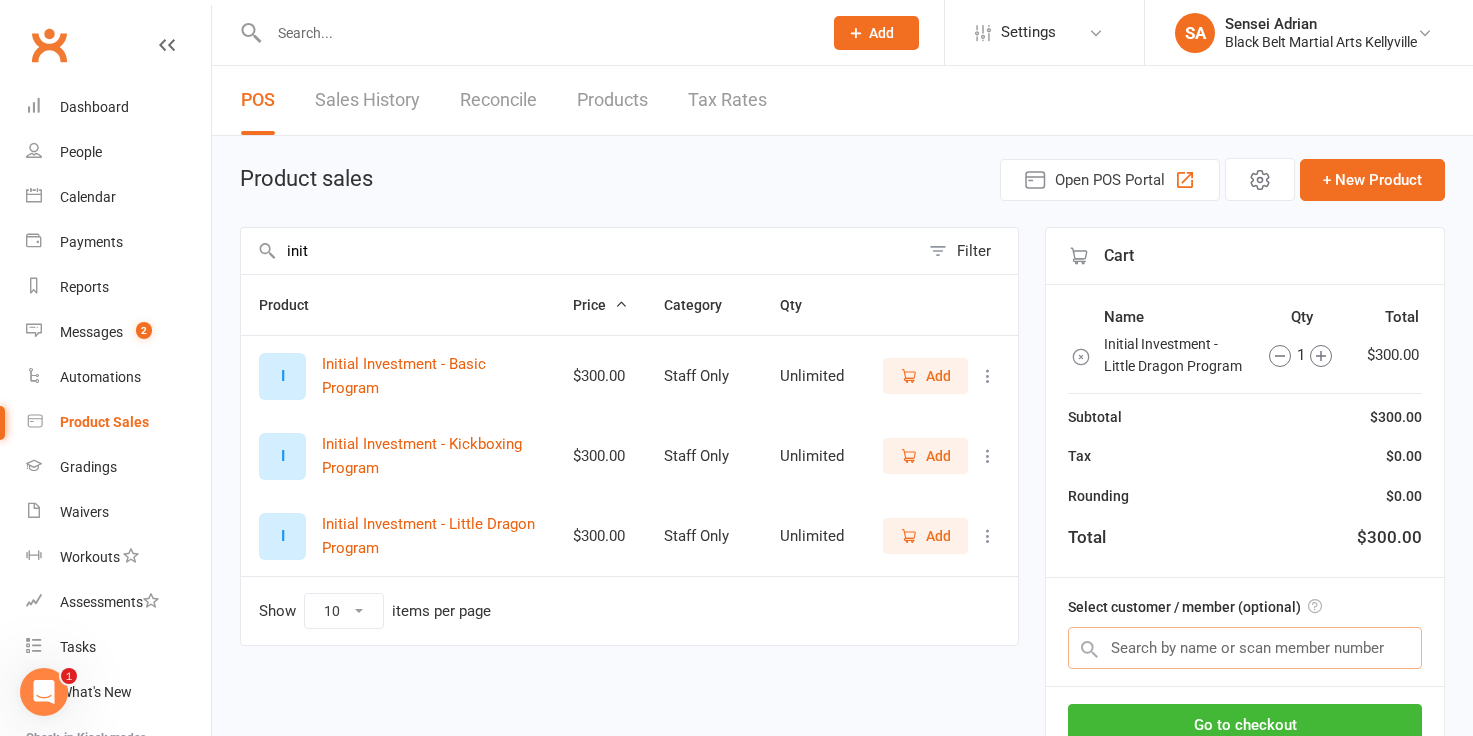 click at bounding box center [1245, 648] 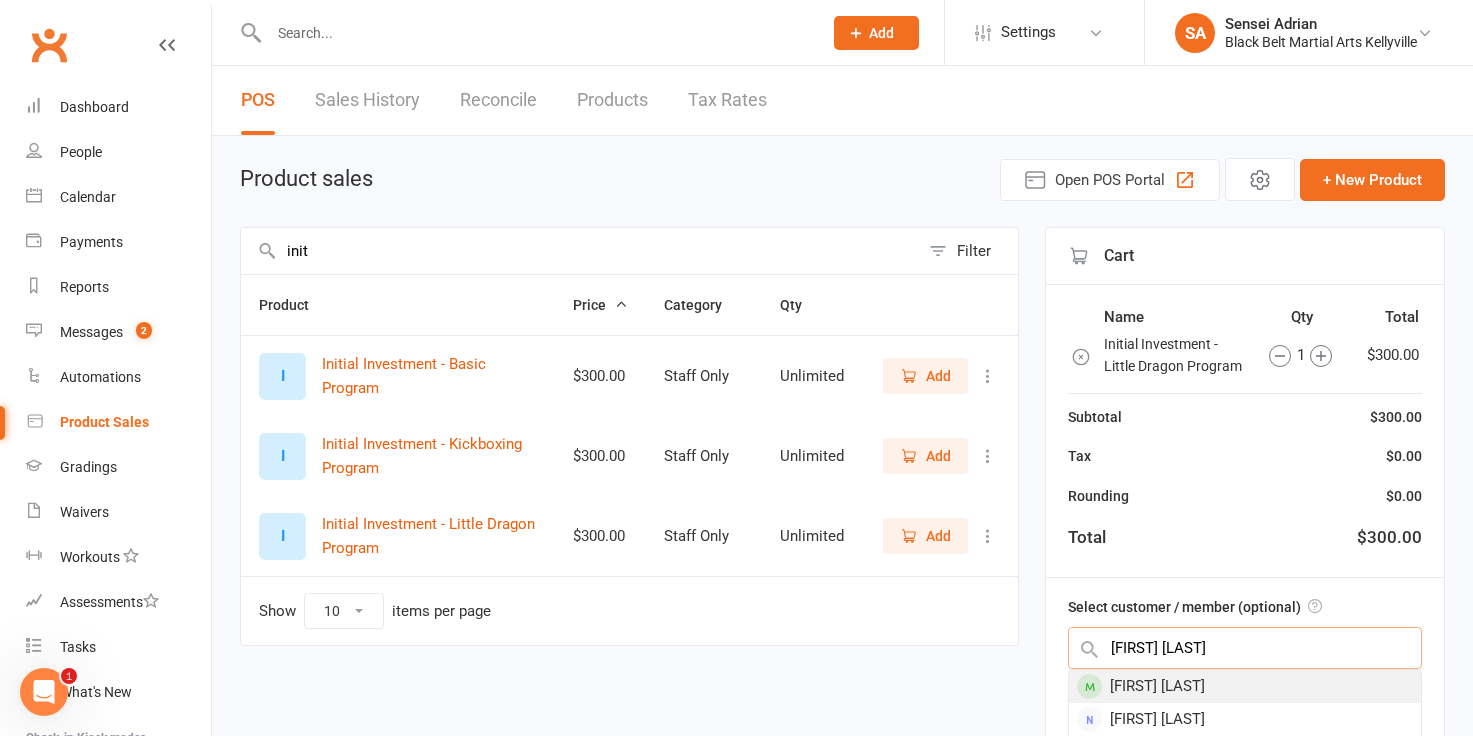type on "siya singh" 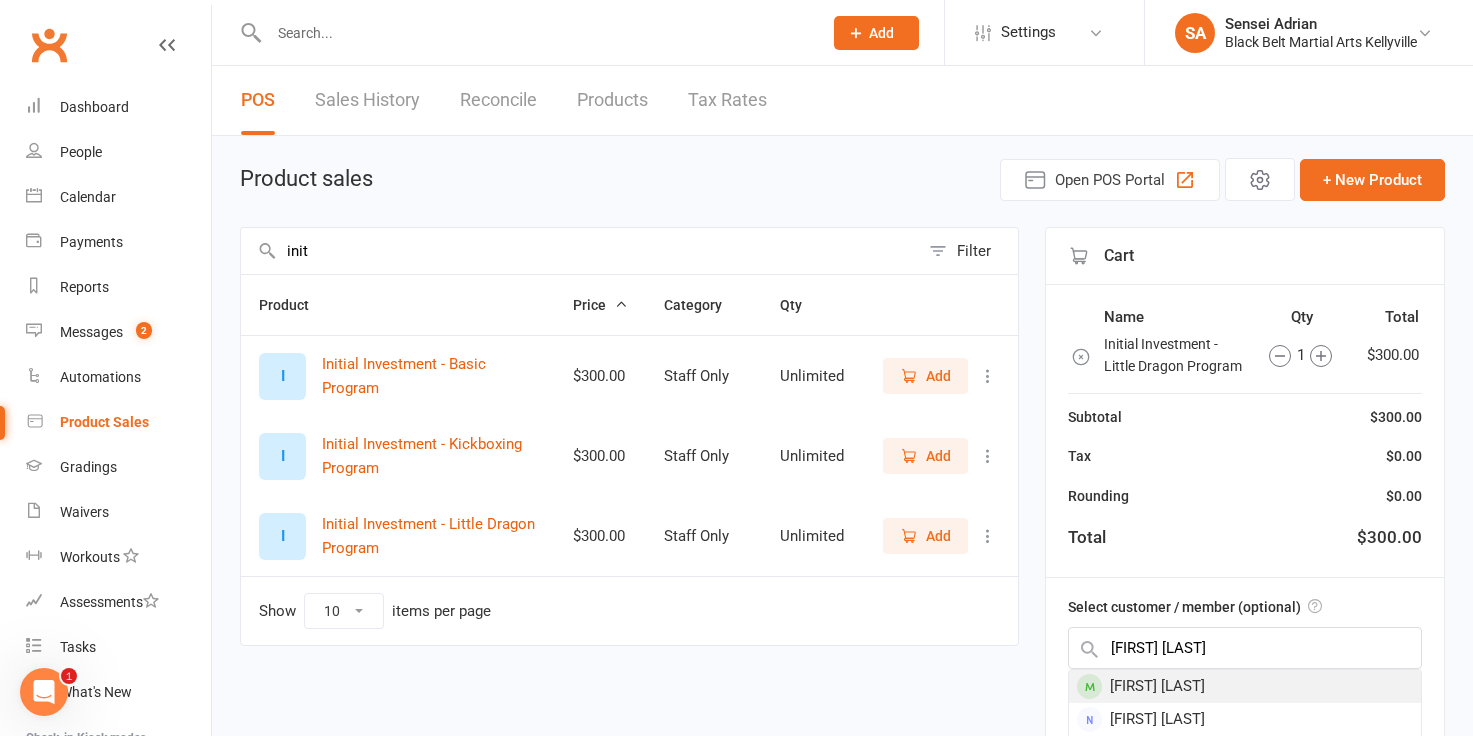 click on "Siya Singh" at bounding box center [1245, 686] 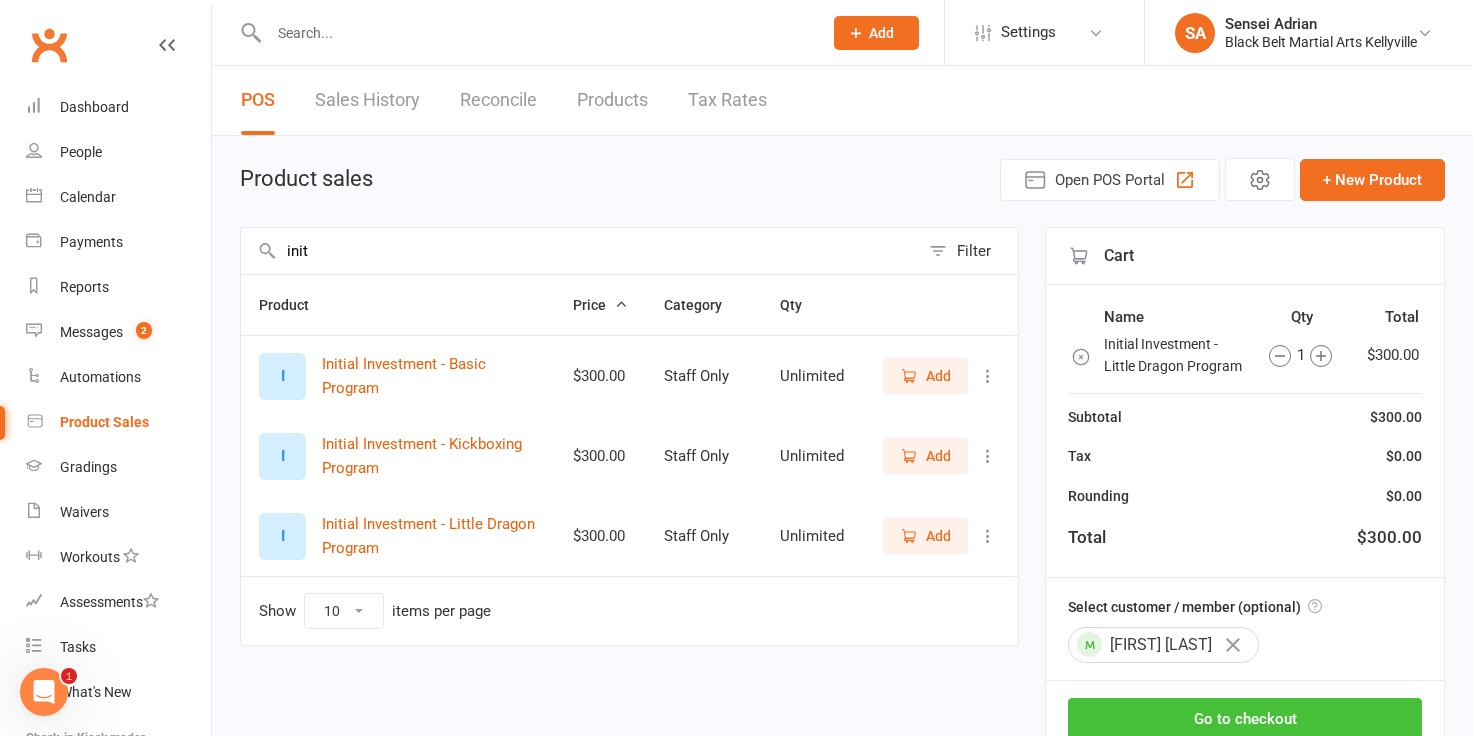 click on "Go to checkout" at bounding box center (1245, 719) 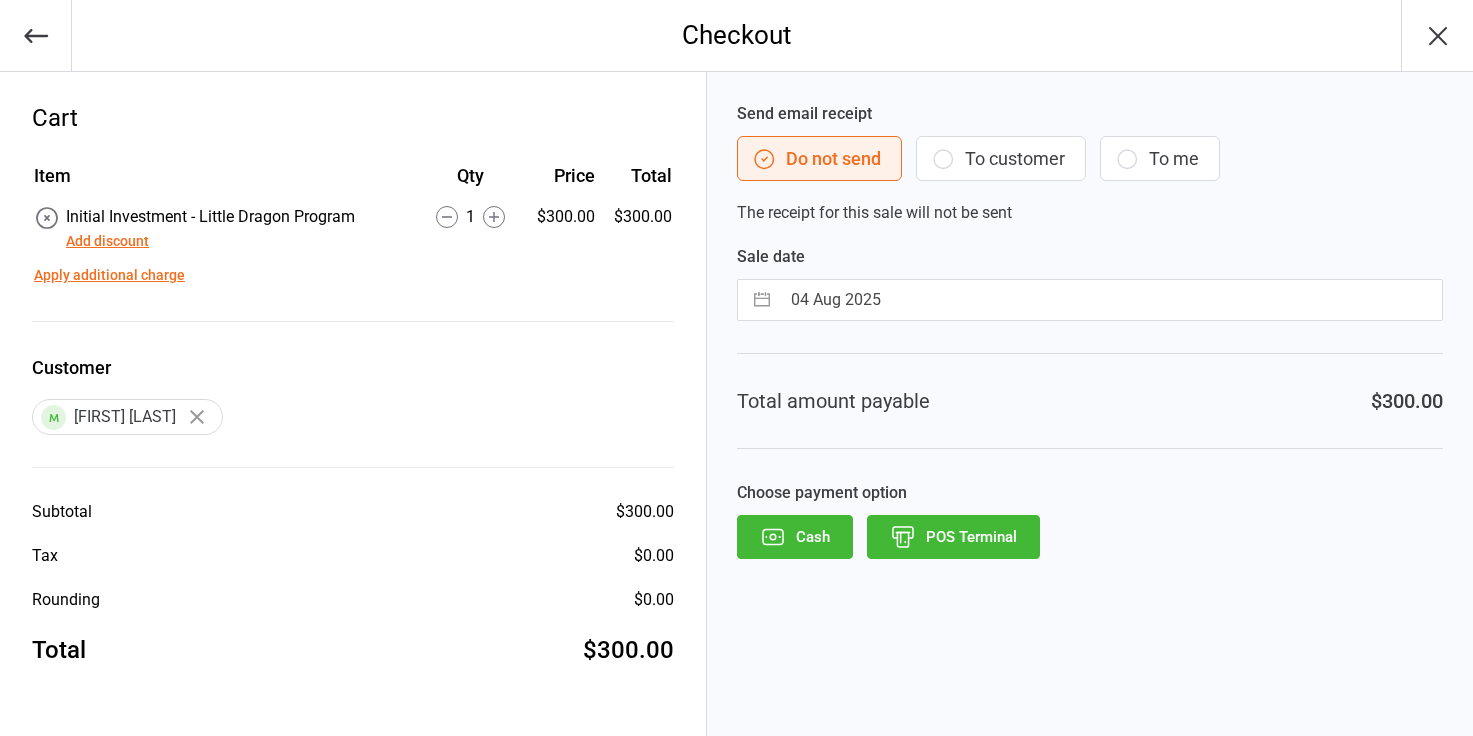 scroll, scrollTop: 0, scrollLeft: 0, axis: both 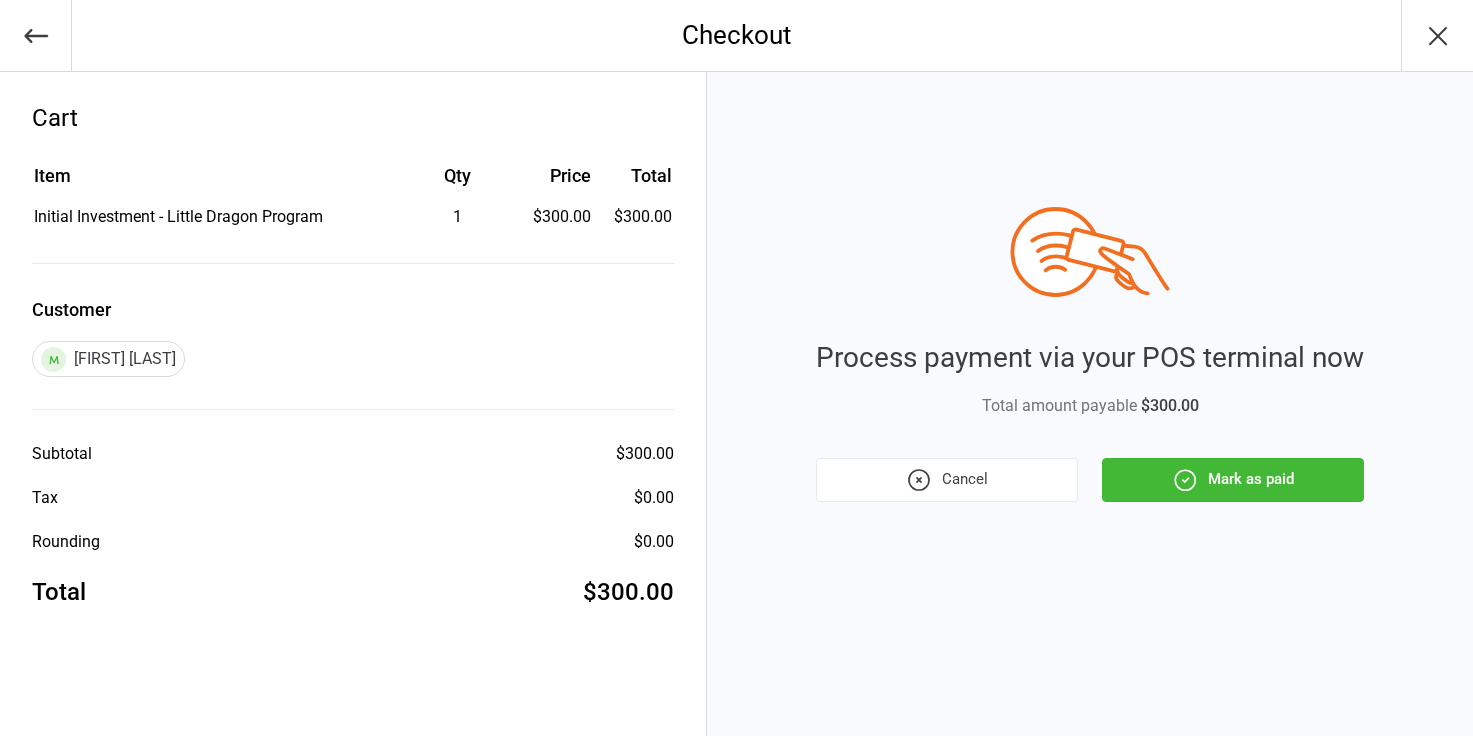 click 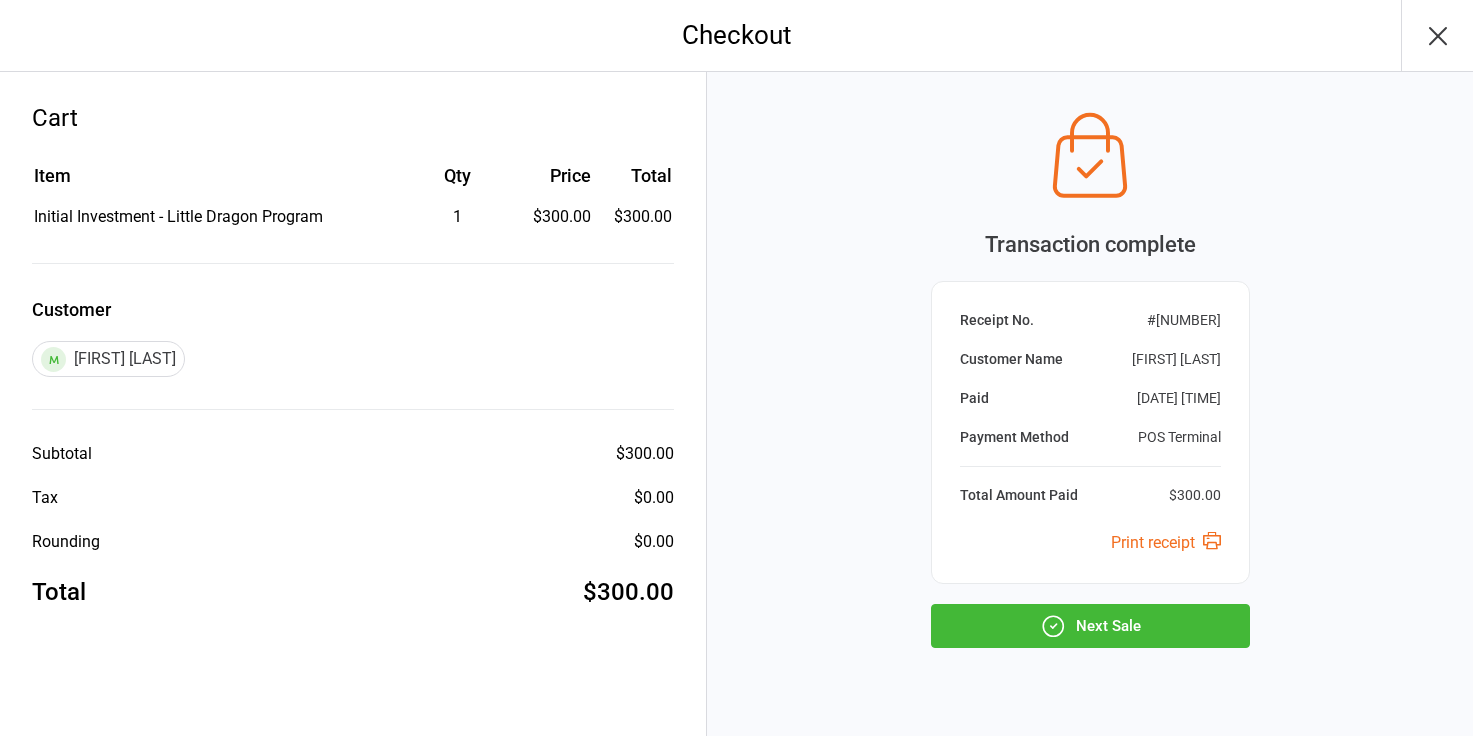 click on "Next Sale" at bounding box center (1090, 626) 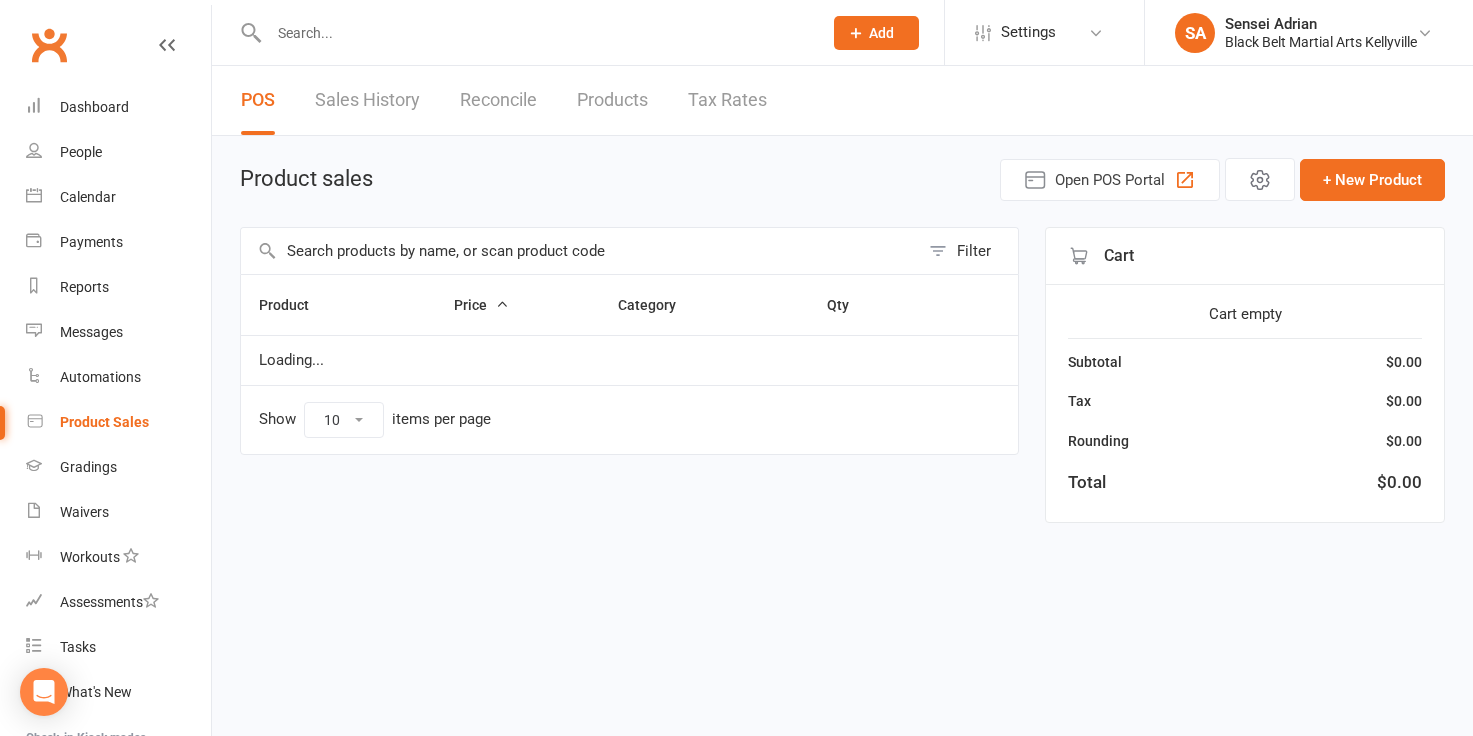 scroll, scrollTop: 0, scrollLeft: 0, axis: both 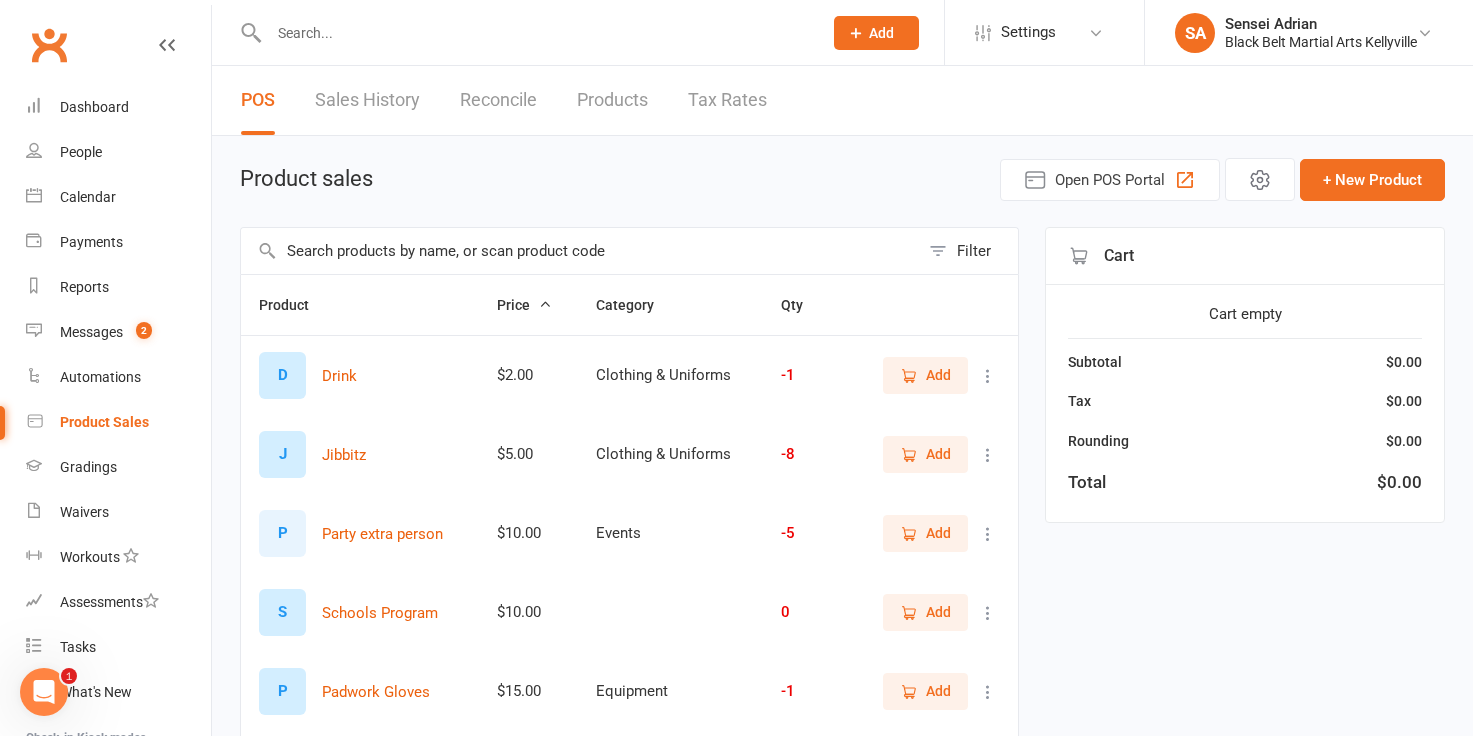 click at bounding box center [580, 251] 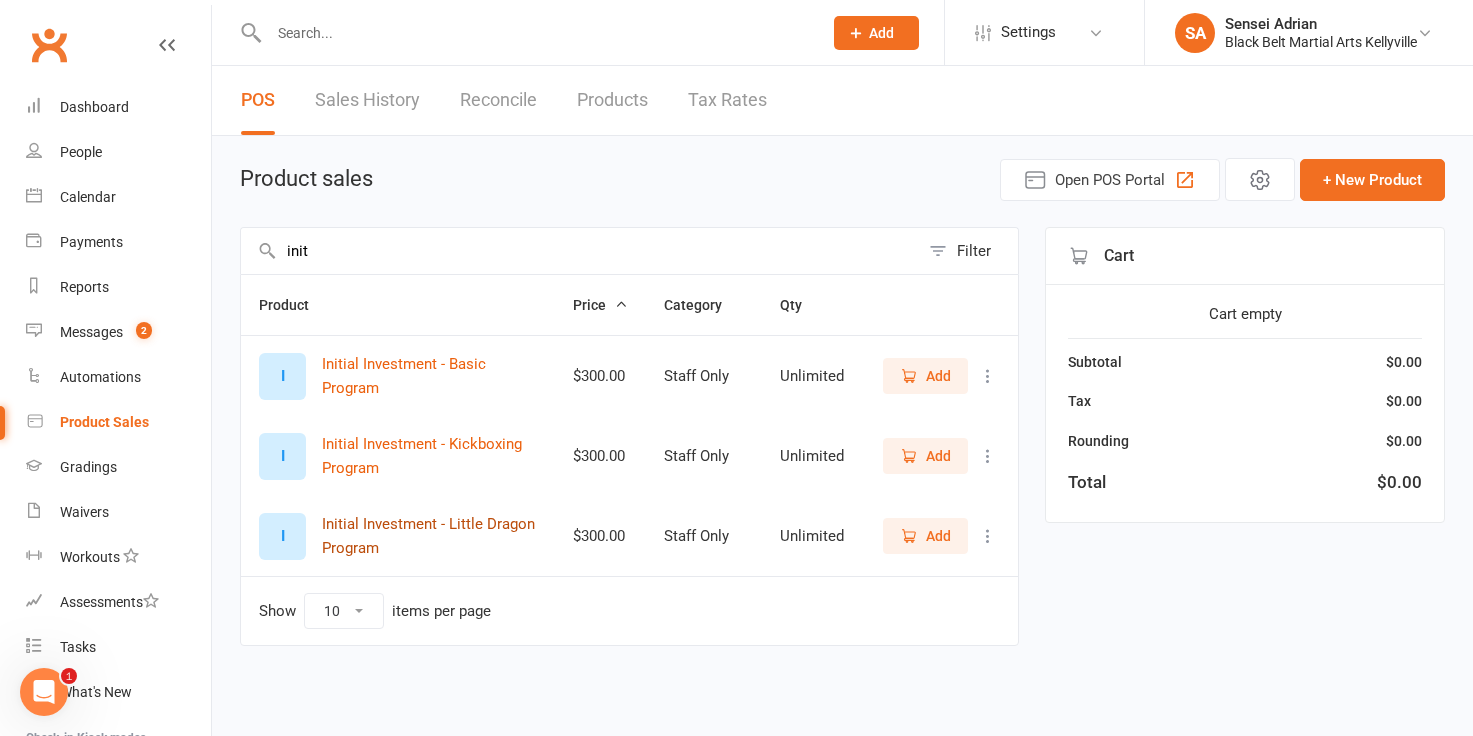 type on "init" 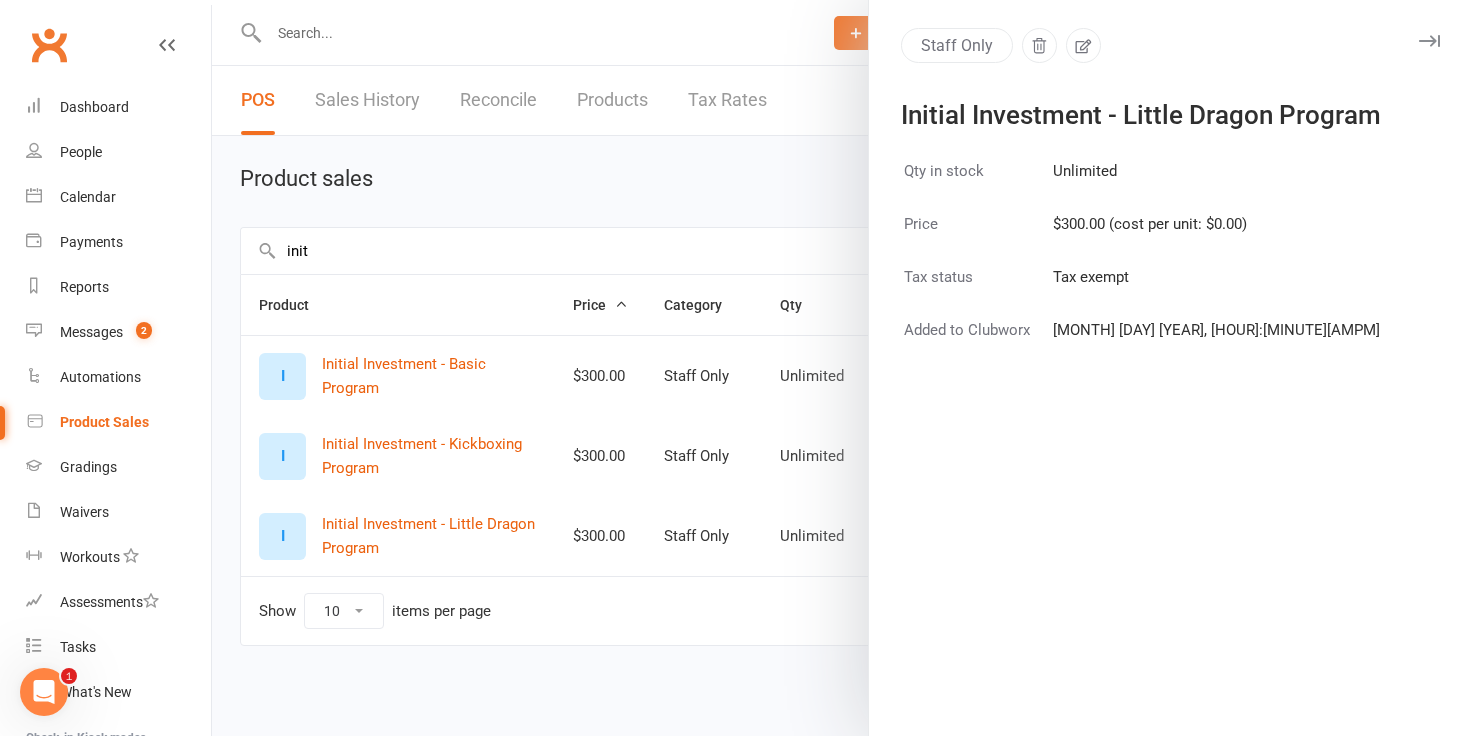 click at bounding box center [842, 368] 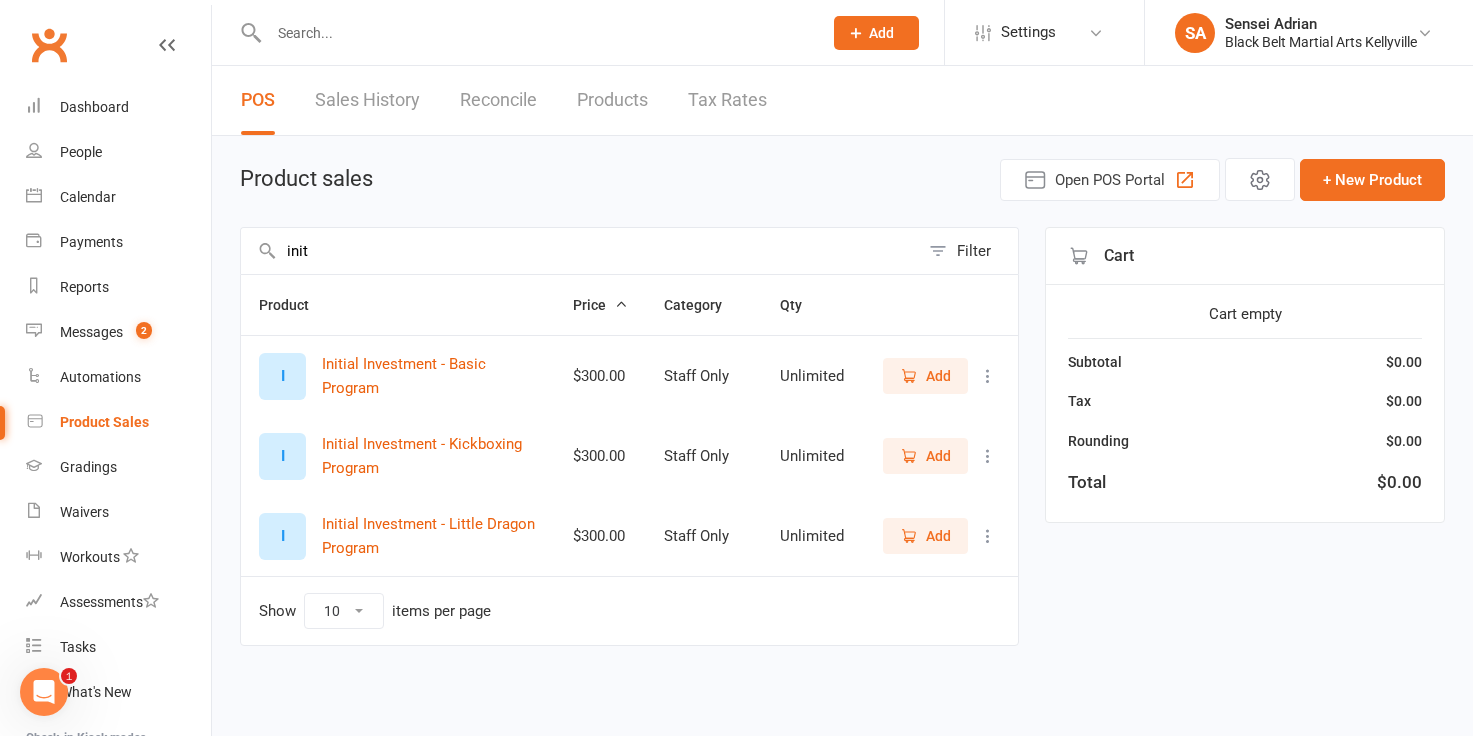click 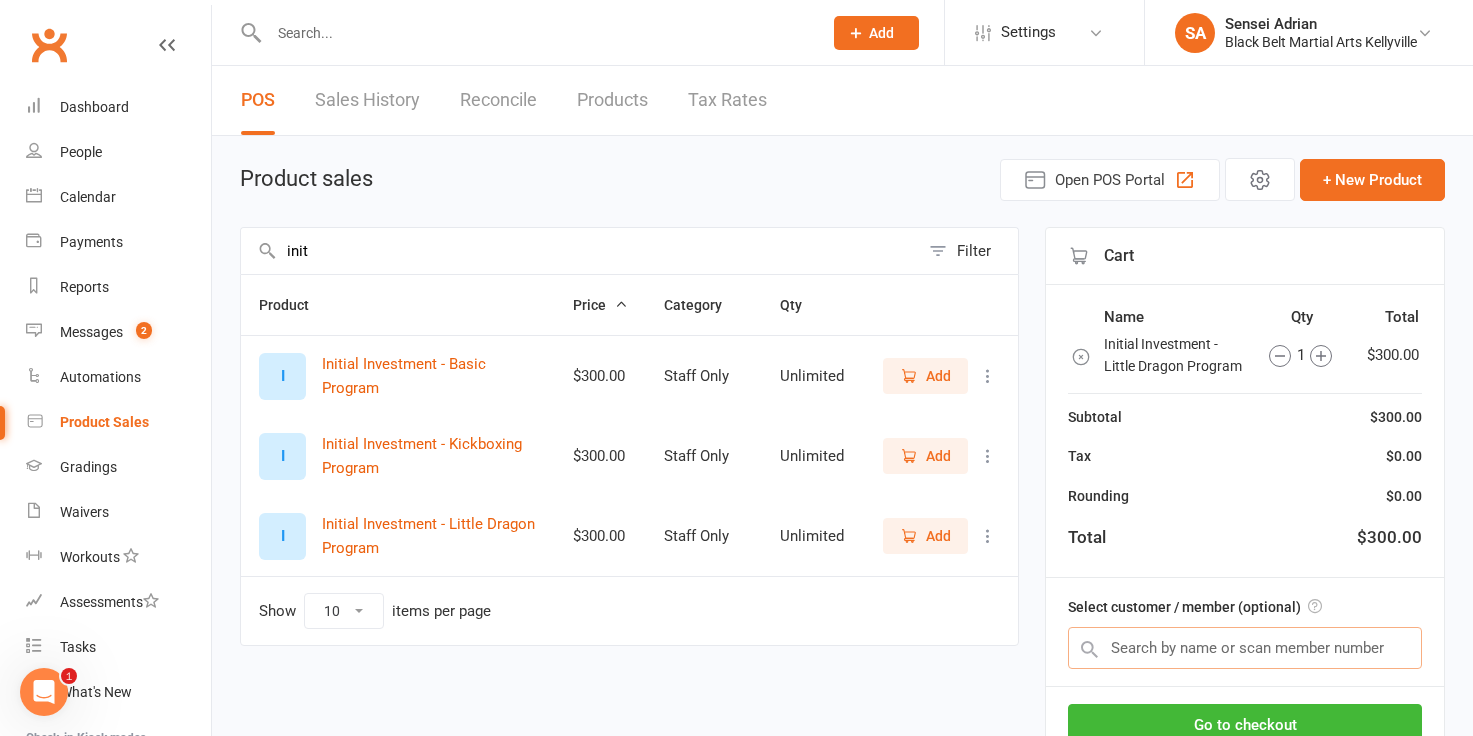 click at bounding box center [1245, 648] 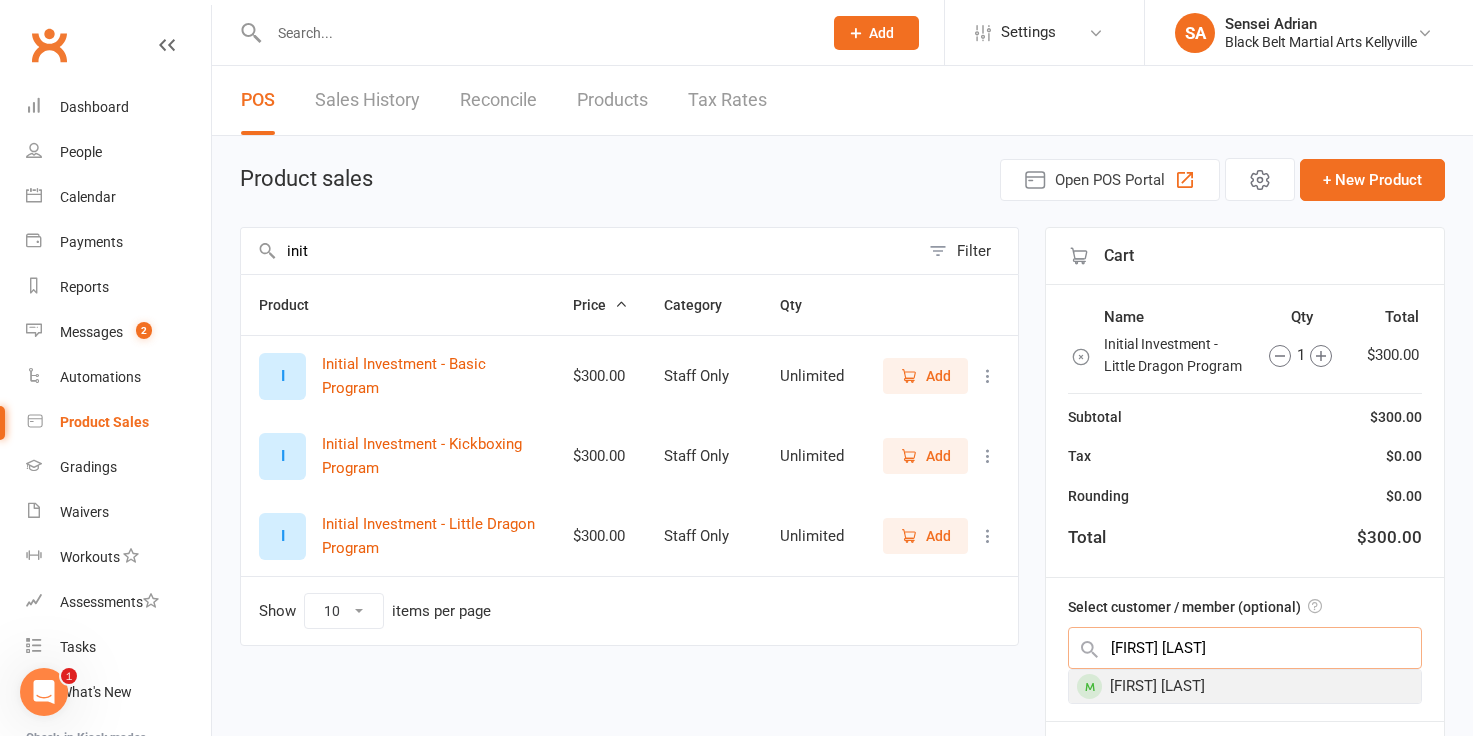 type on "zoe th" 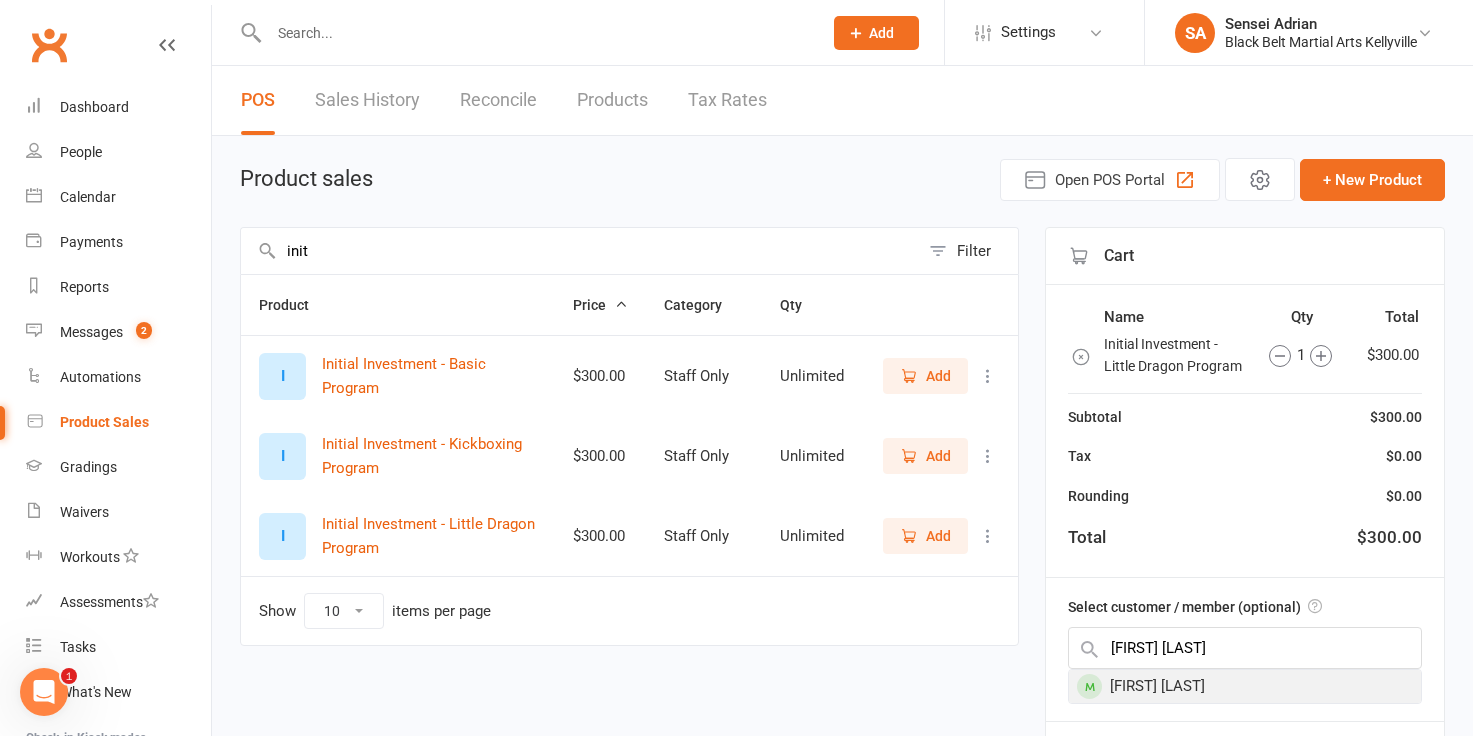 click on "[FIRST] [LAST]" at bounding box center [1245, 686] 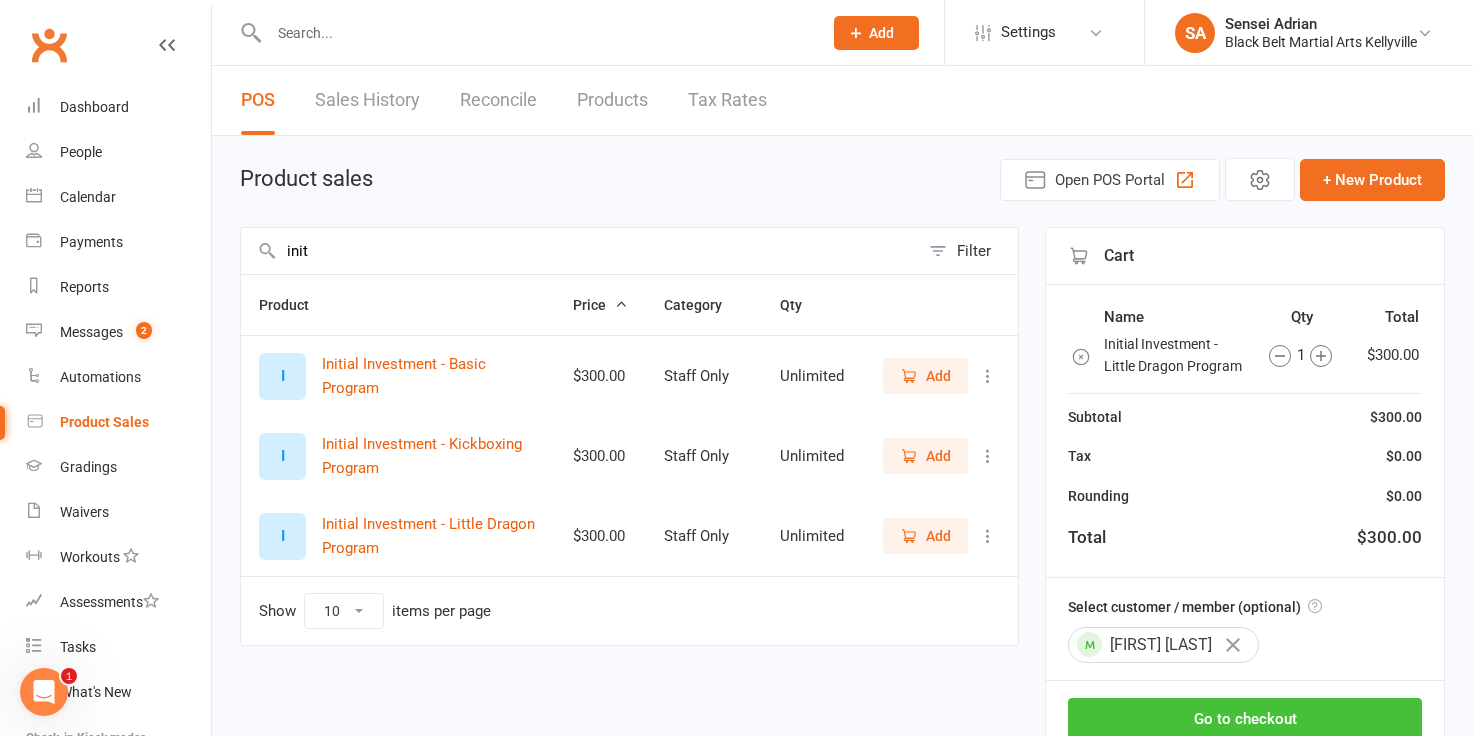 click on "Go to checkout" at bounding box center (1245, 719) 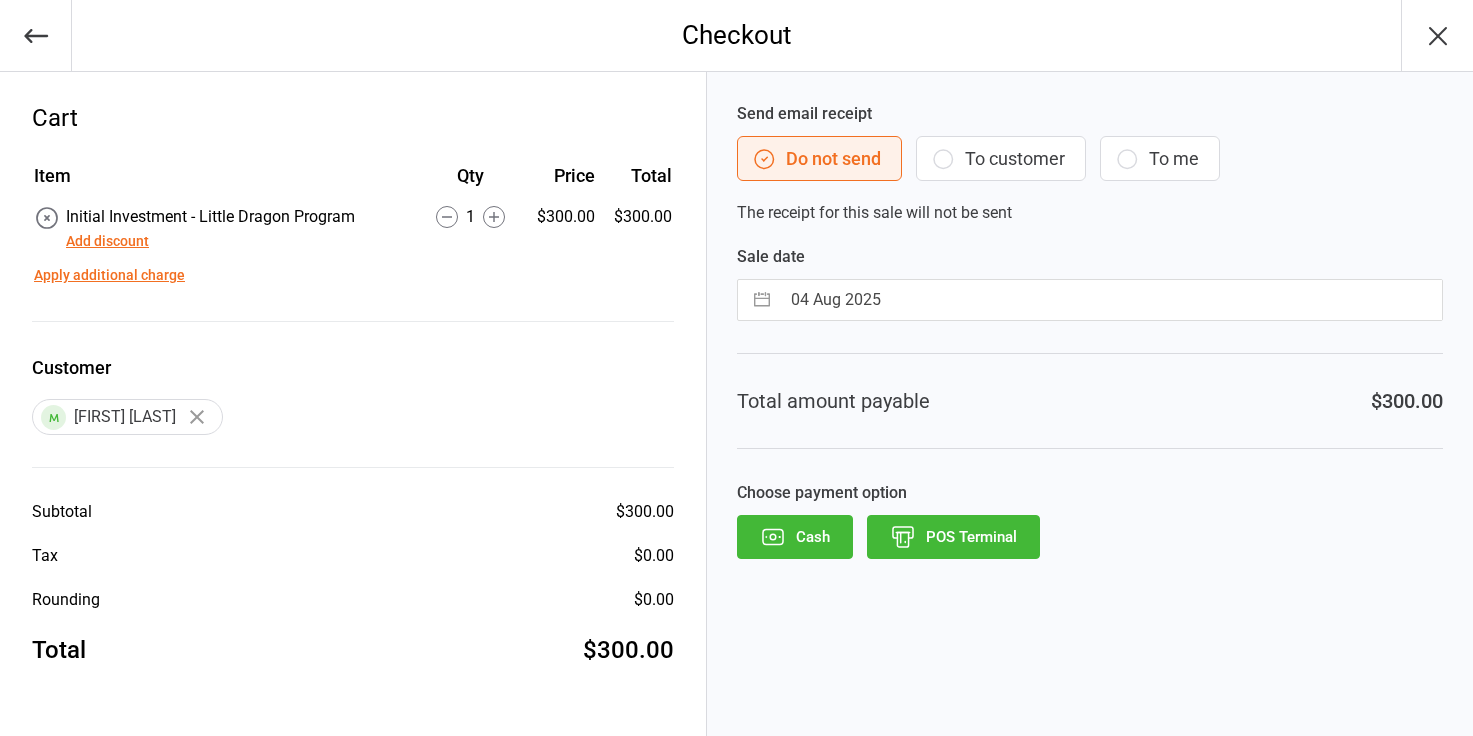 scroll, scrollTop: 0, scrollLeft: 0, axis: both 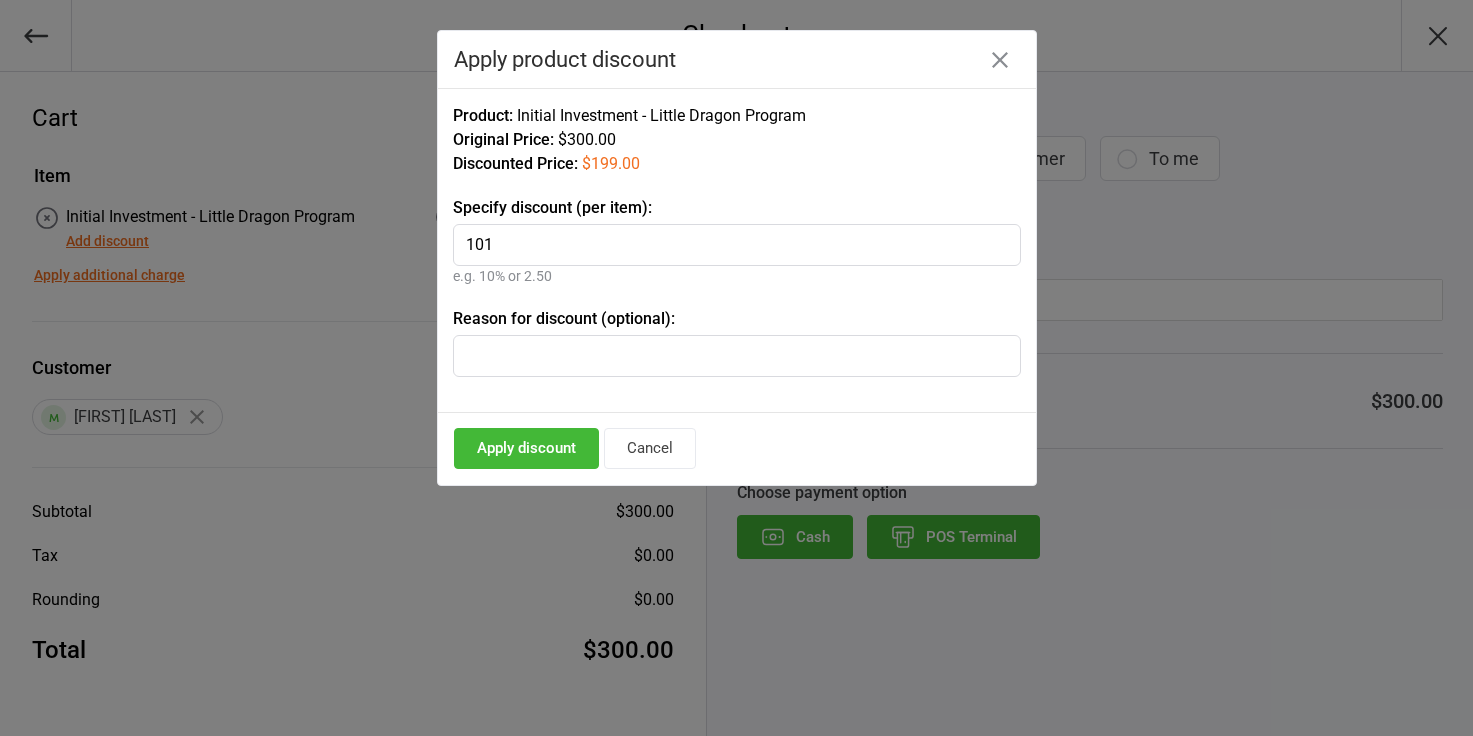 type on "101" 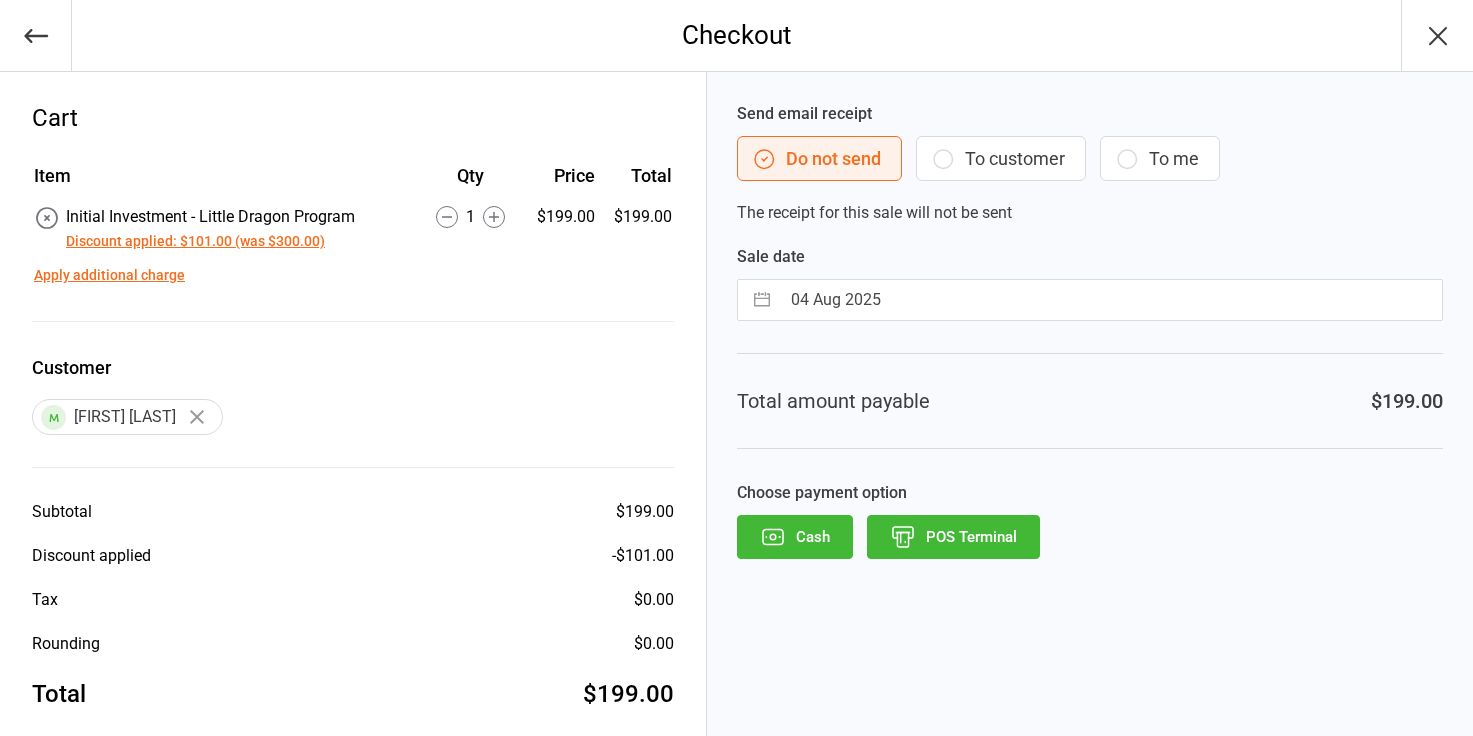 click on "POS Terminal" at bounding box center (953, 537) 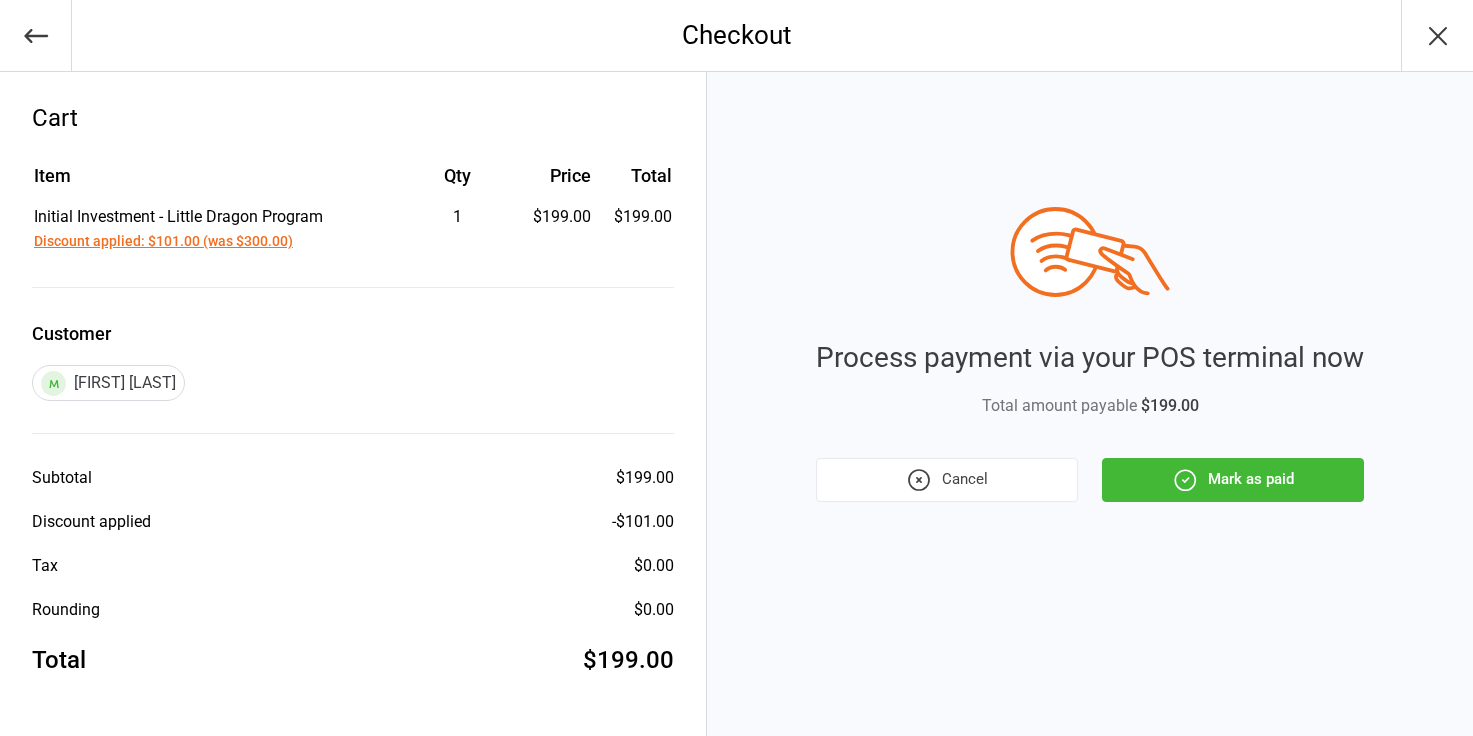 click on "Mark as paid" at bounding box center [1233, 480] 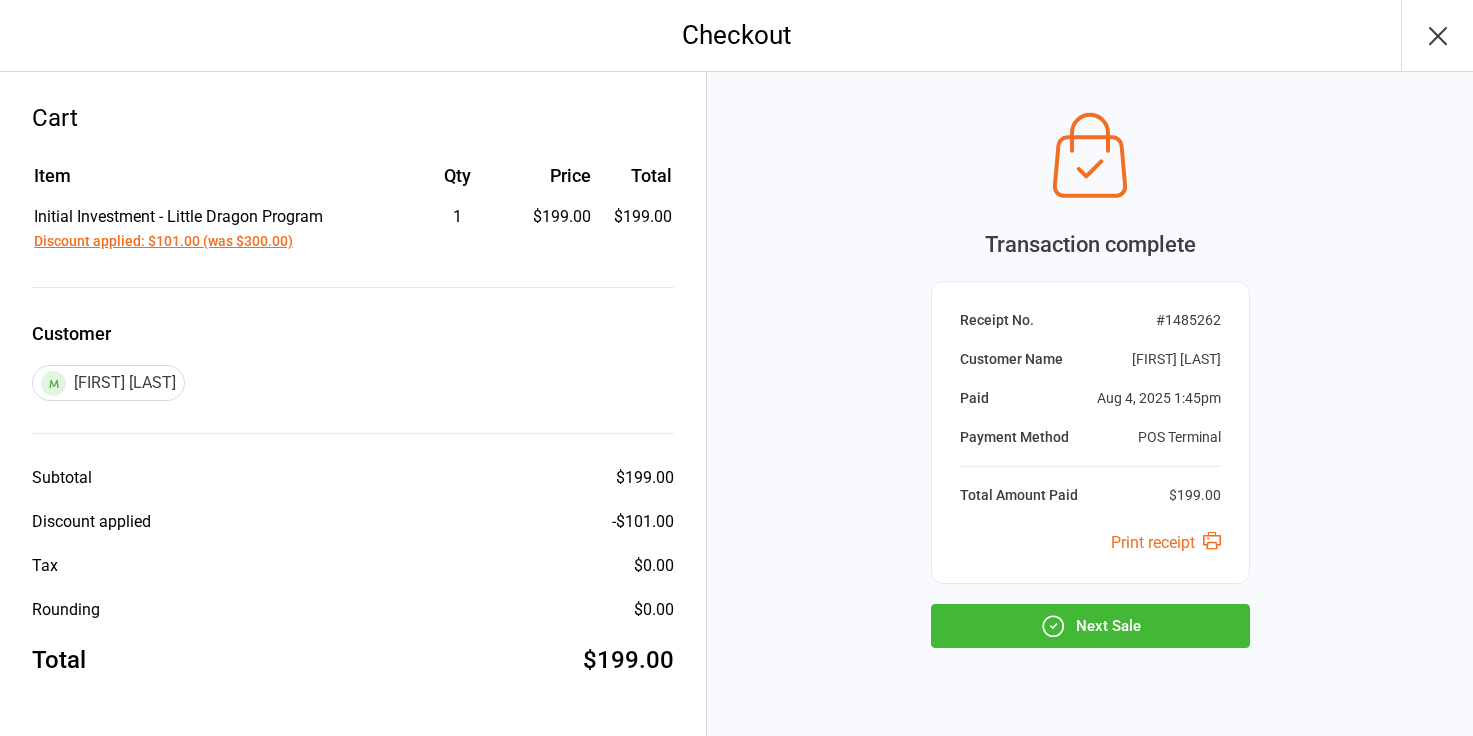 click 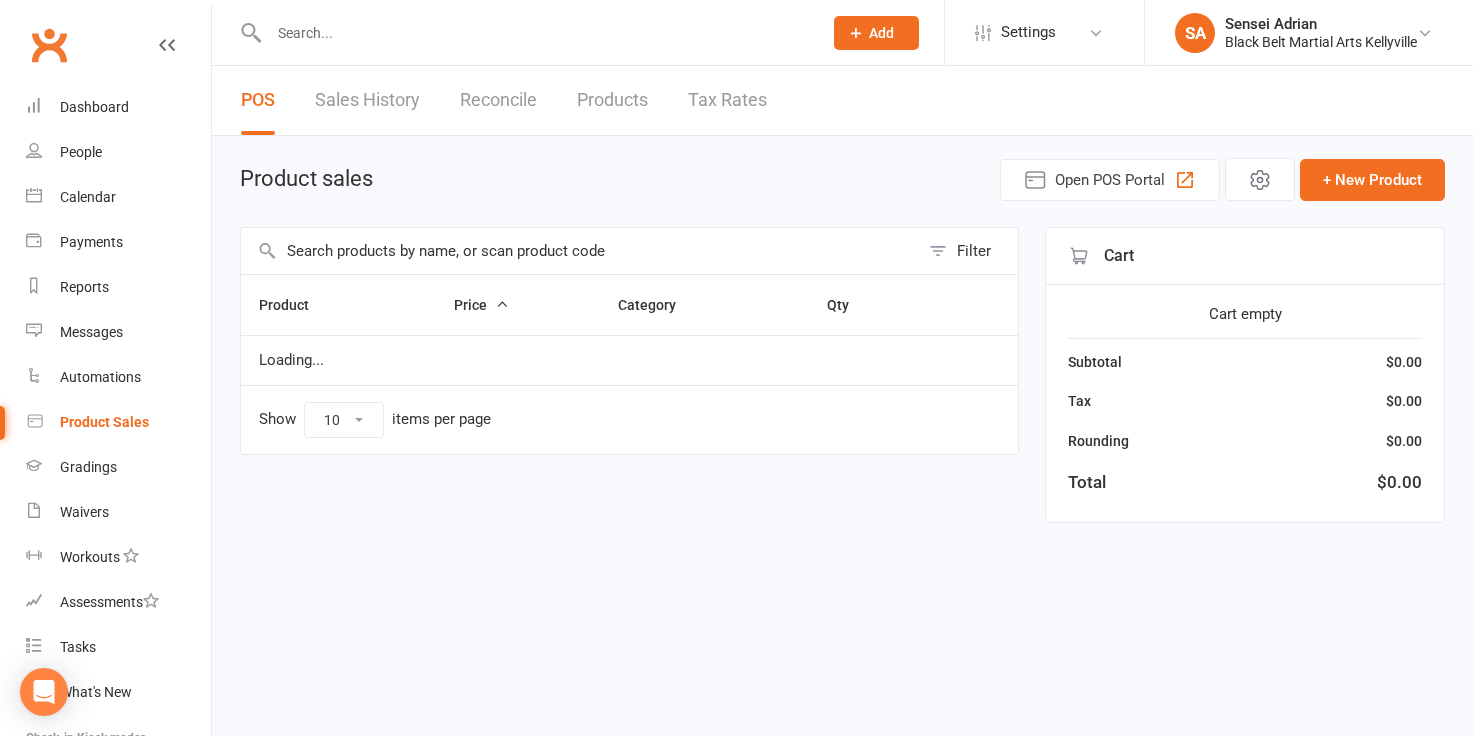 scroll, scrollTop: 0, scrollLeft: 0, axis: both 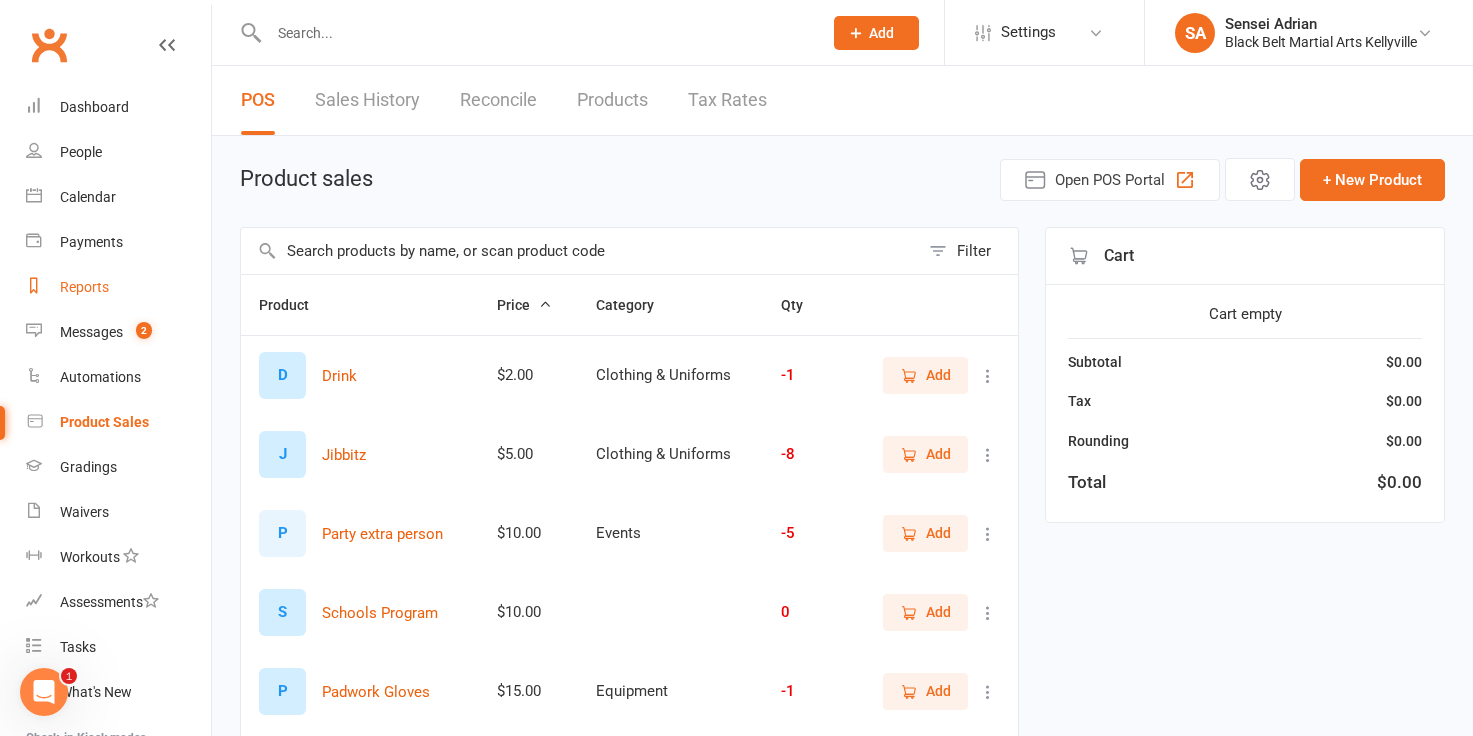 click on "Reports" at bounding box center (84, 287) 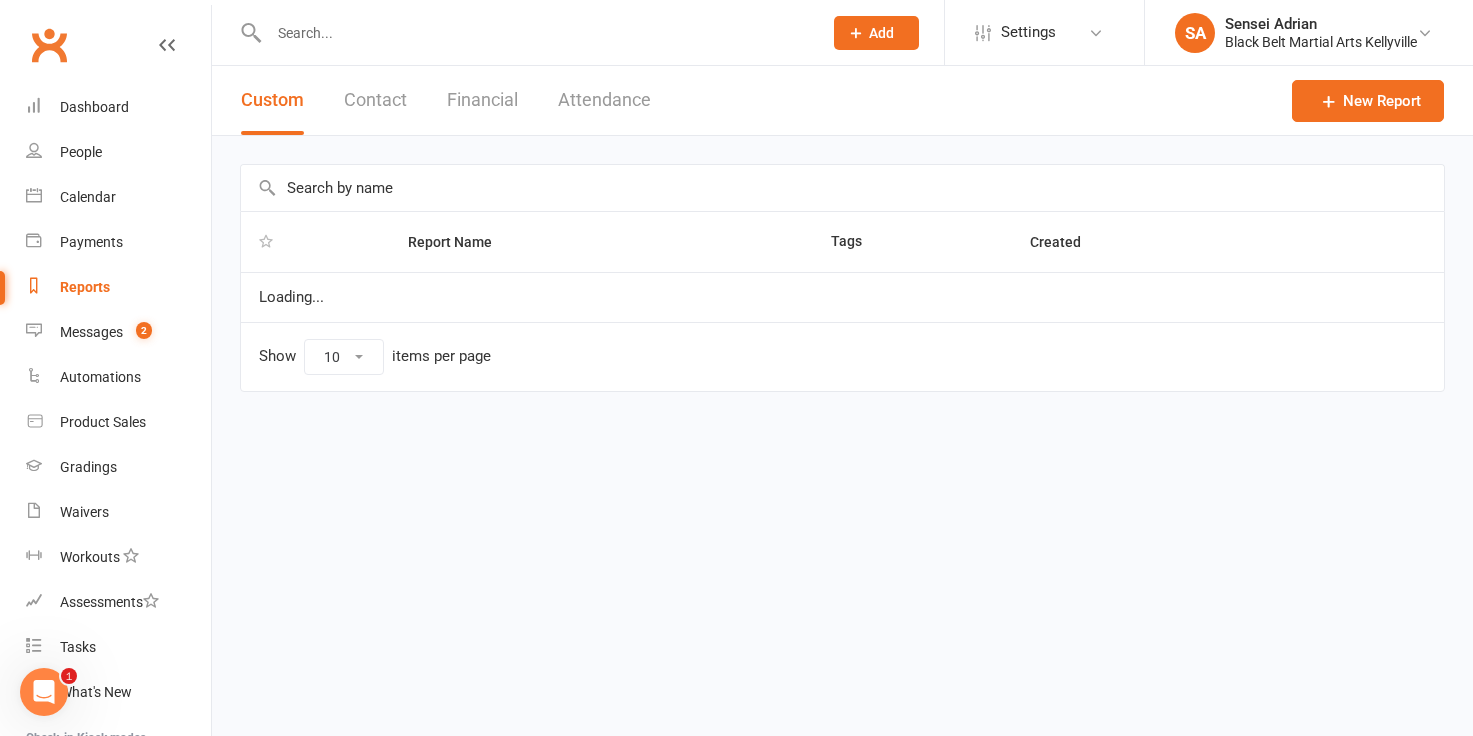 select on "100" 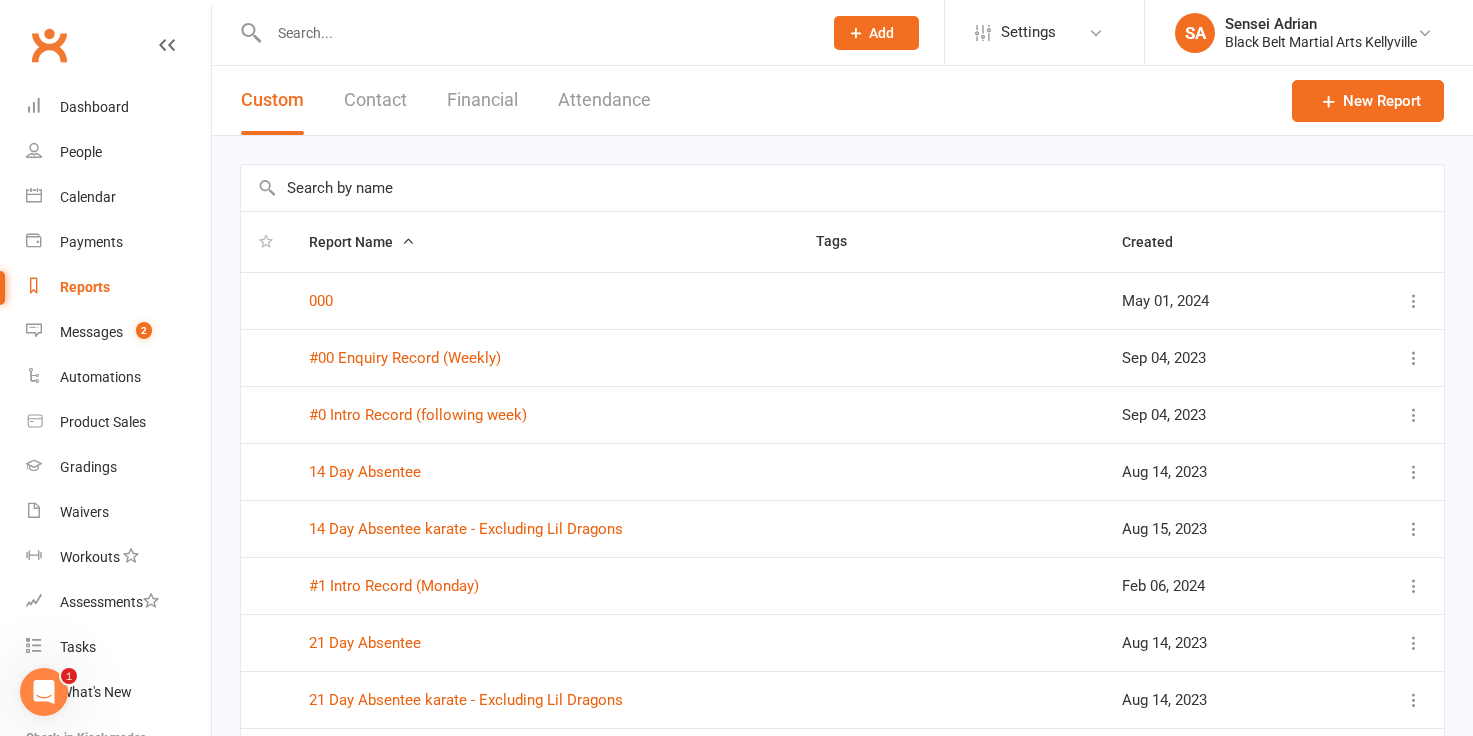 click on "Financial" at bounding box center (482, 100) 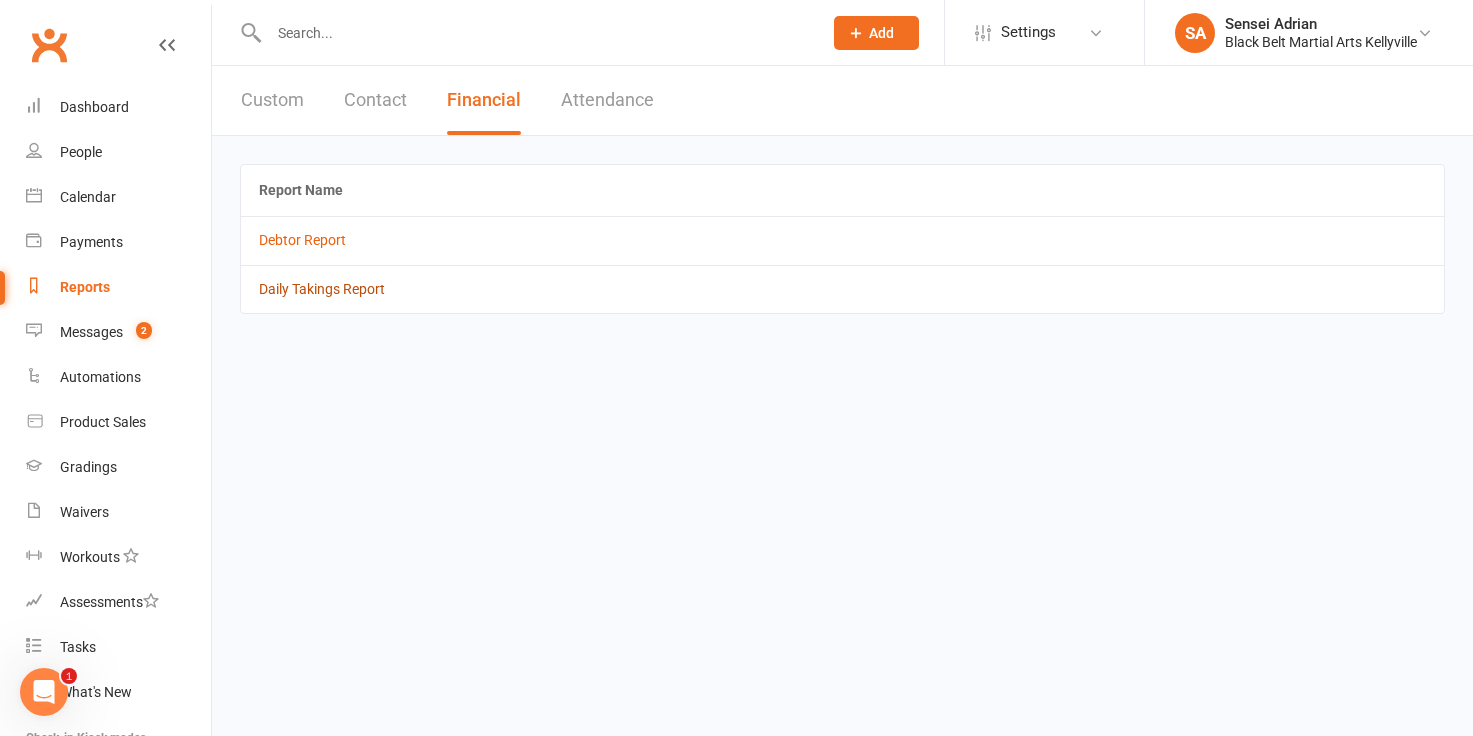 click on "Daily Takings Report" at bounding box center [322, 289] 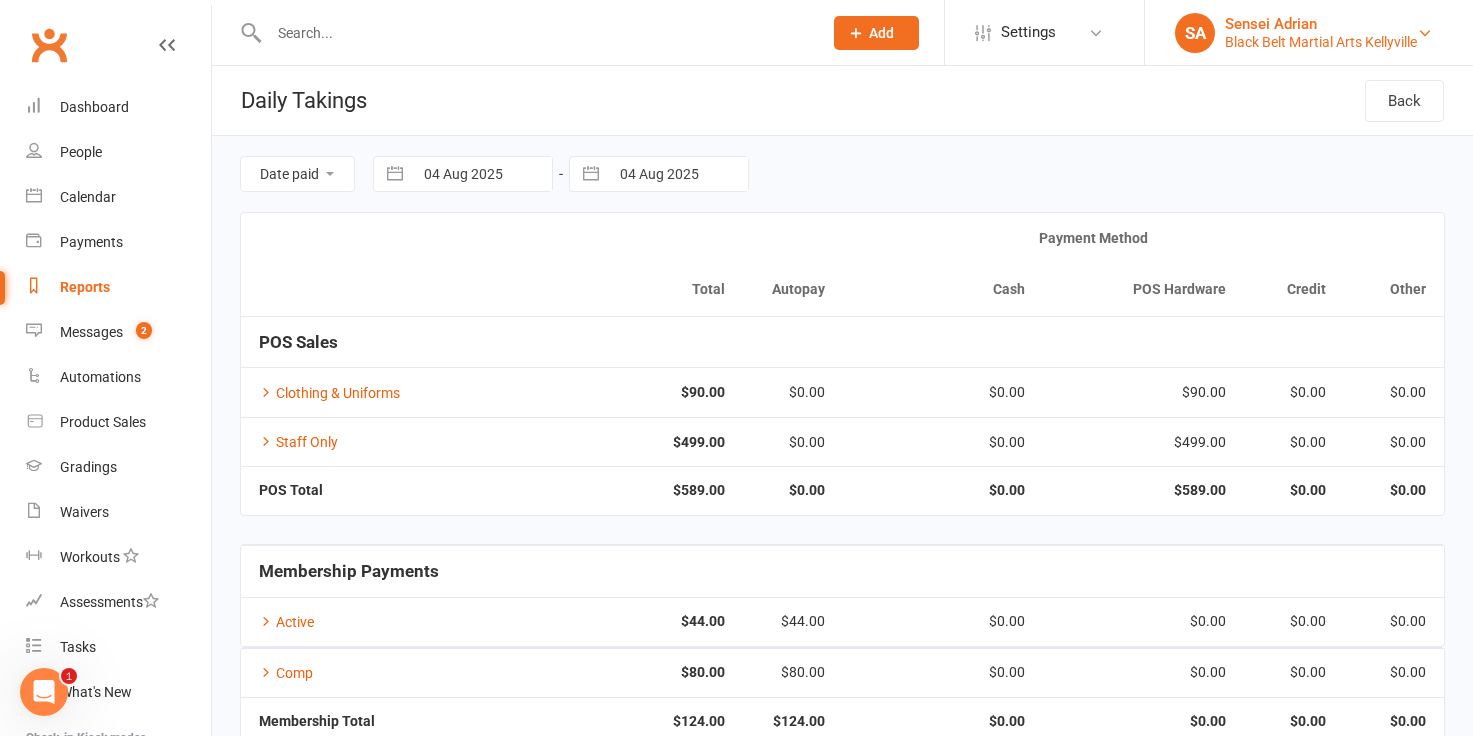 click on "Black Belt Martial Arts Kellyville" at bounding box center [1321, 42] 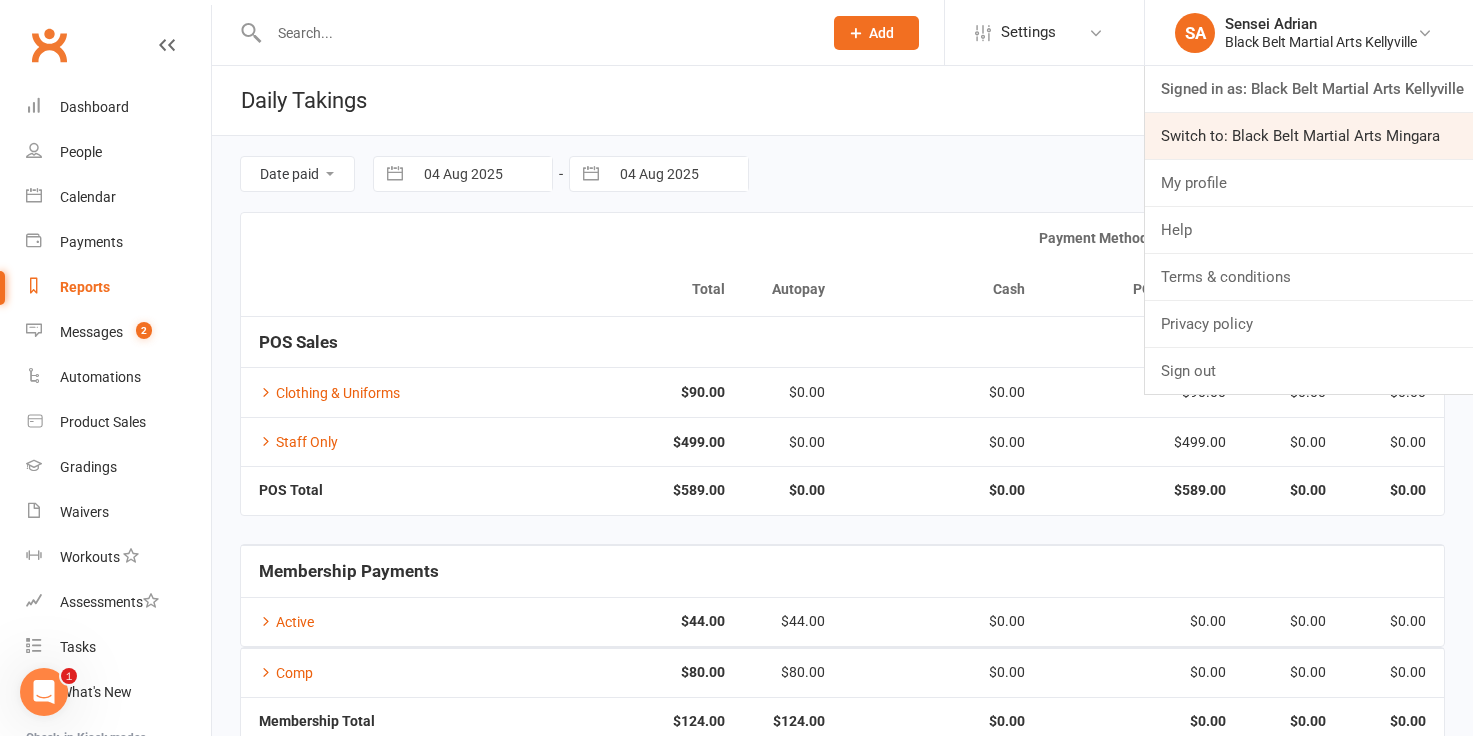 click on "Switch to: Black Belt Martial Arts Mingara" at bounding box center (1309, 136) 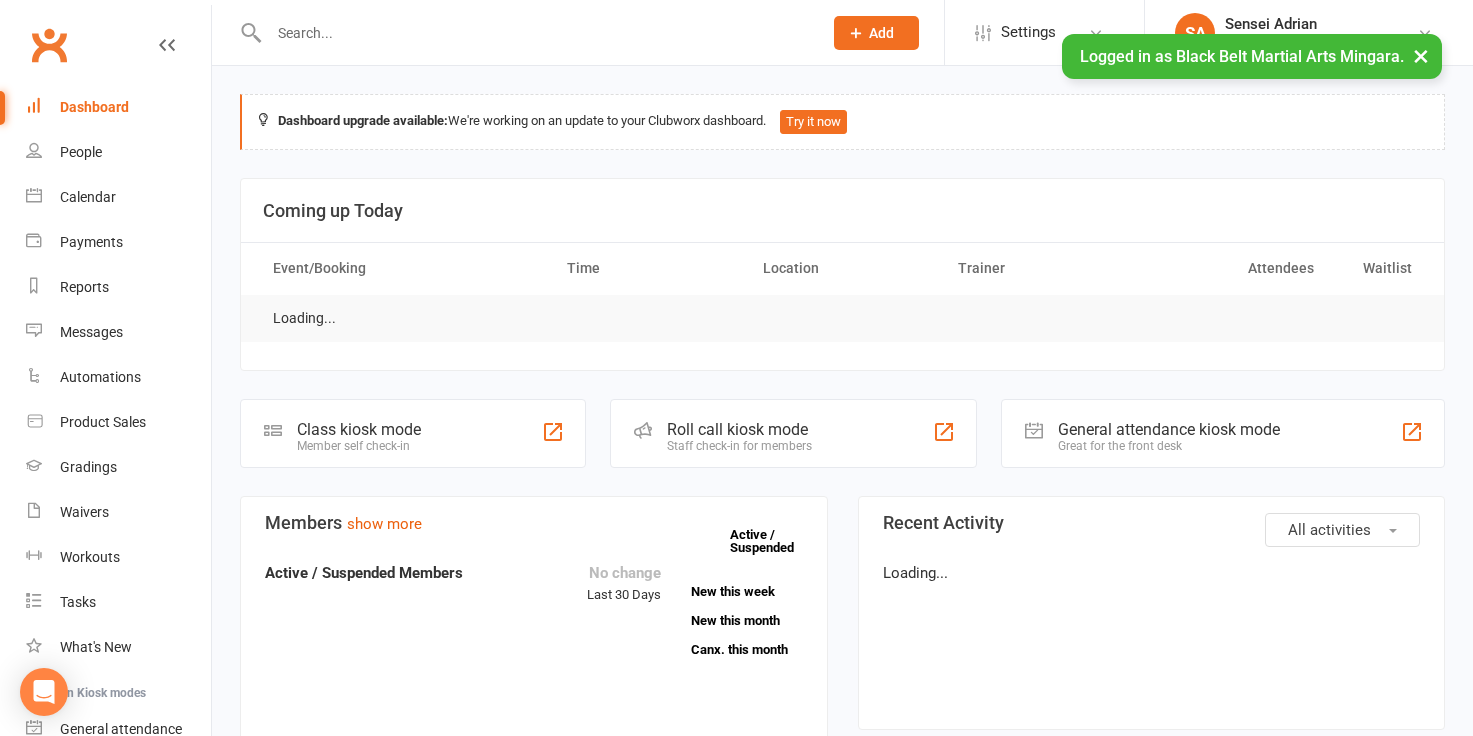 scroll, scrollTop: 0, scrollLeft: 0, axis: both 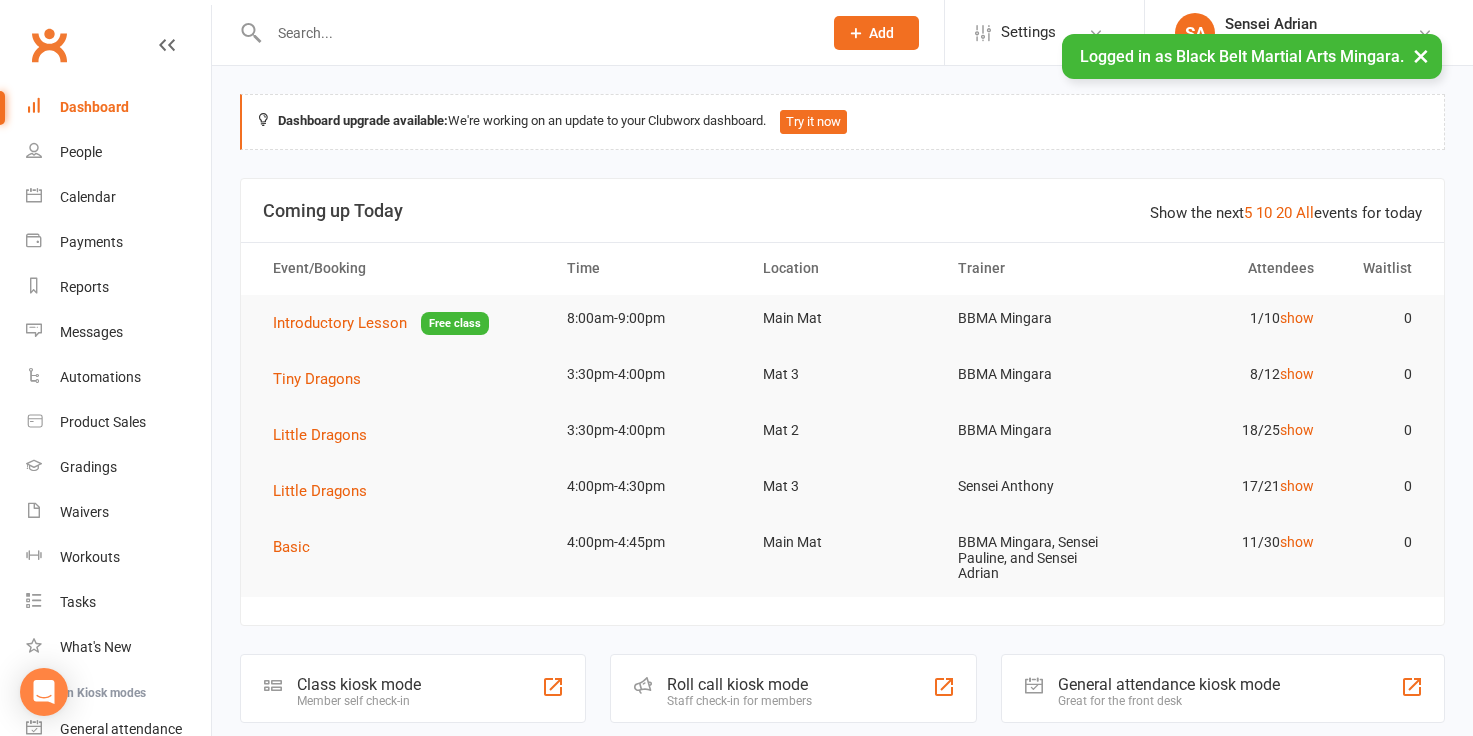 click at bounding box center (535, 33) 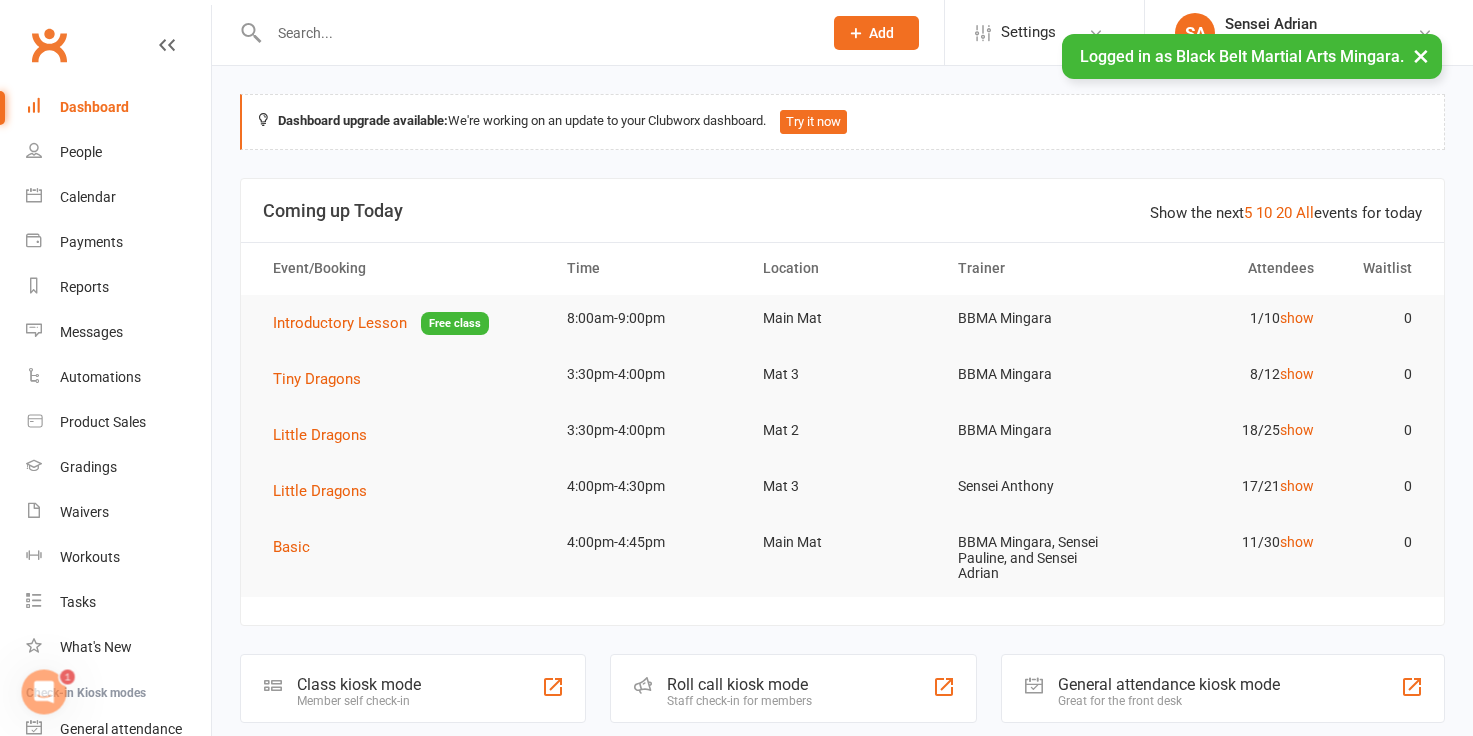 scroll, scrollTop: 0, scrollLeft: 0, axis: both 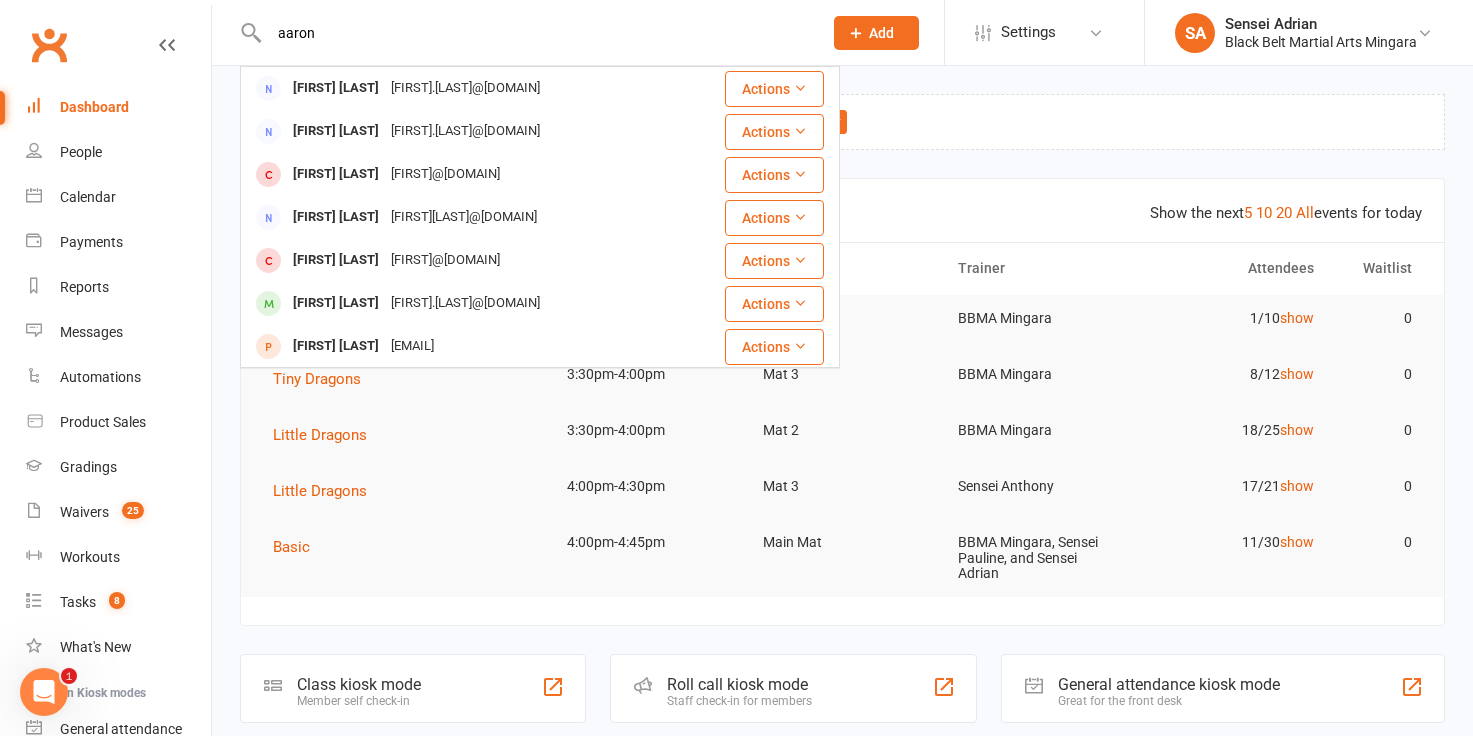 click on "aaron" at bounding box center (535, 33) 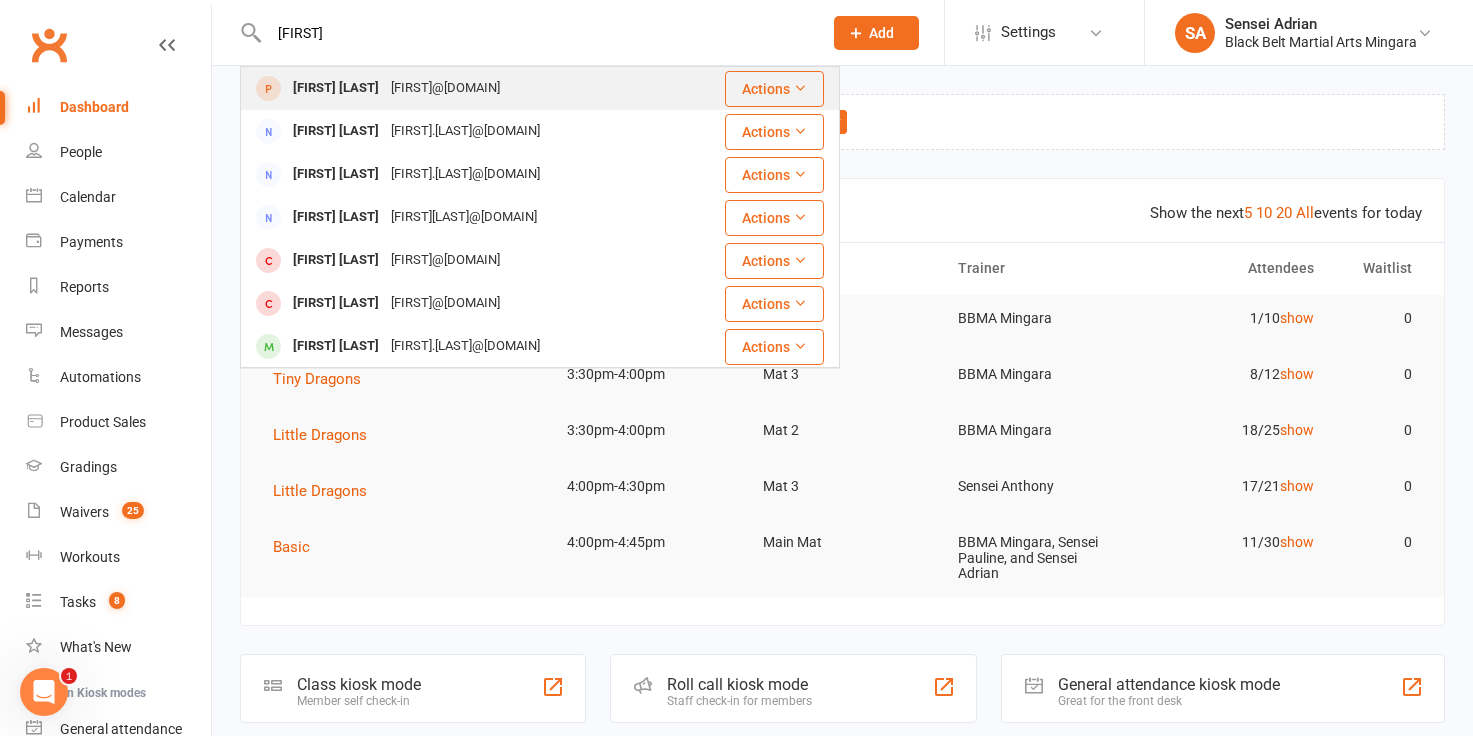 type on "[FIRST]" 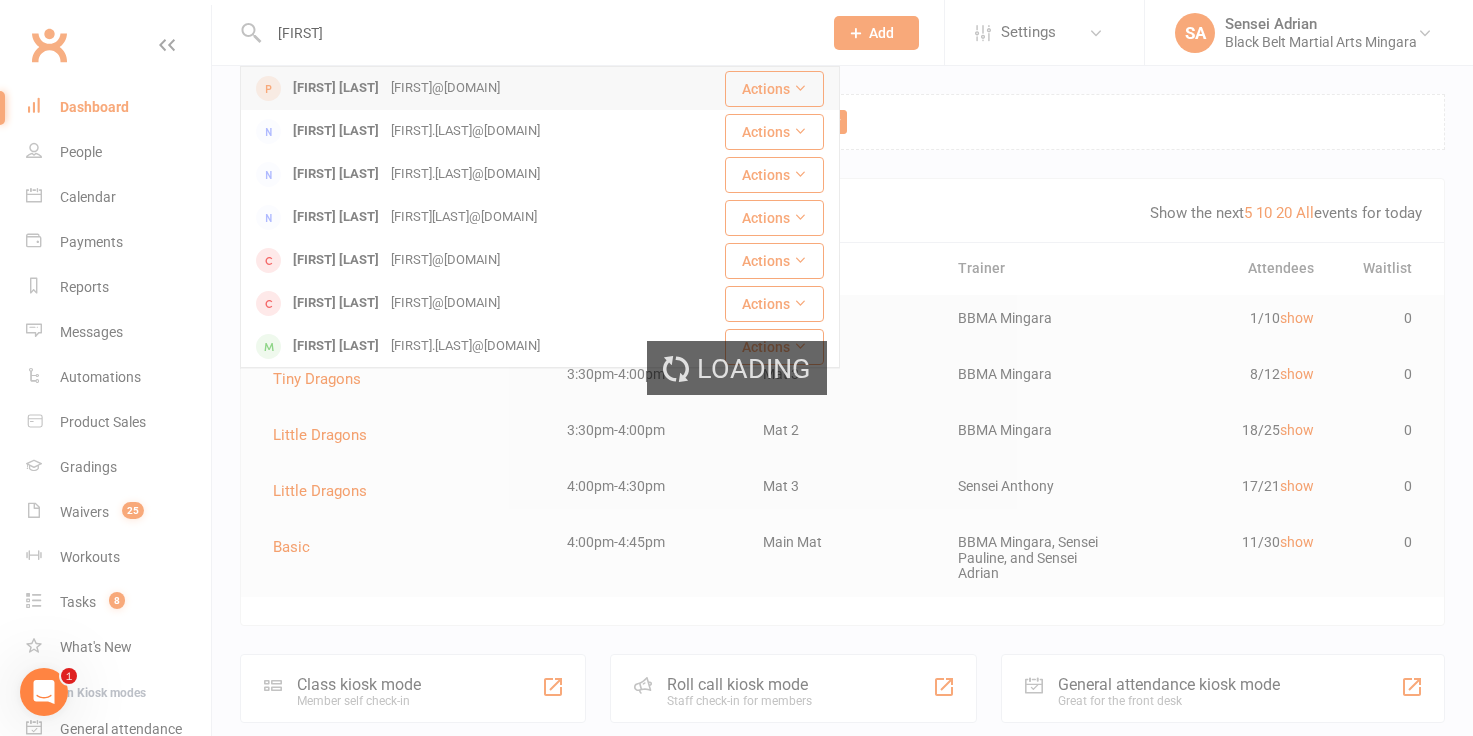 type 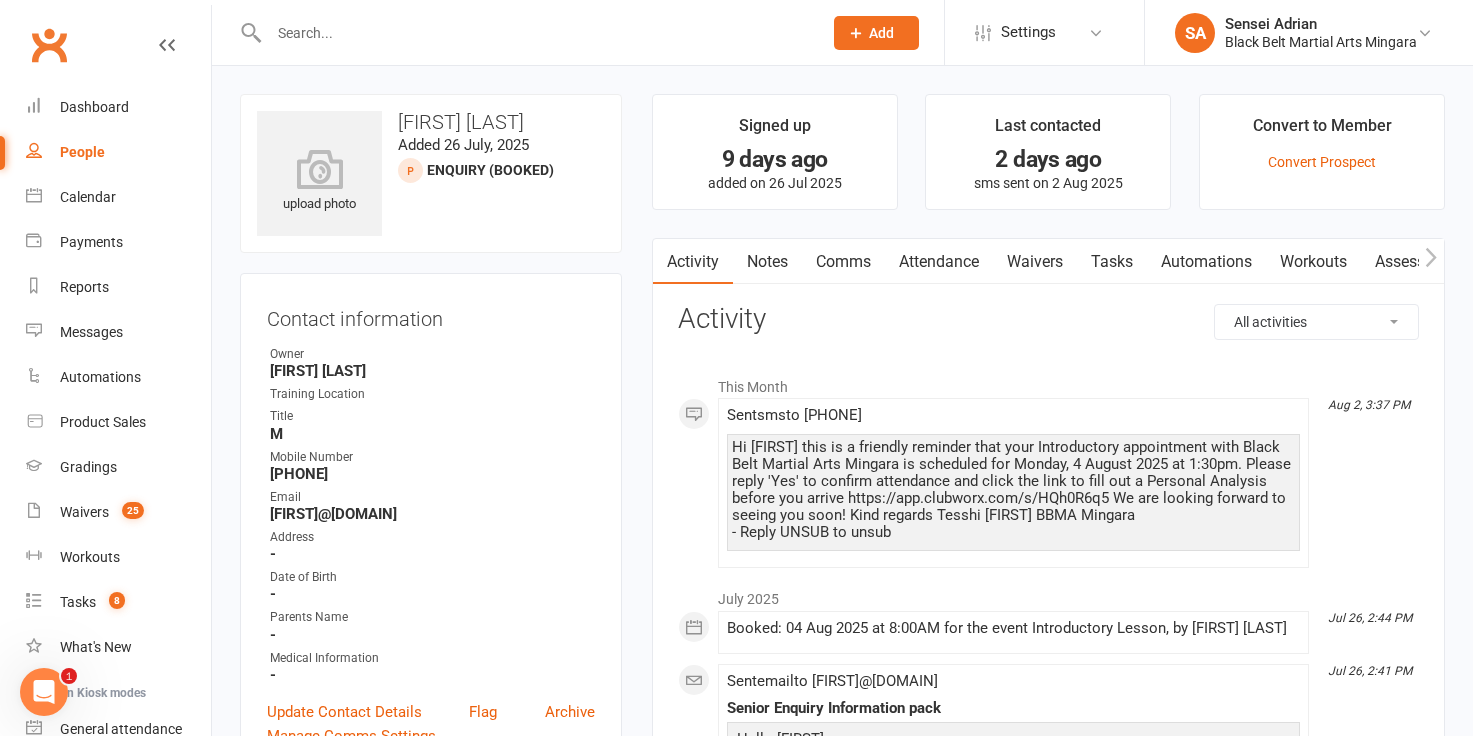 click on "Comms" at bounding box center [843, 262] 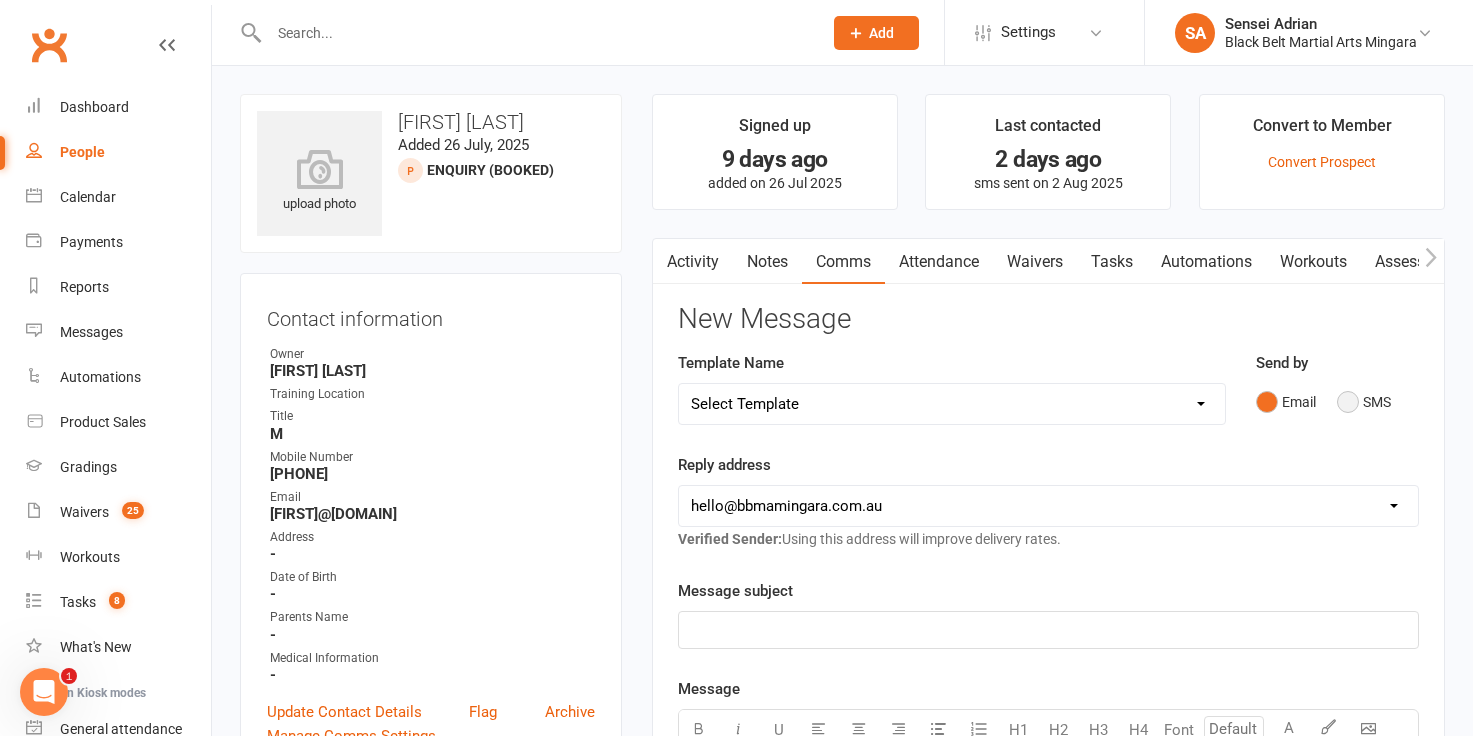 click on "SMS" at bounding box center [1364, 402] 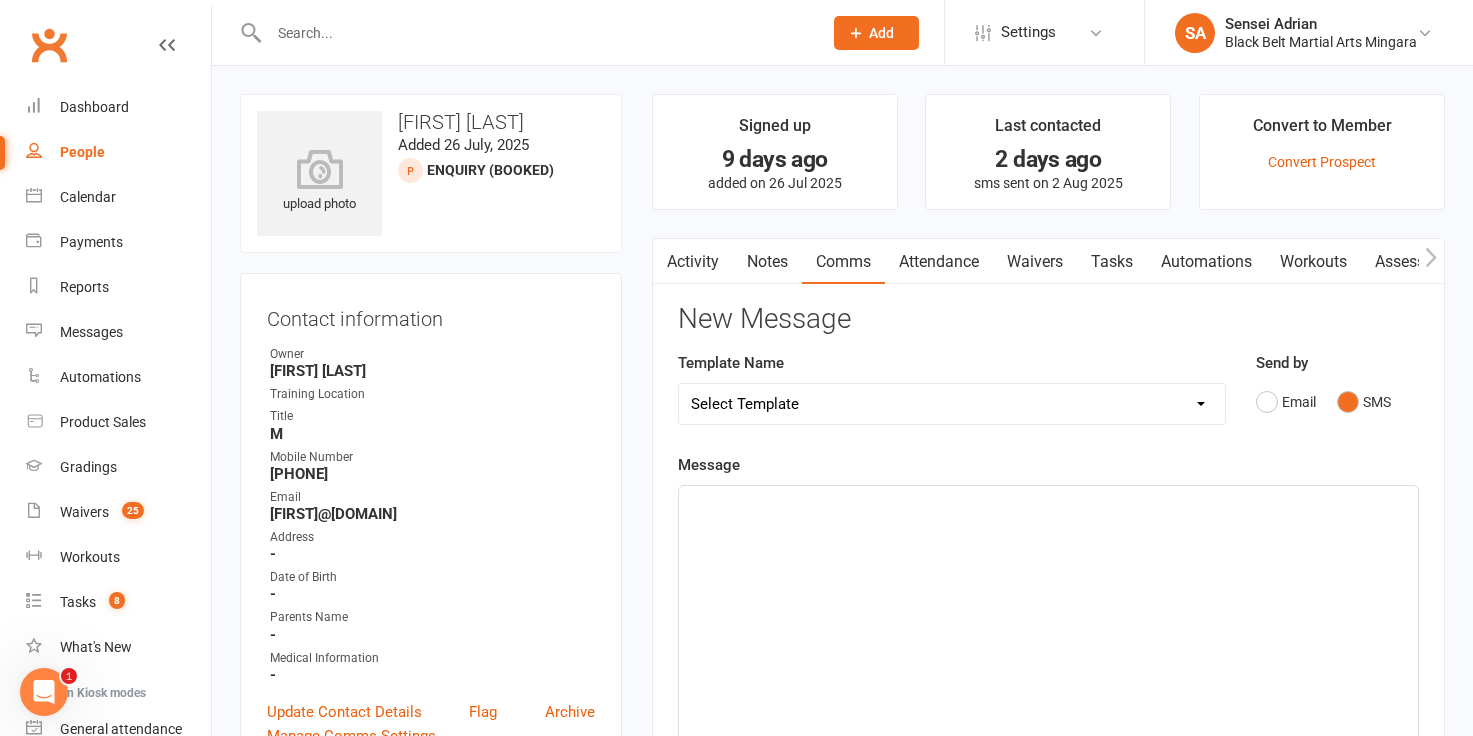 click on "﻿" 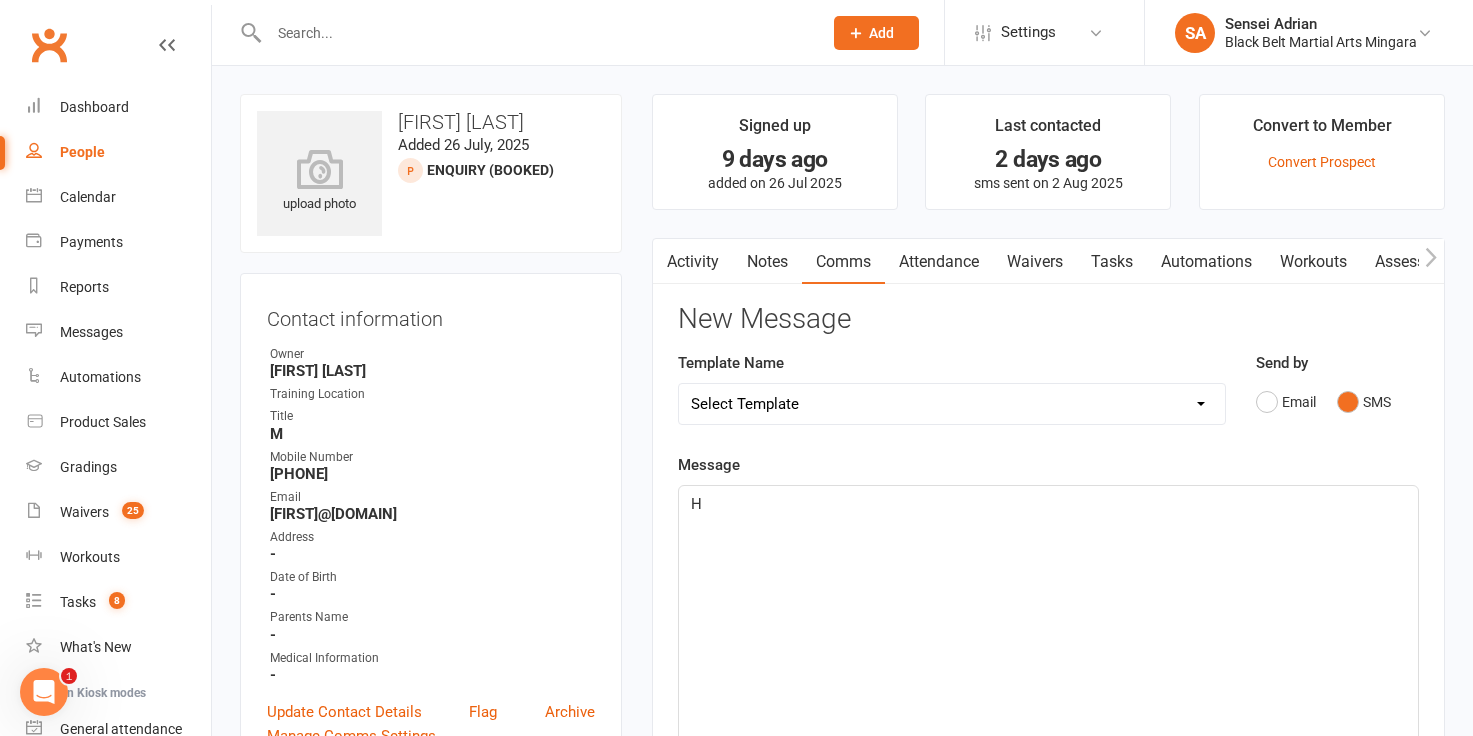 type 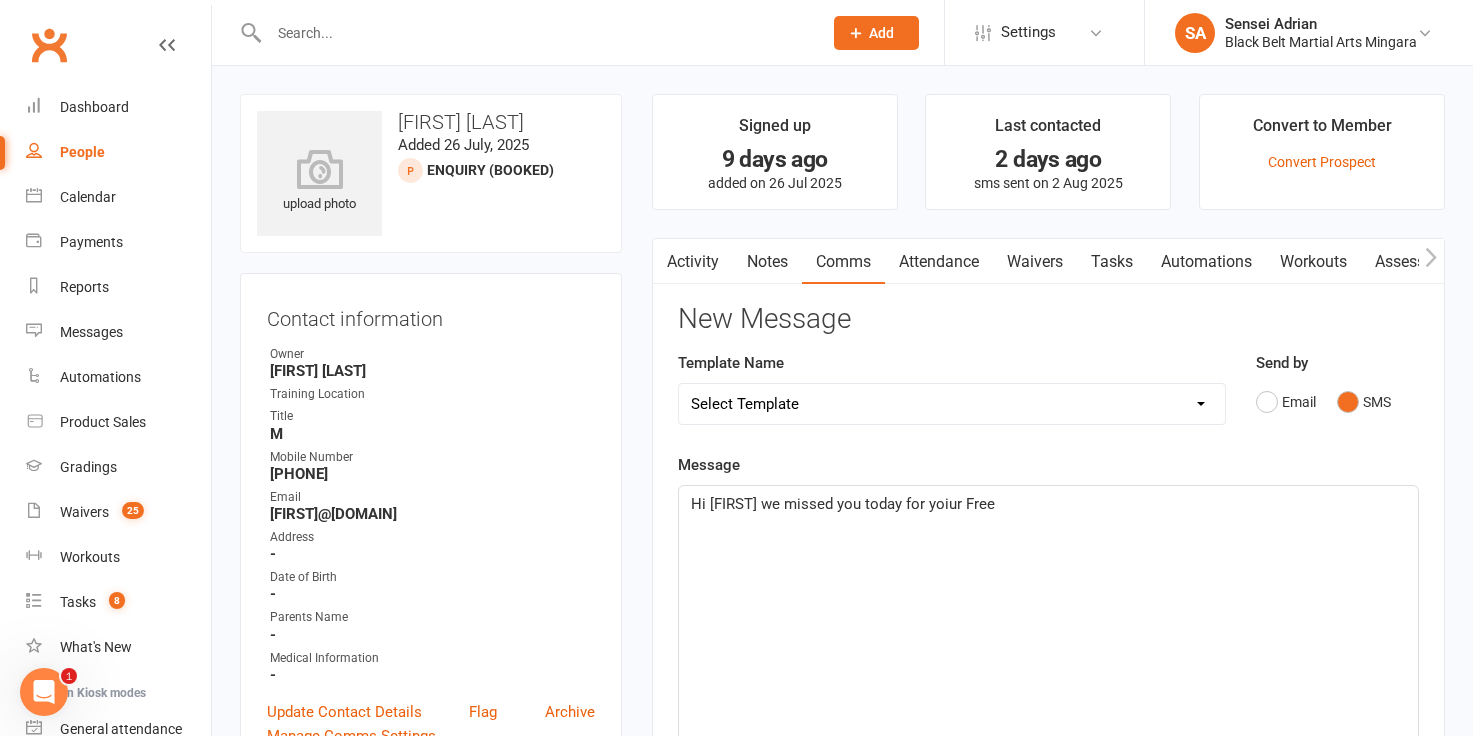 click on "Hi [FIRST] we missed you today for yoiur Free" 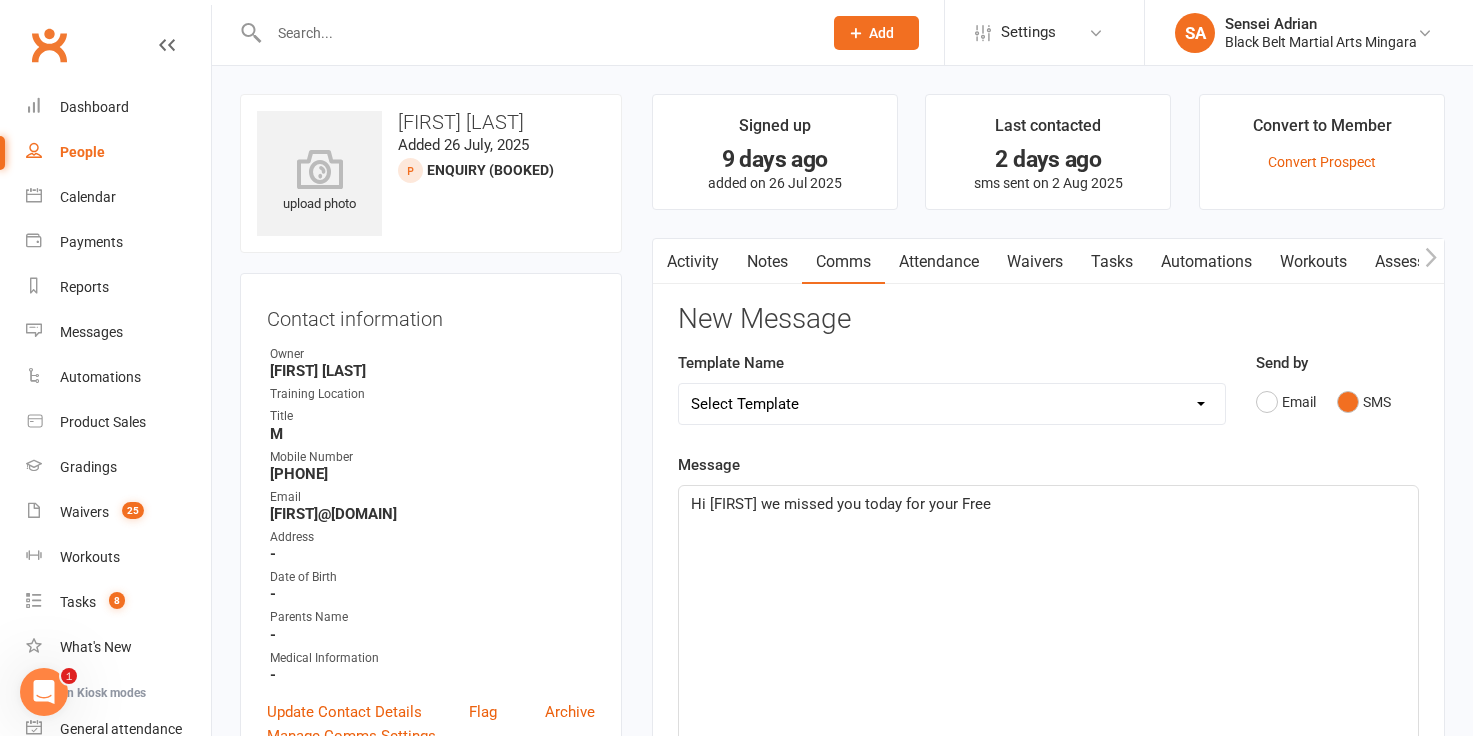 click on "Hi [FIRST] we missed you today for your Free" 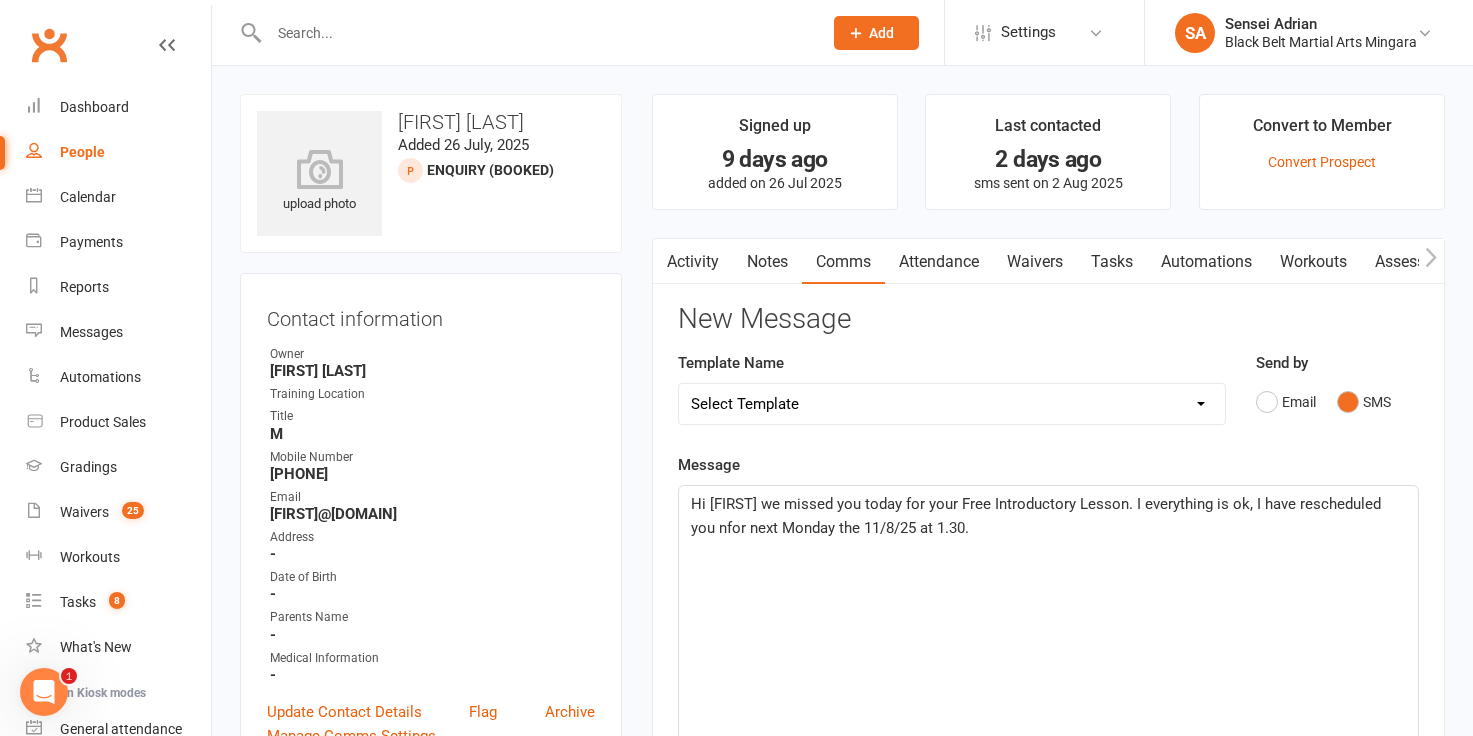 click on "Hi [FIRST] we missed you today for your Free Introductory Lesson. I everything is ok, I have rescheduled you nfor next Monday the 11/8/25 at 1.30." 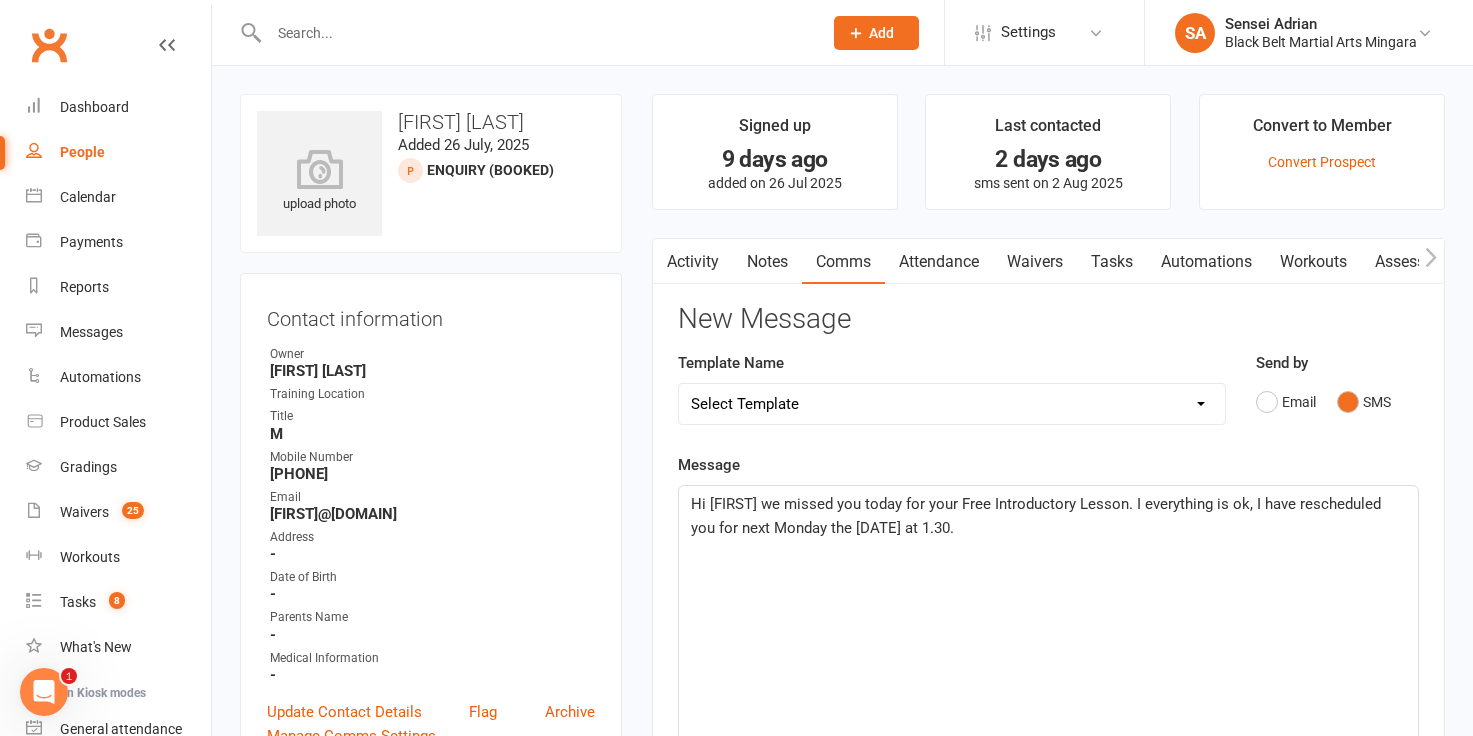 click on "Hi [FIRST] we missed you today for your Free Introductory Lesson. I everything is ok, I have rescheduled you for next Monday the [DATE] at 1.30." 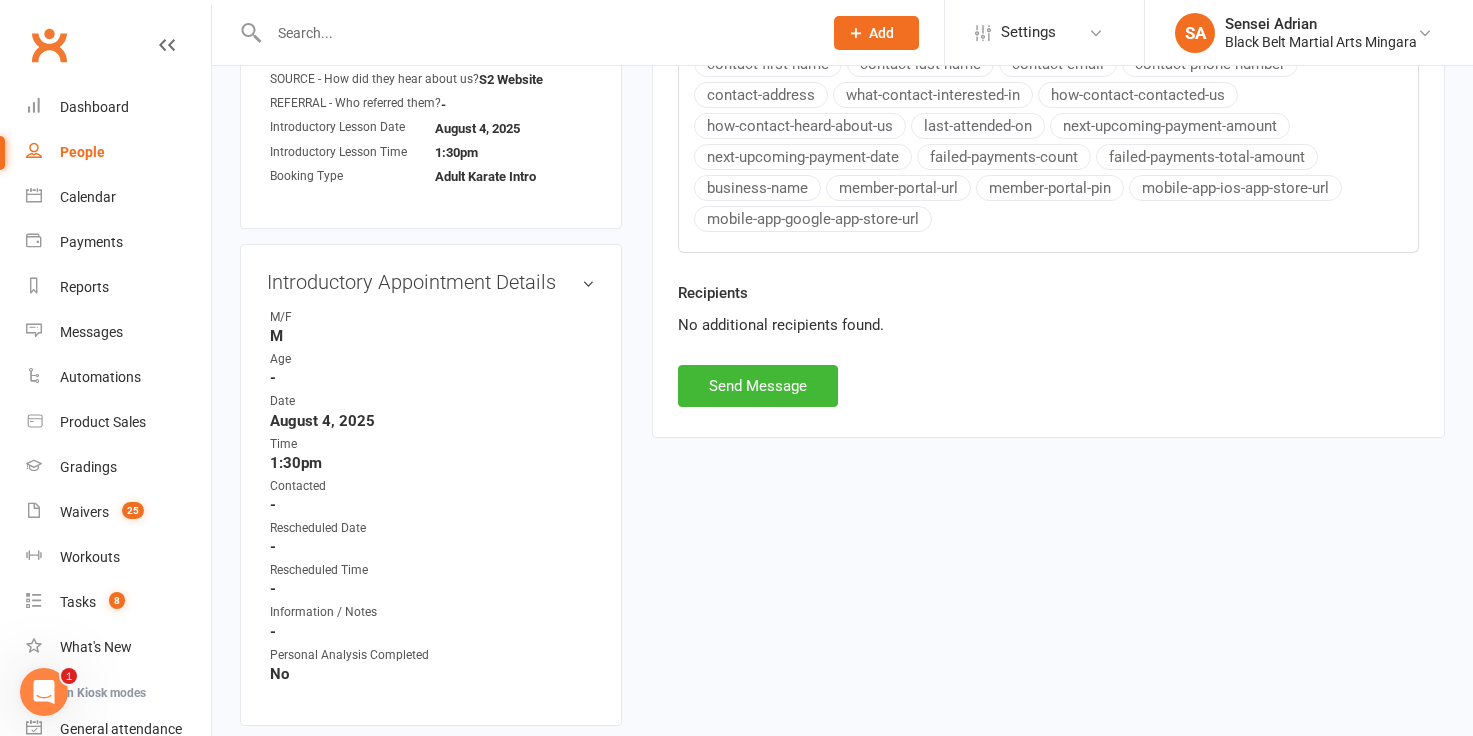 scroll, scrollTop: 688, scrollLeft: 0, axis: vertical 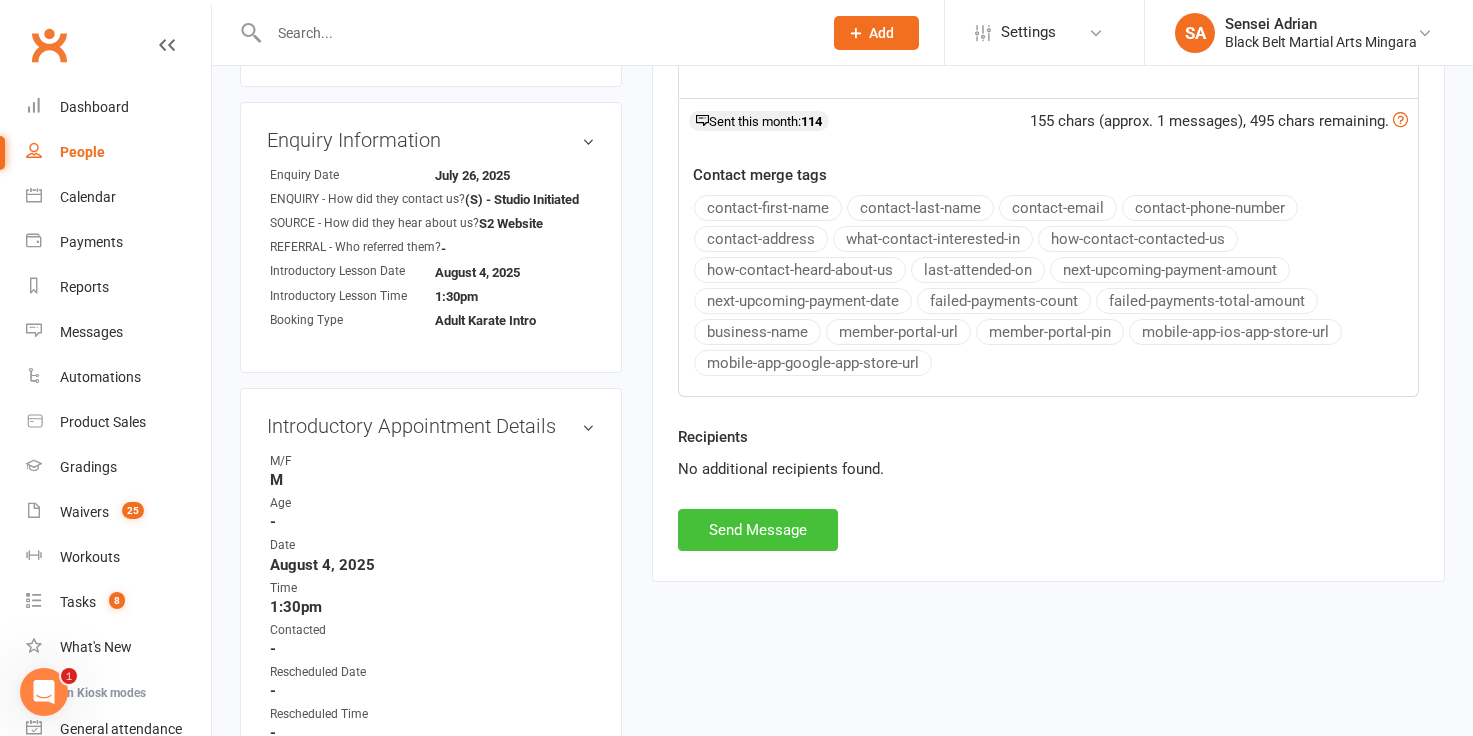 click on "Send Message" at bounding box center [758, 530] 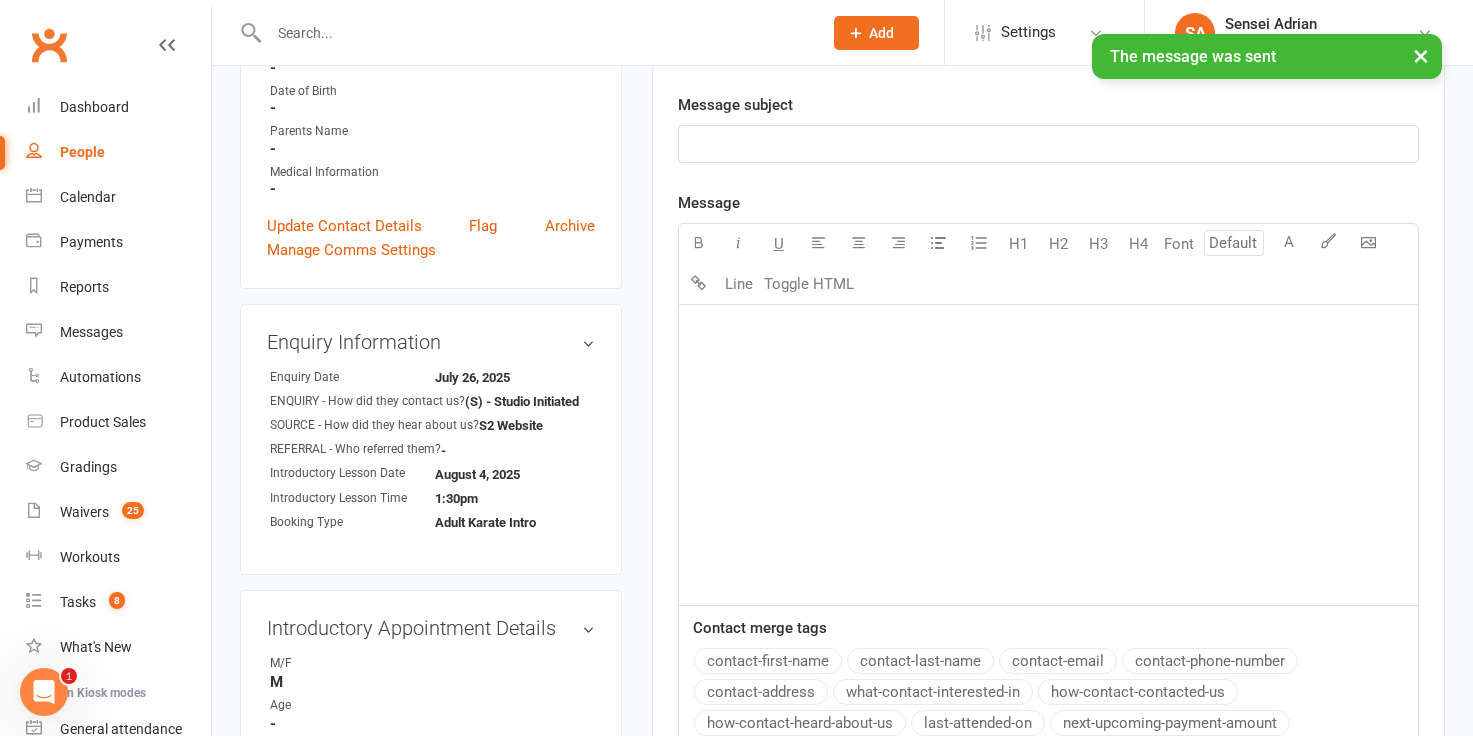 scroll, scrollTop: 487, scrollLeft: 0, axis: vertical 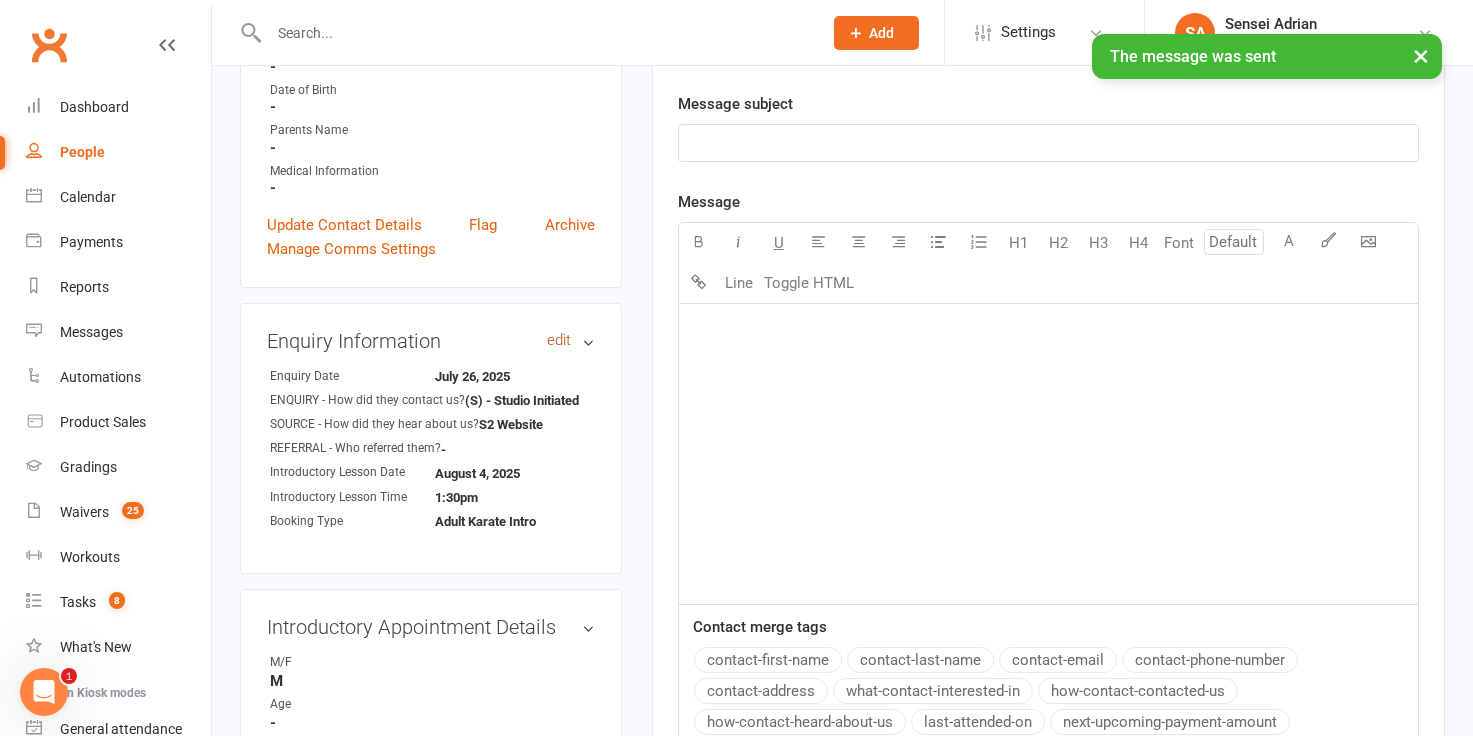 click on "edit" at bounding box center [559, 340] 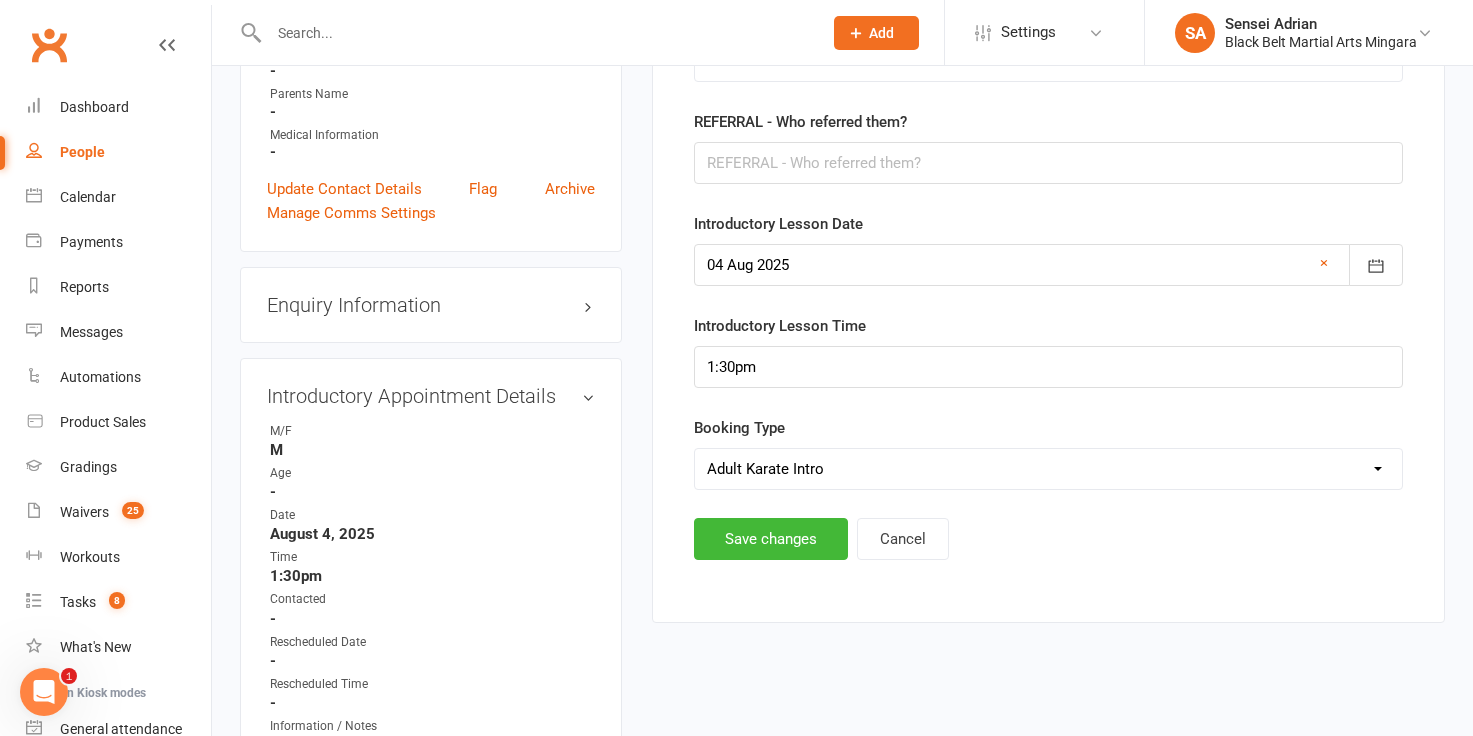 scroll, scrollTop: 526, scrollLeft: 0, axis: vertical 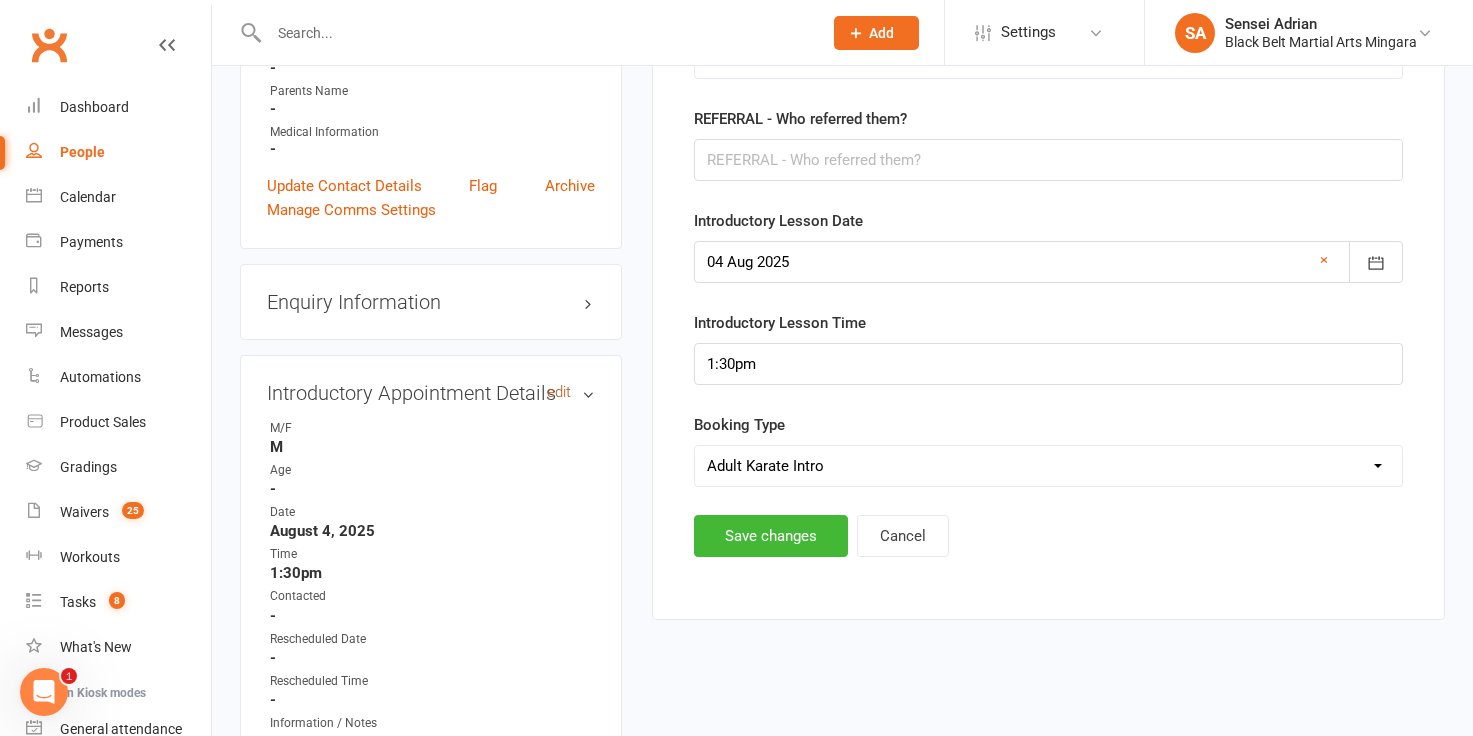 click on "edit" at bounding box center [559, 392] 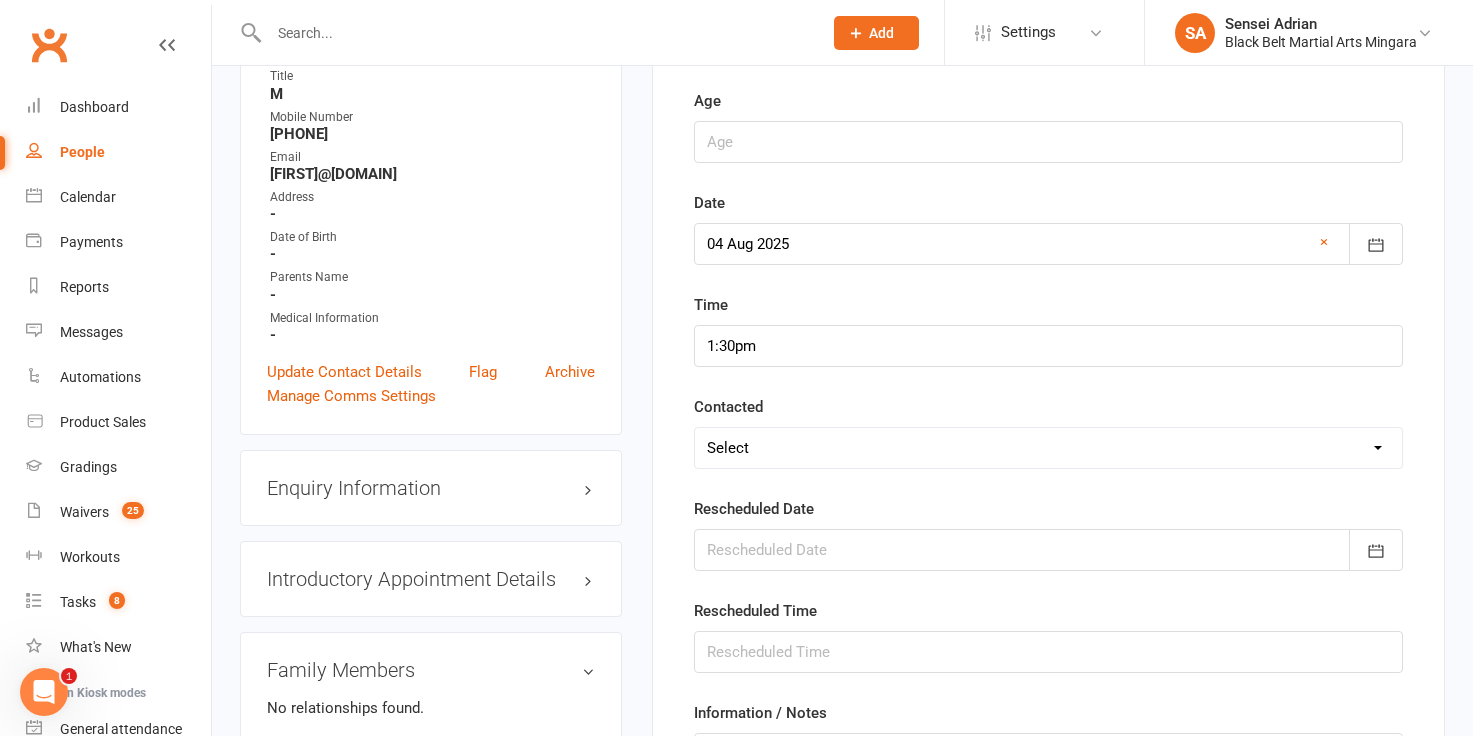 scroll, scrollTop: 353, scrollLeft: 0, axis: vertical 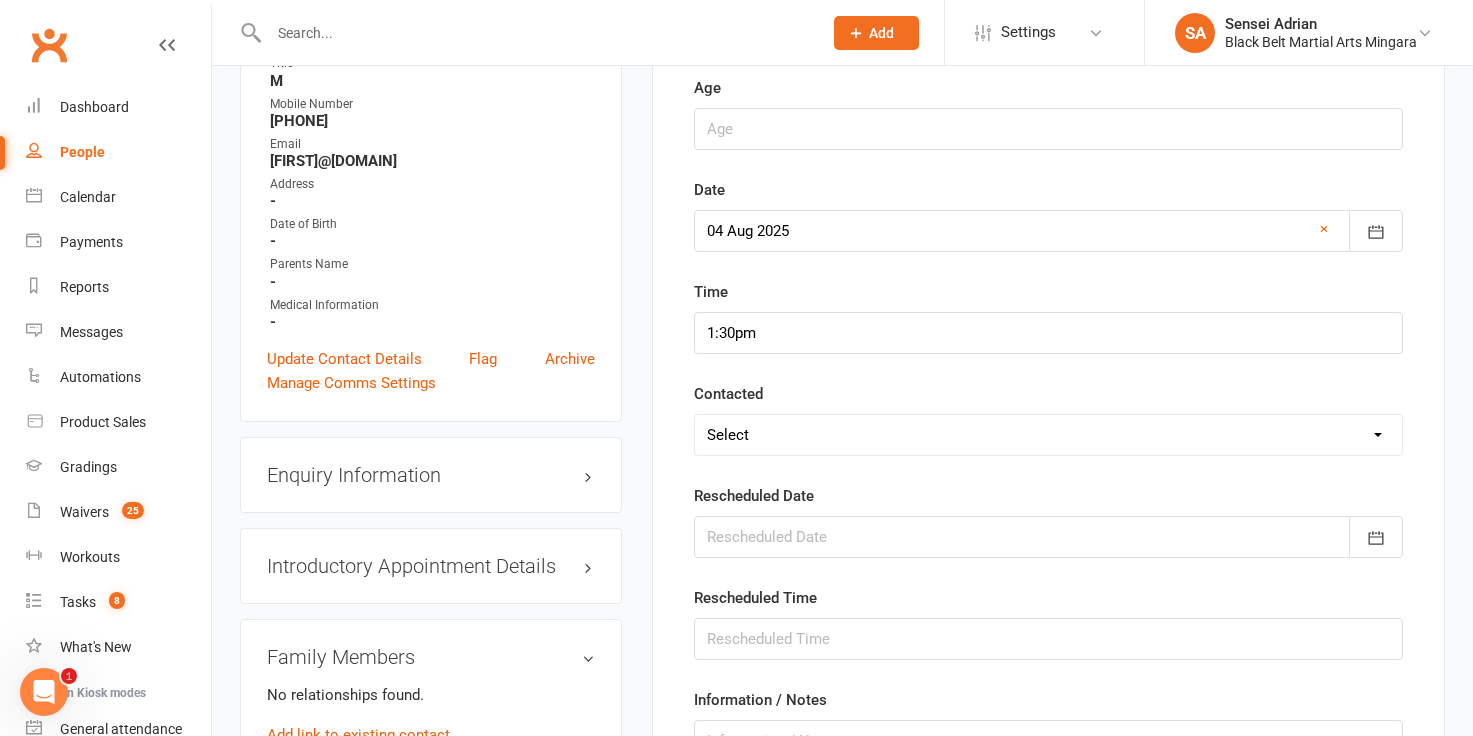 click on "Select LMA / TXT Confirmed Rescheduled DNS" at bounding box center (1048, 435) 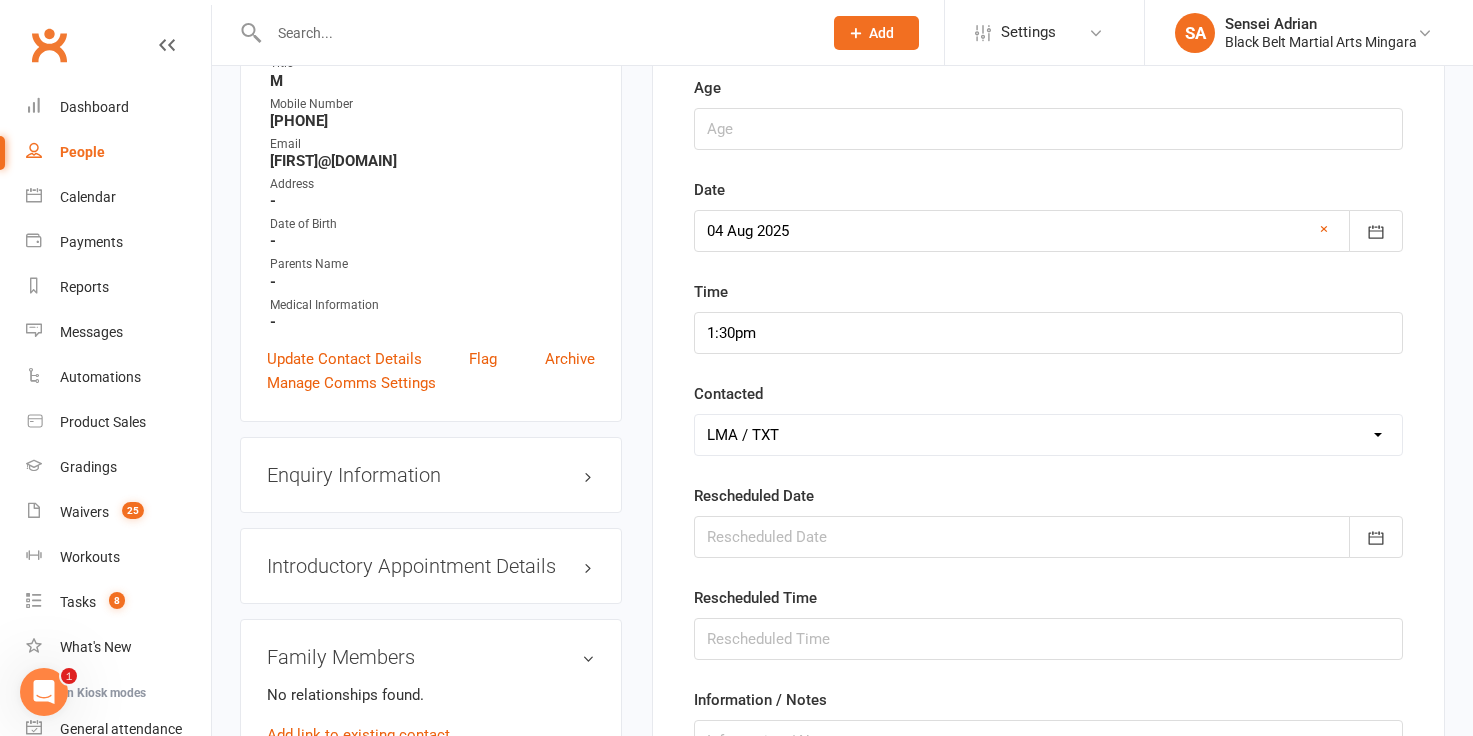 click at bounding box center [1048, 537] 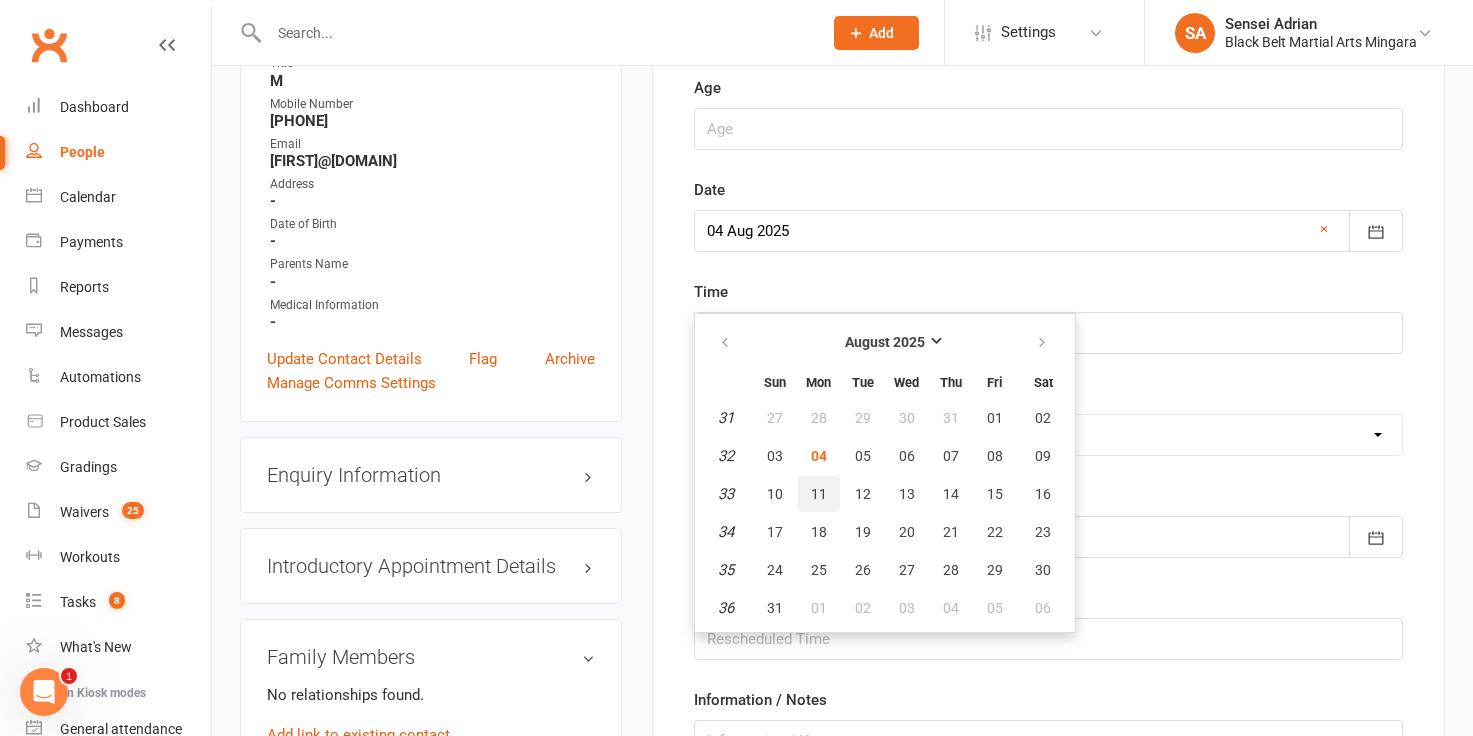 click on "11" at bounding box center (819, 494) 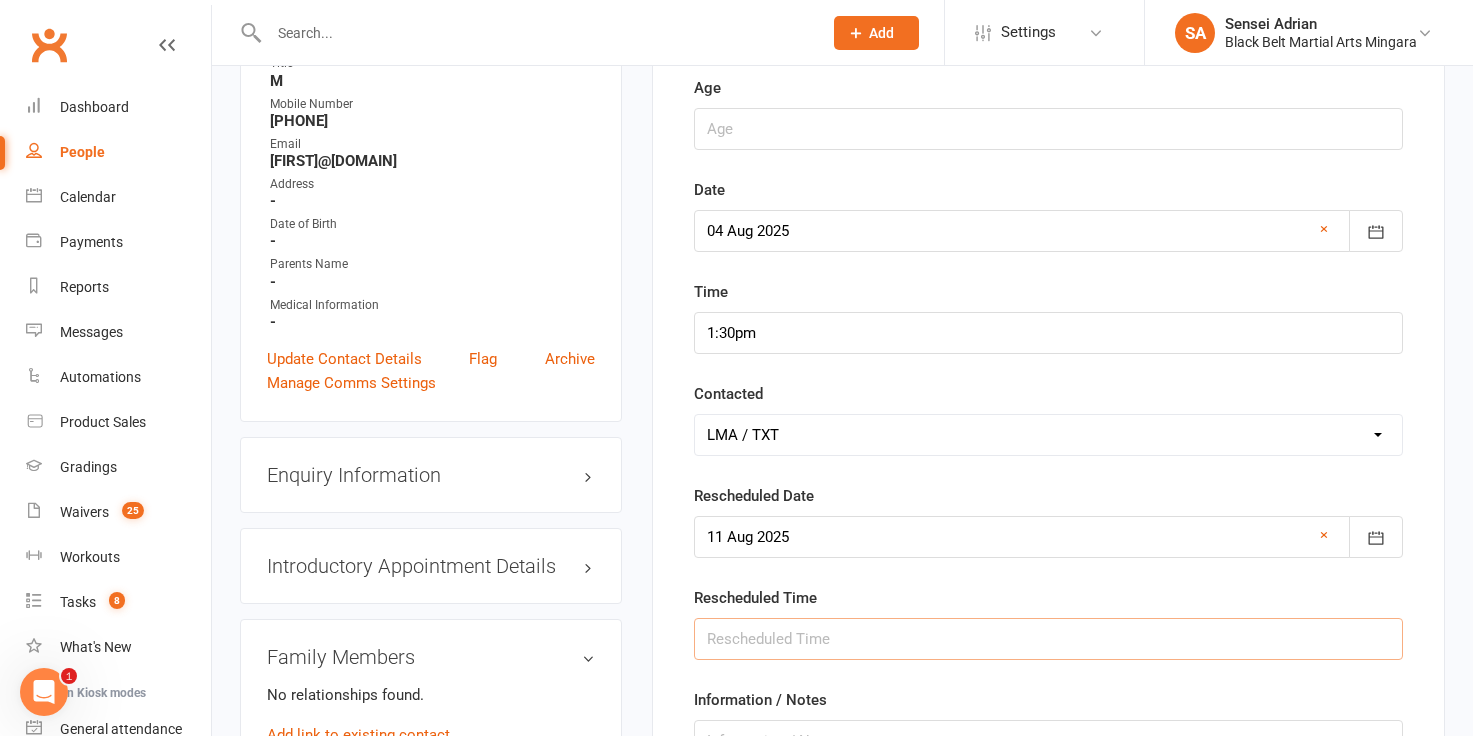 click at bounding box center (1048, 639) 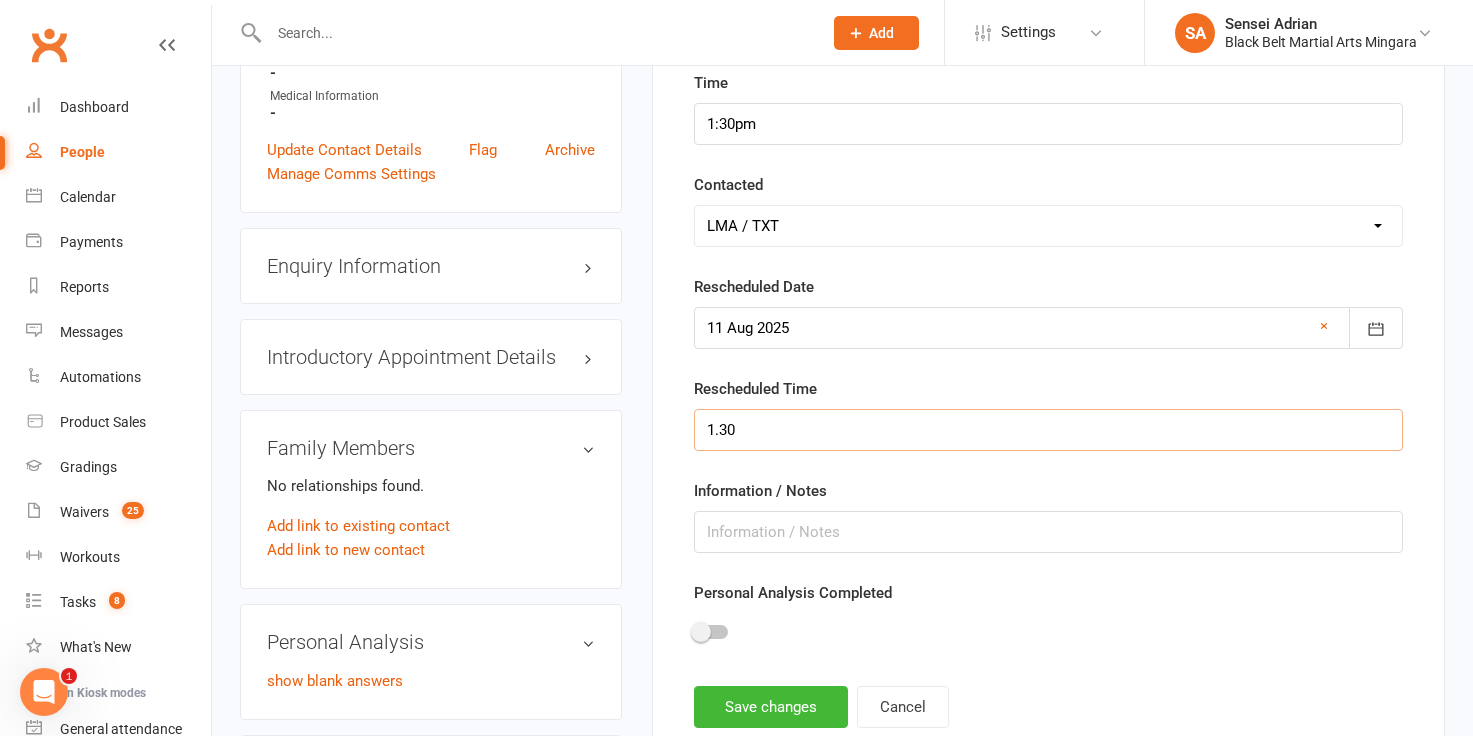 scroll, scrollTop: 578, scrollLeft: 0, axis: vertical 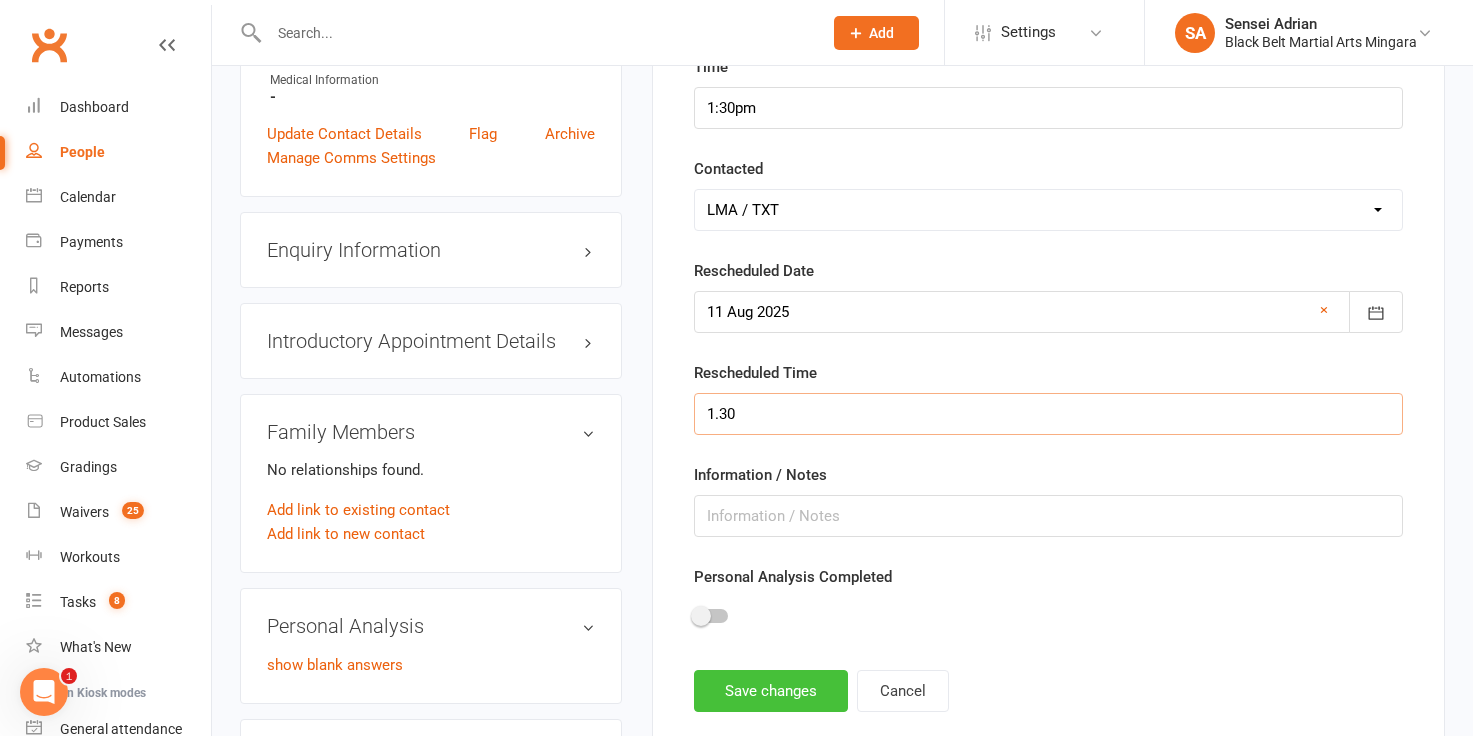 type on "1.30" 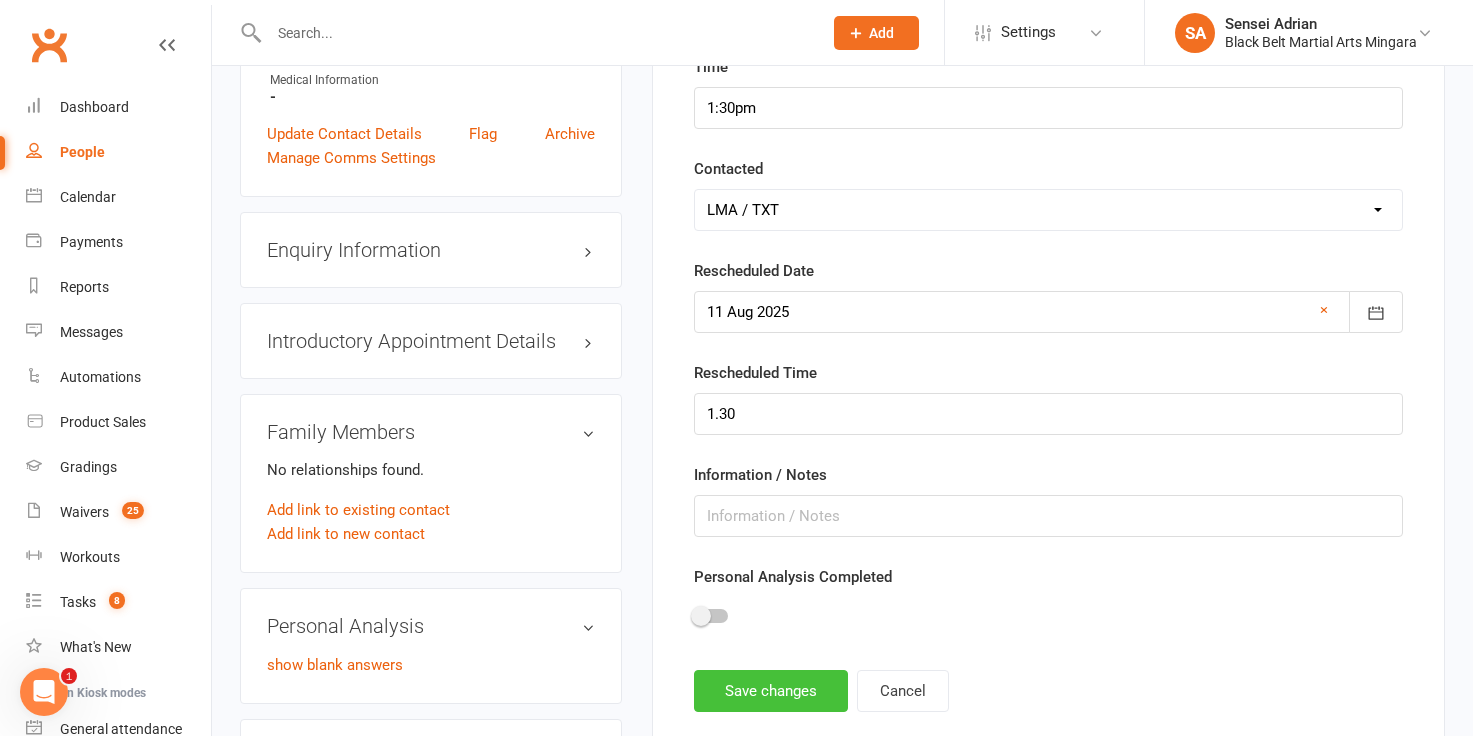 click on "Save changes" at bounding box center (771, 691) 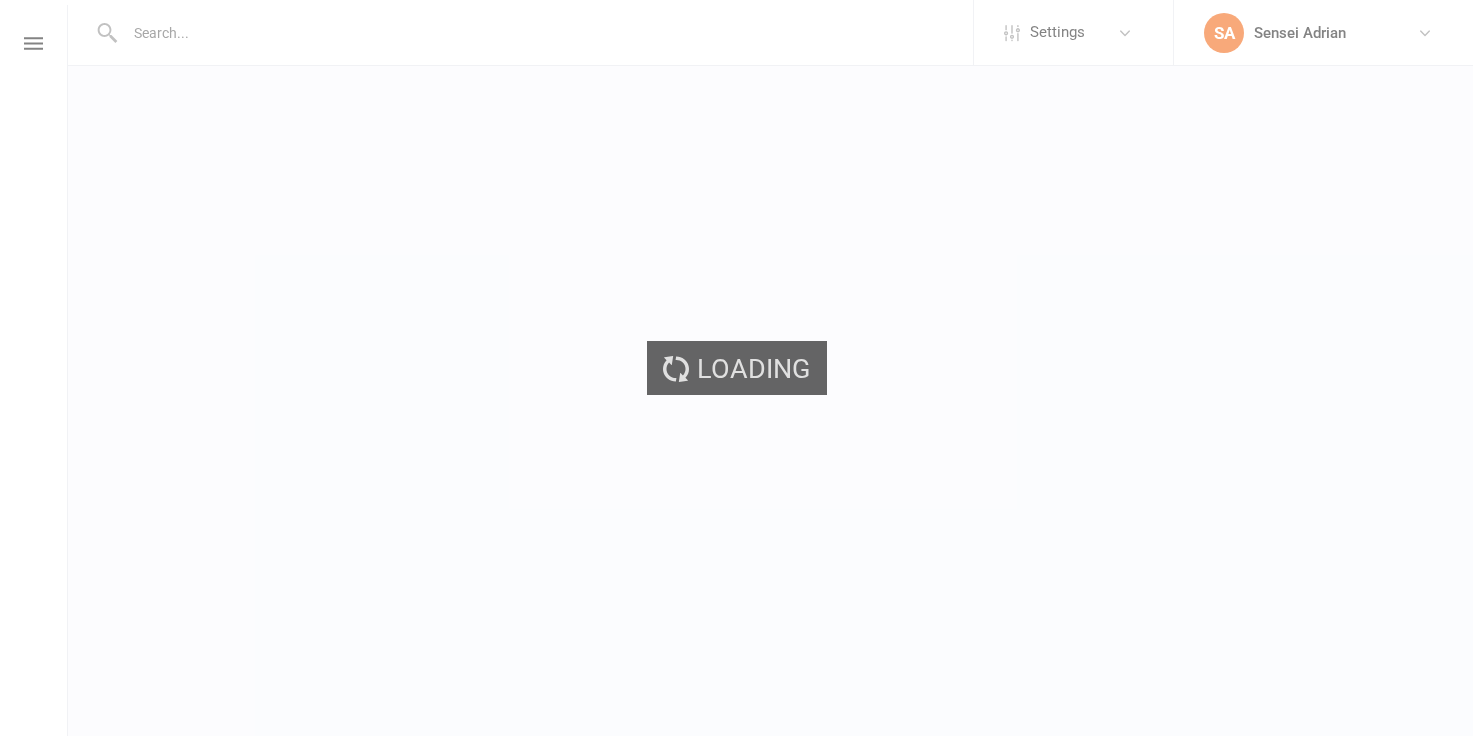 scroll, scrollTop: 0, scrollLeft: 0, axis: both 